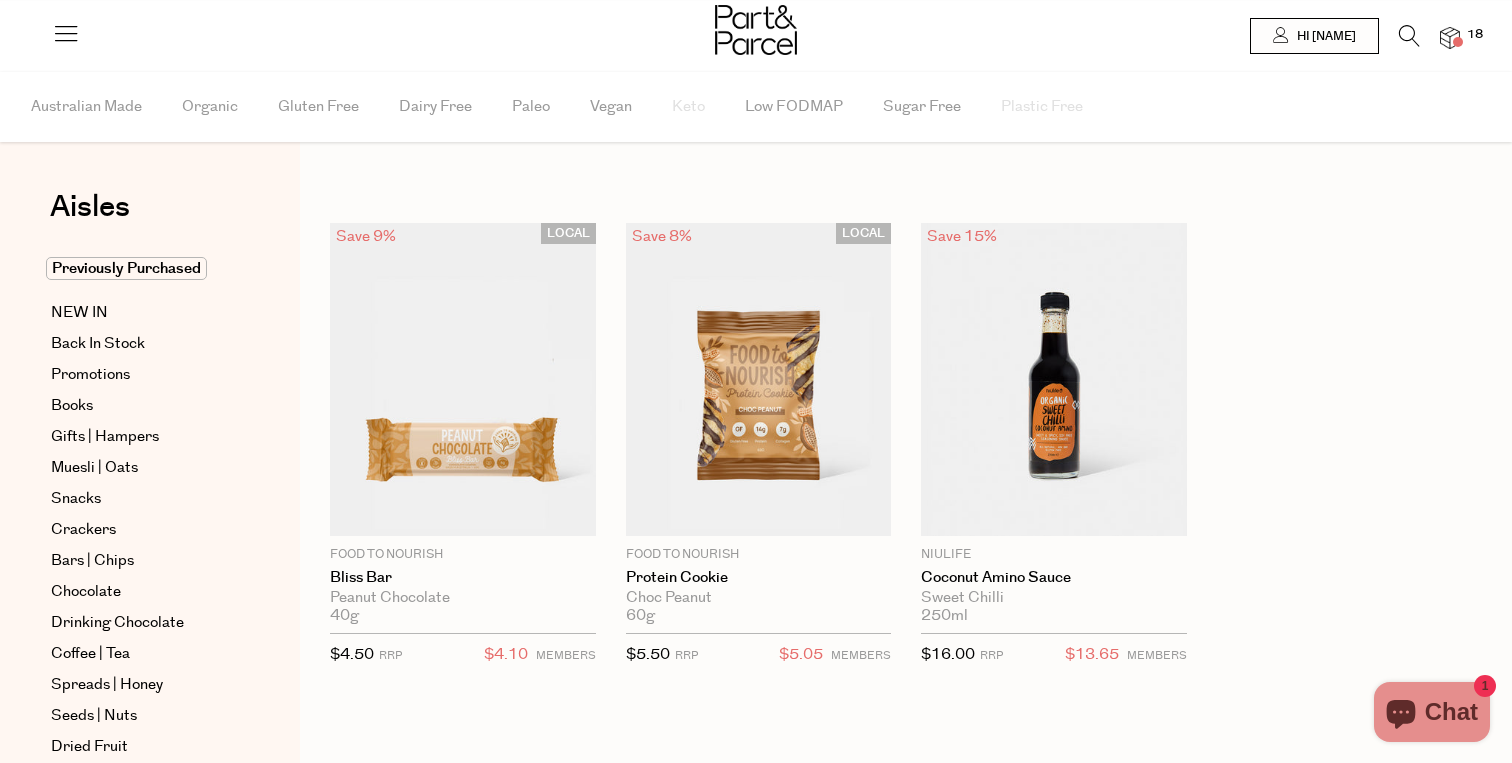 scroll, scrollTop: 0, scrollLeft: 0, axis: both 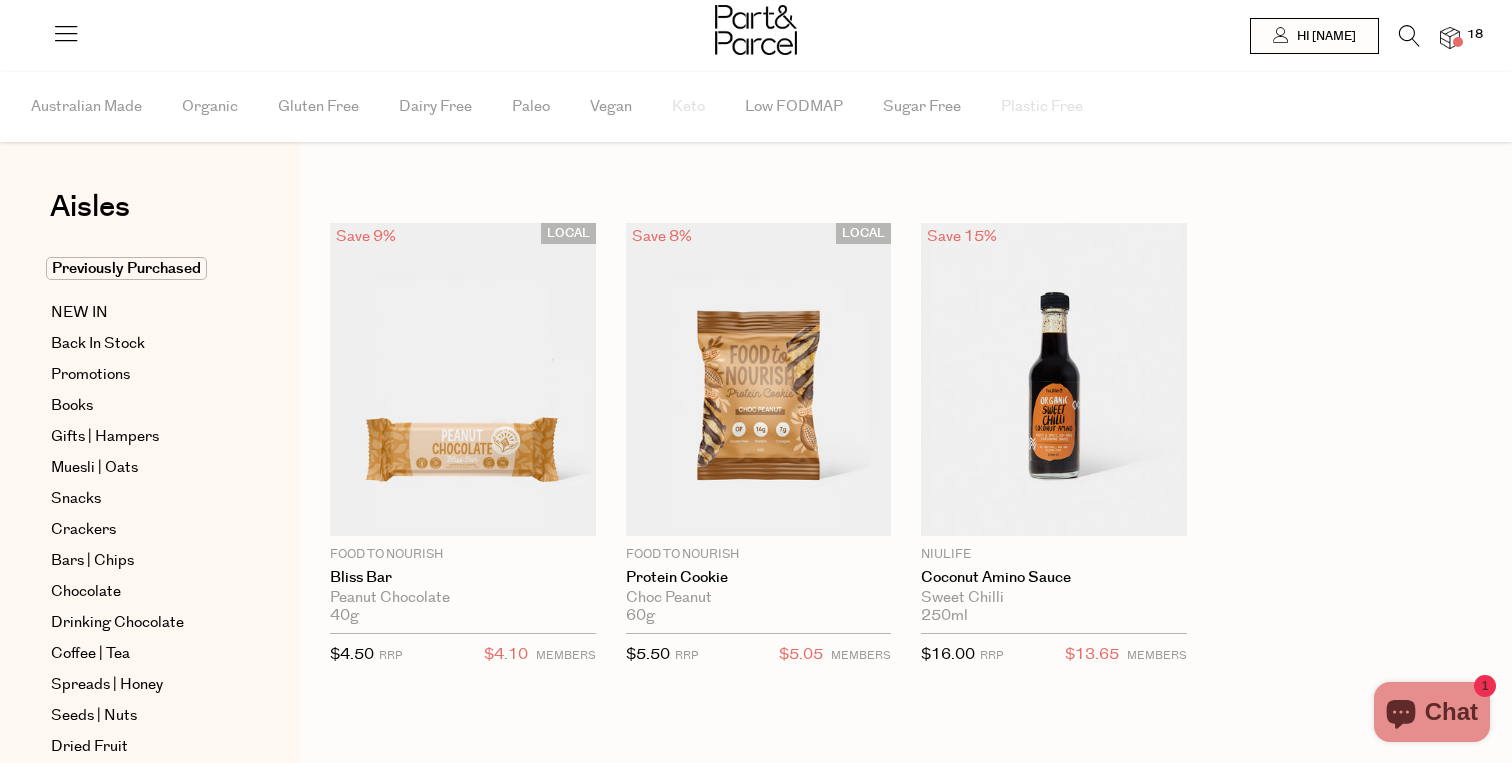 click at bounding box center (1409, 36) 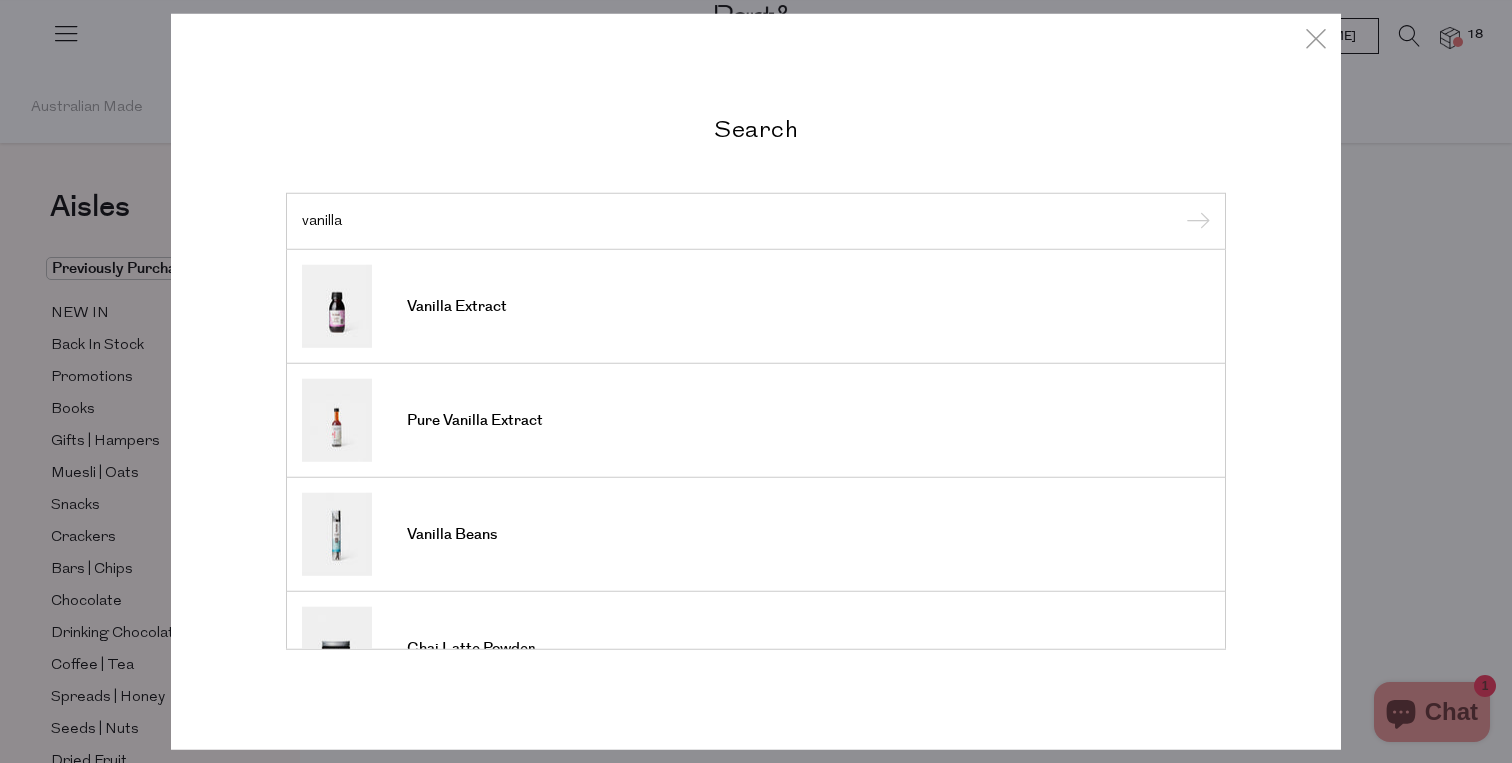 type on "vanilla" 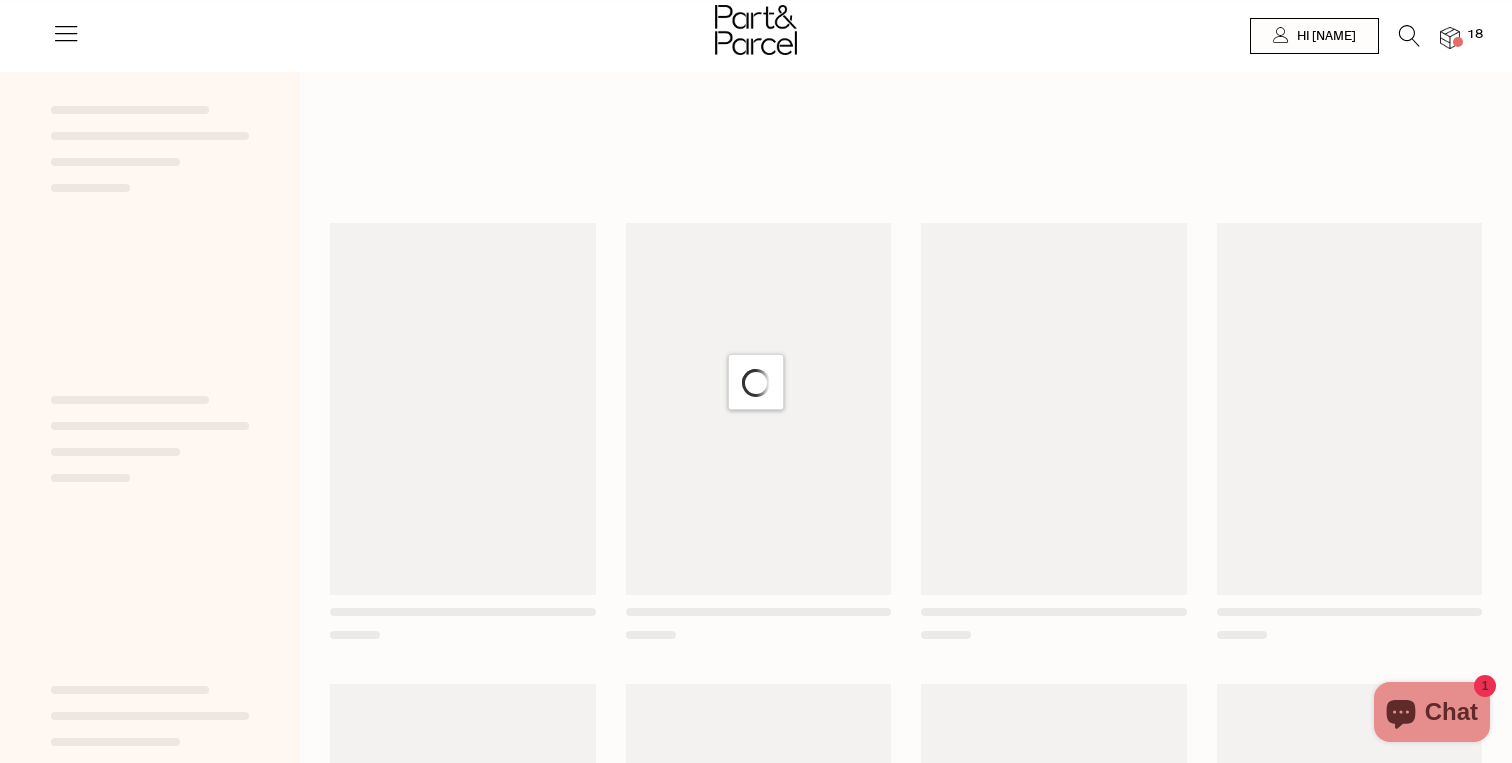 scroll, scrollTop: 0, scrollLeft: 0, axis: both 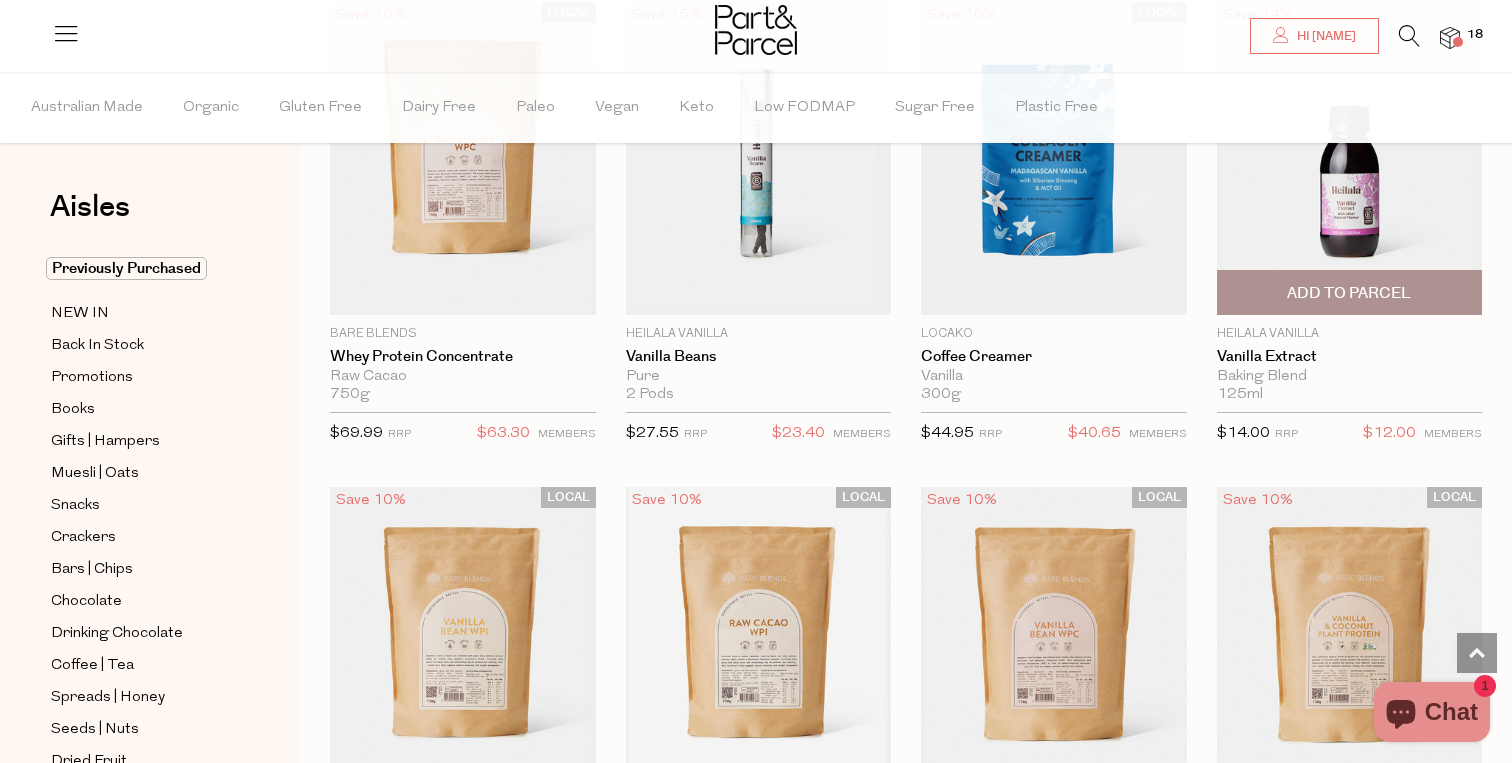 click at bounding box center [1350, 158] 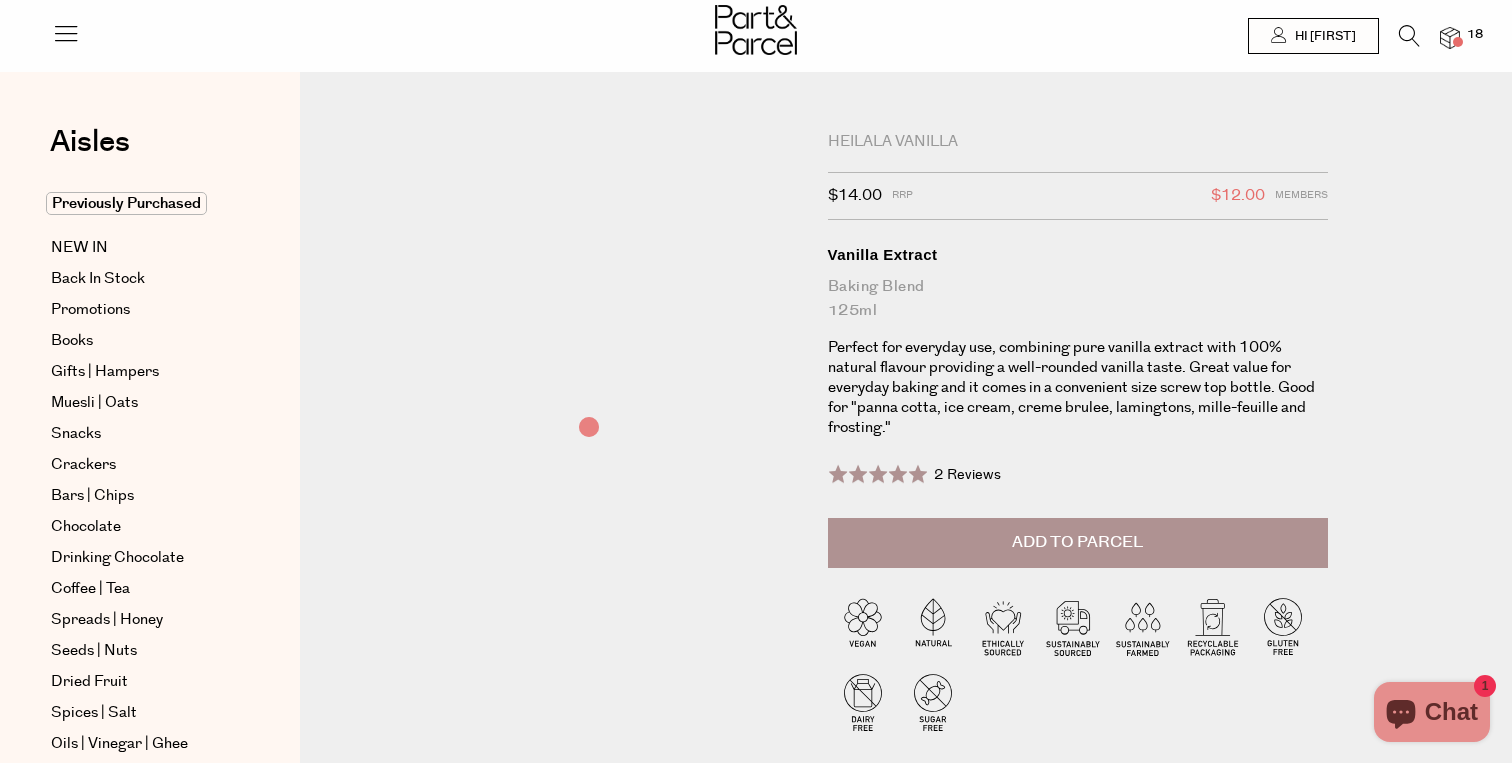 scroll, scrollTop: 0, scrollLeft: 0, axis: both 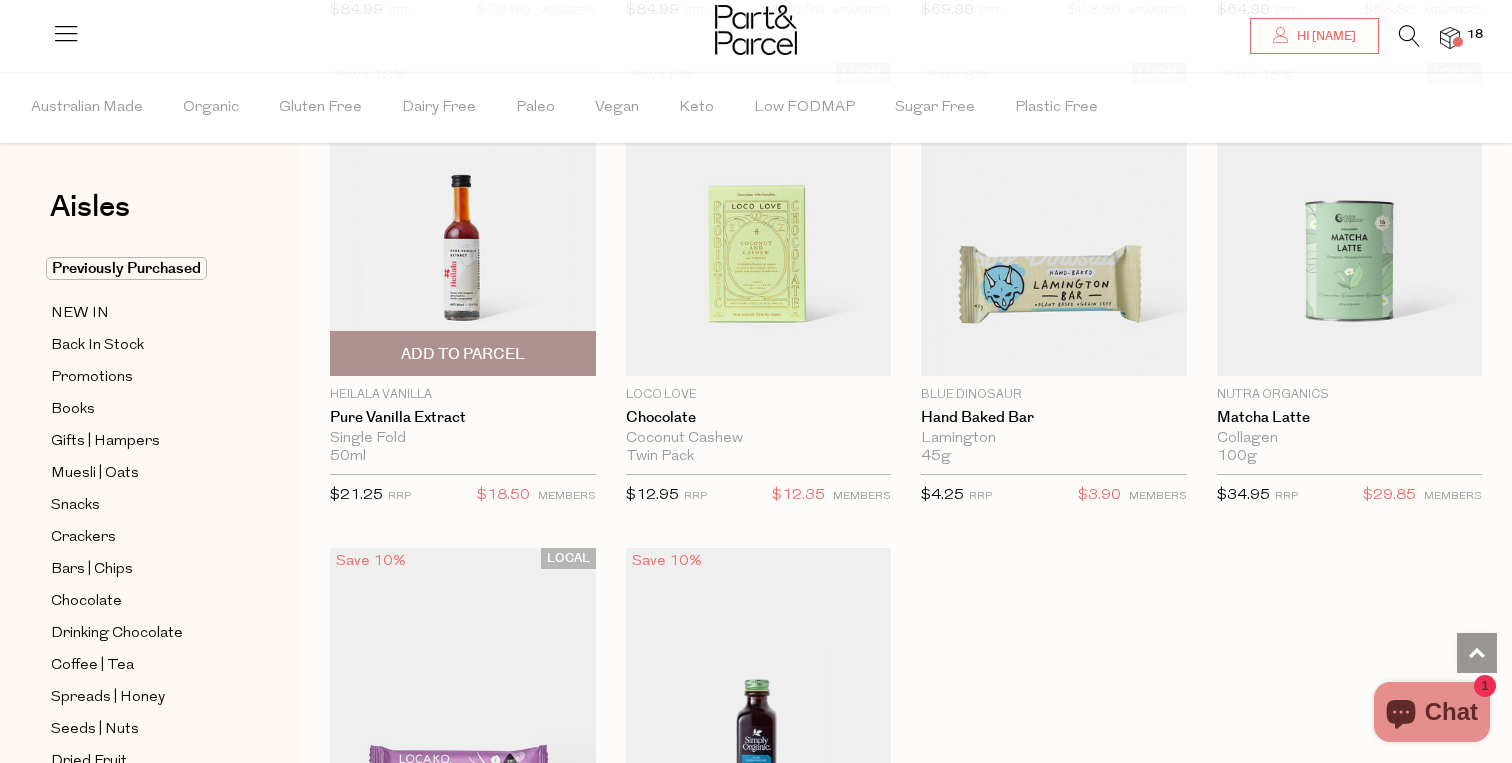 click at bounding box center [463, 219] 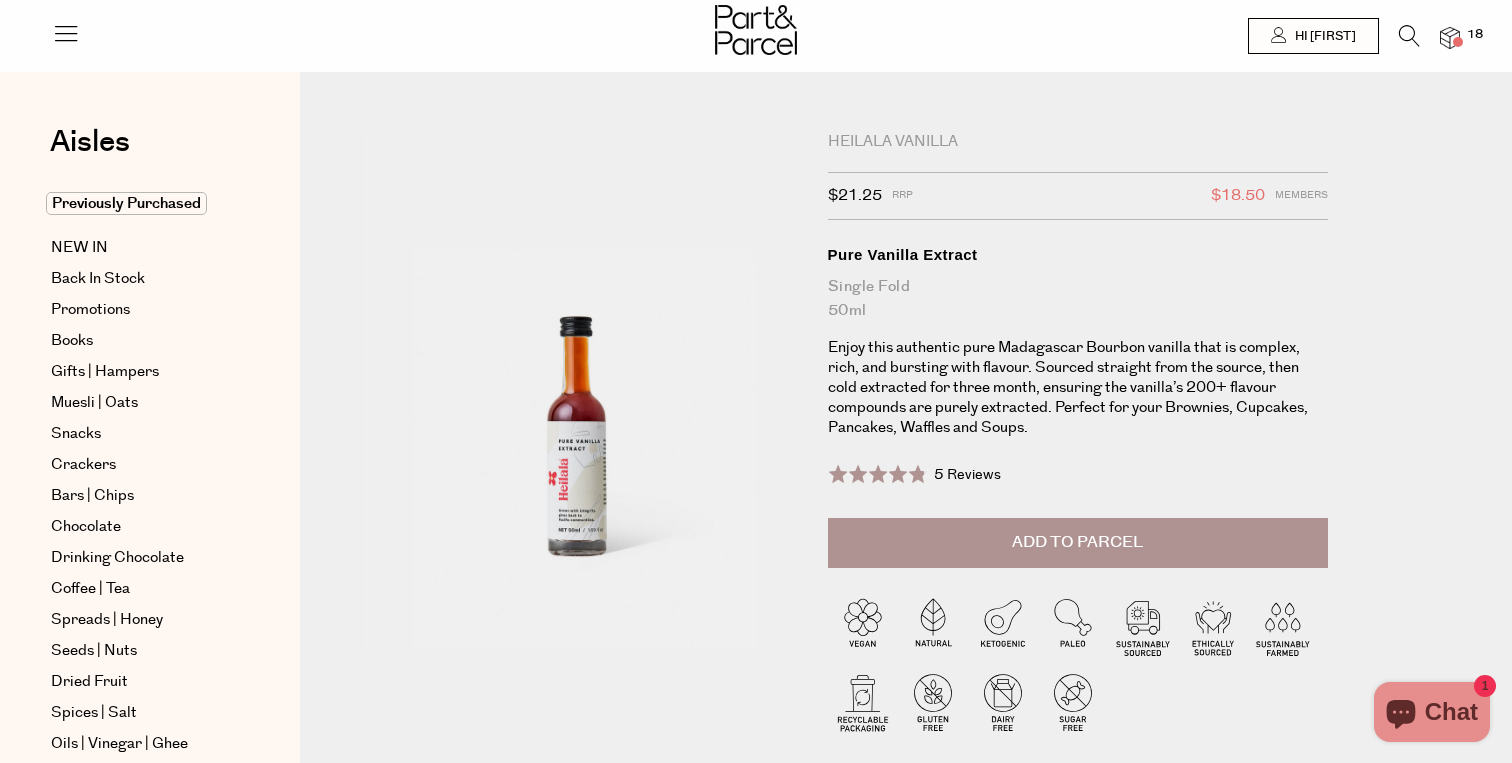 scroll, scrollTop: 0, scrollLeft: 0, axis: both 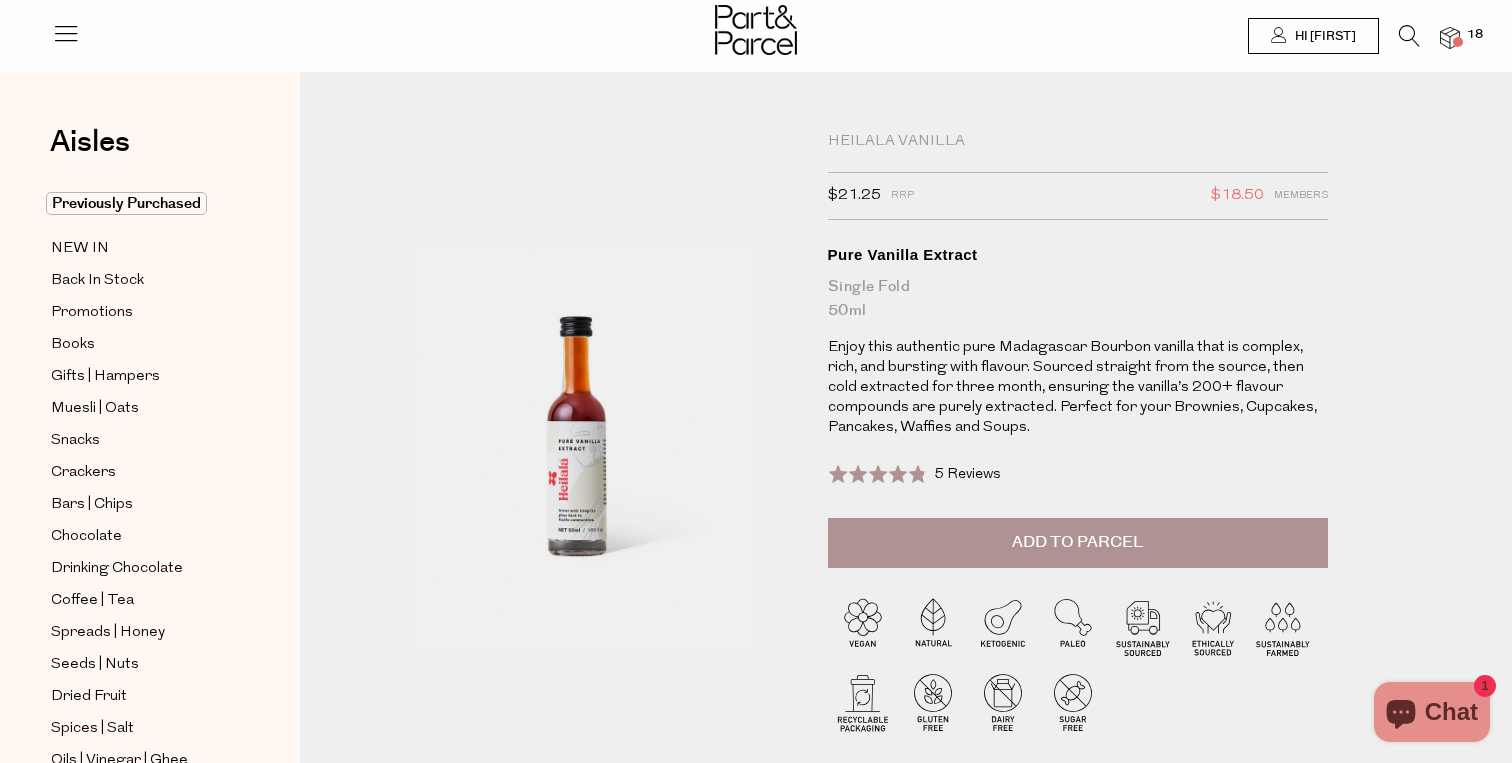 click on "Add to Parcel" at bounding box center (1078, 543) 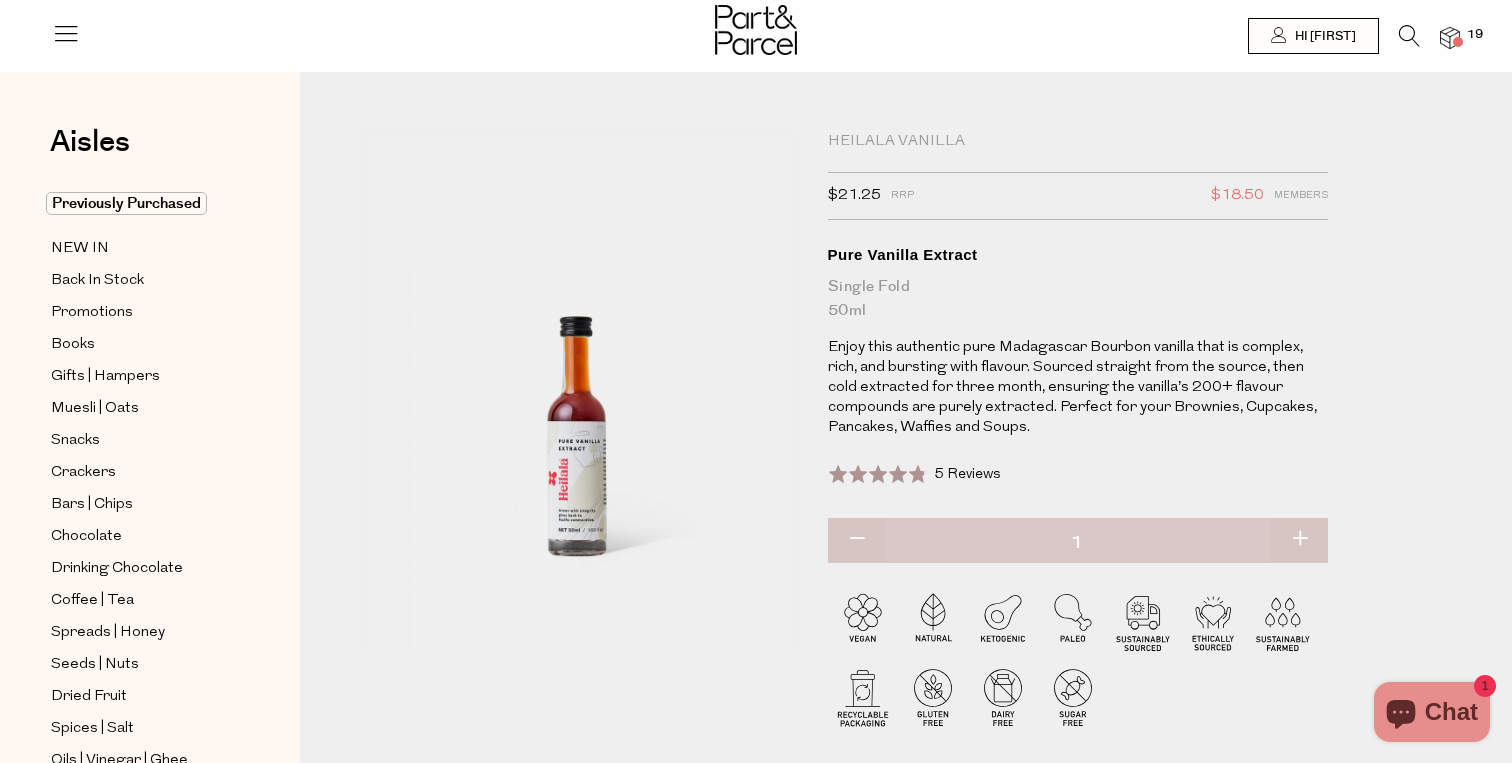 click at bounding box center (1409, 36) 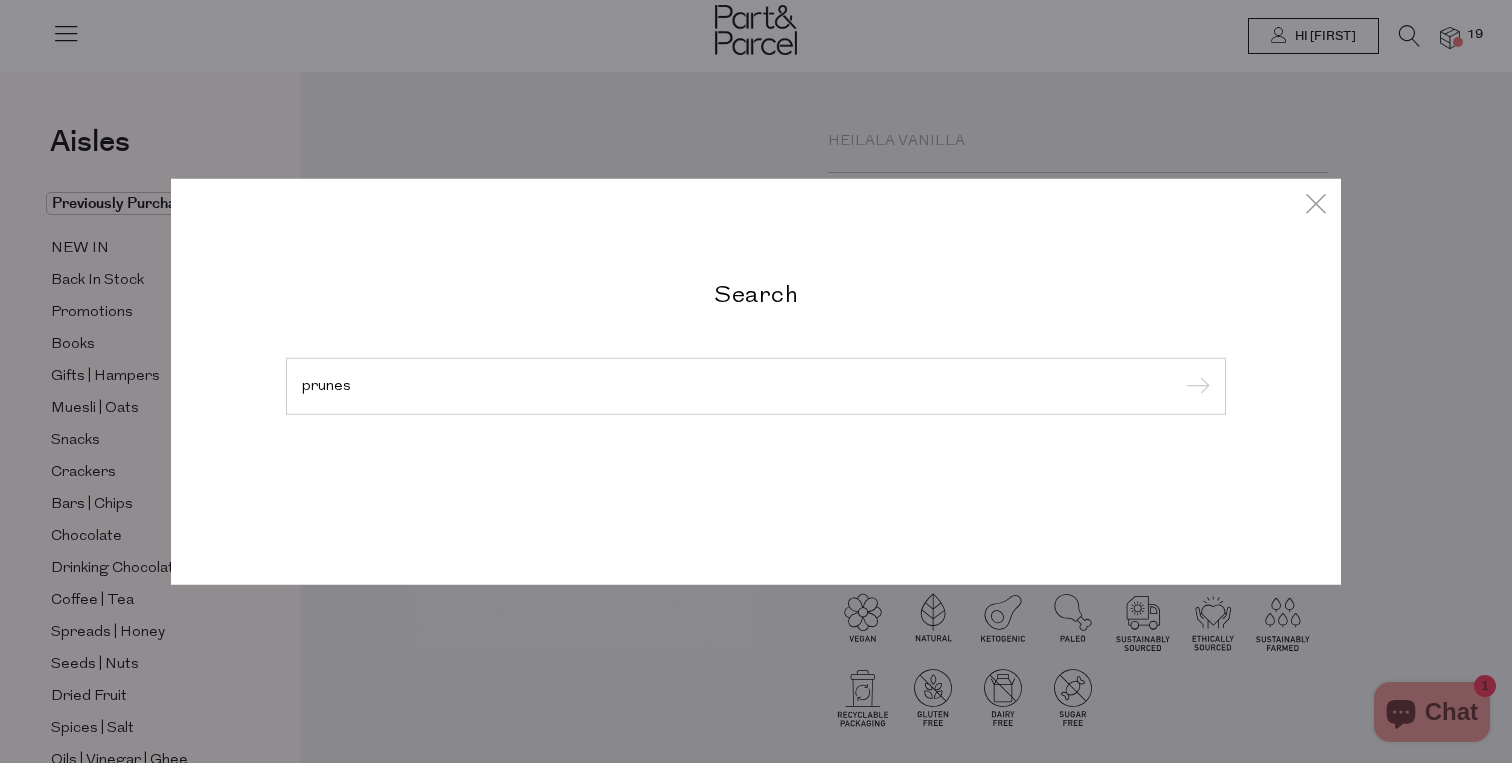 type on "prunes" 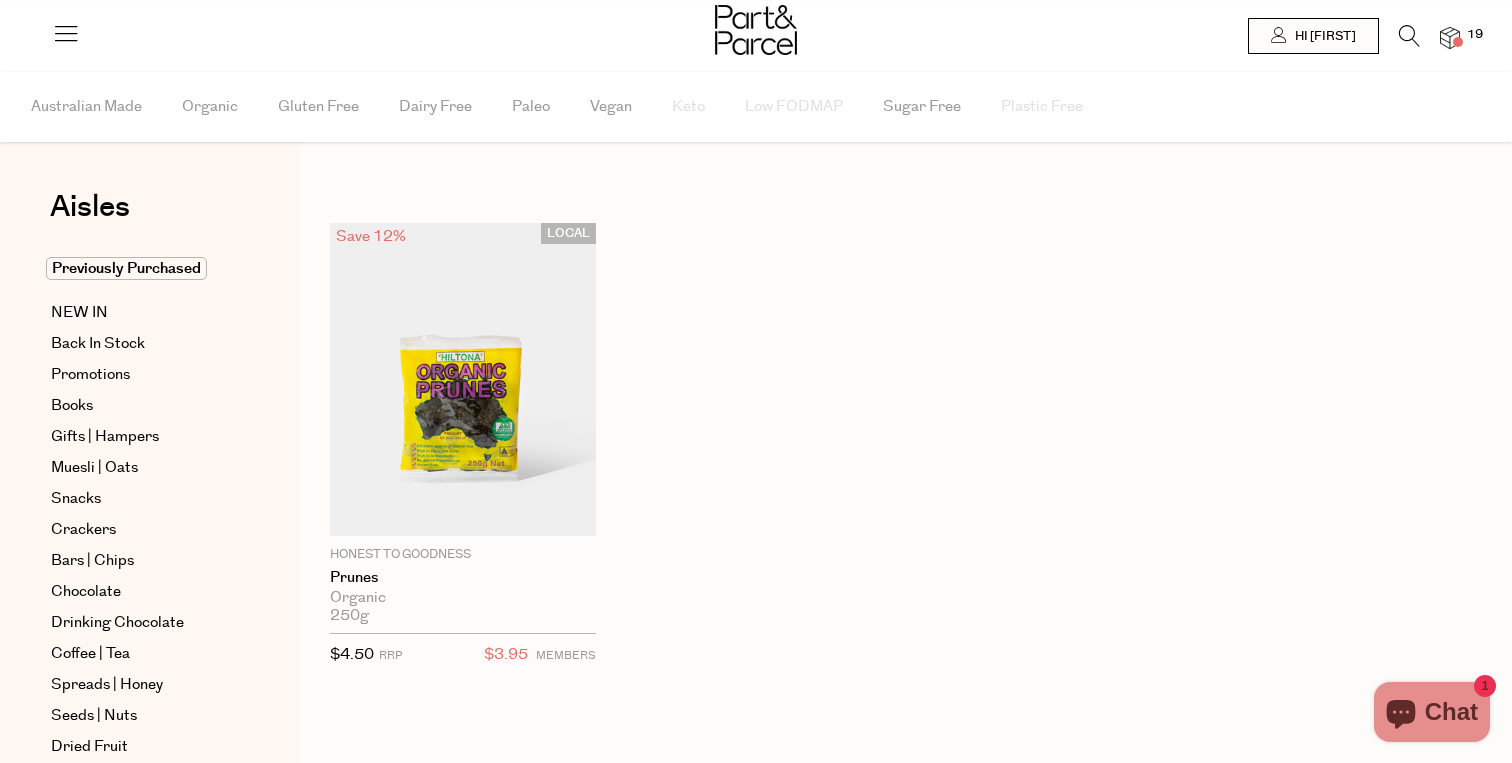 scroll, scrollTop: 0, scrollLeft: 0, axis: both 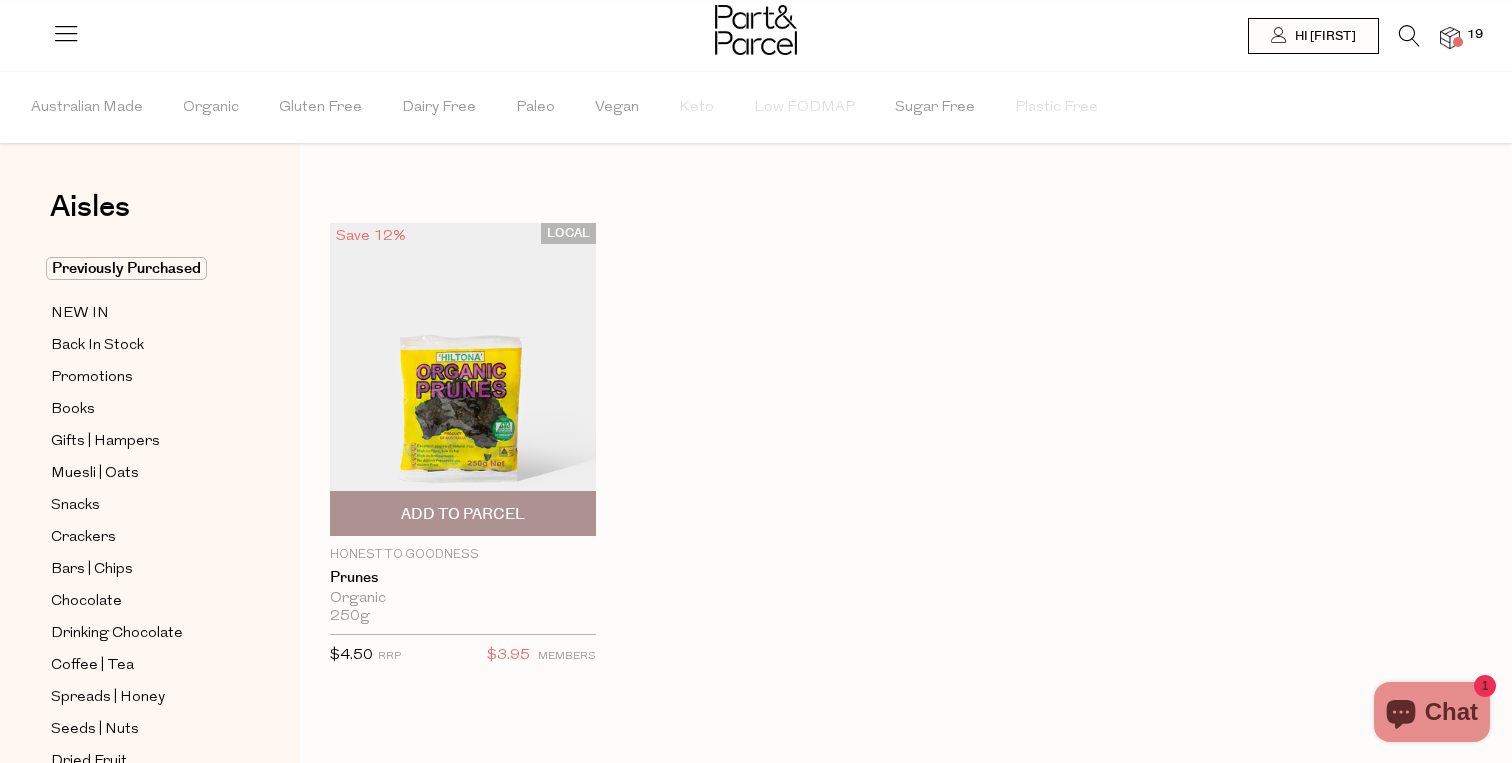 click on "Add To Parcel" at bounding box center [463, 513] 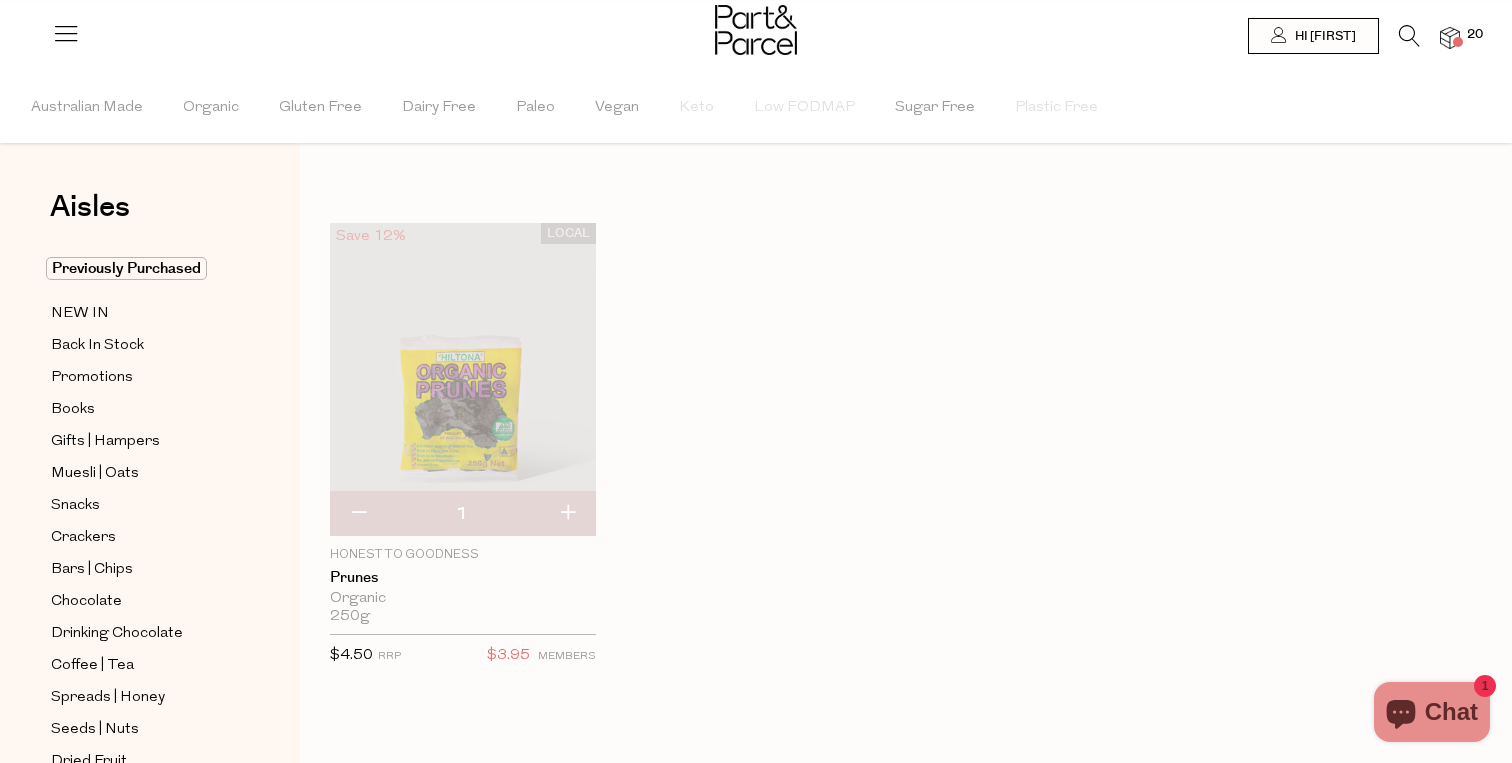 click at bounding box center [1409, 36] 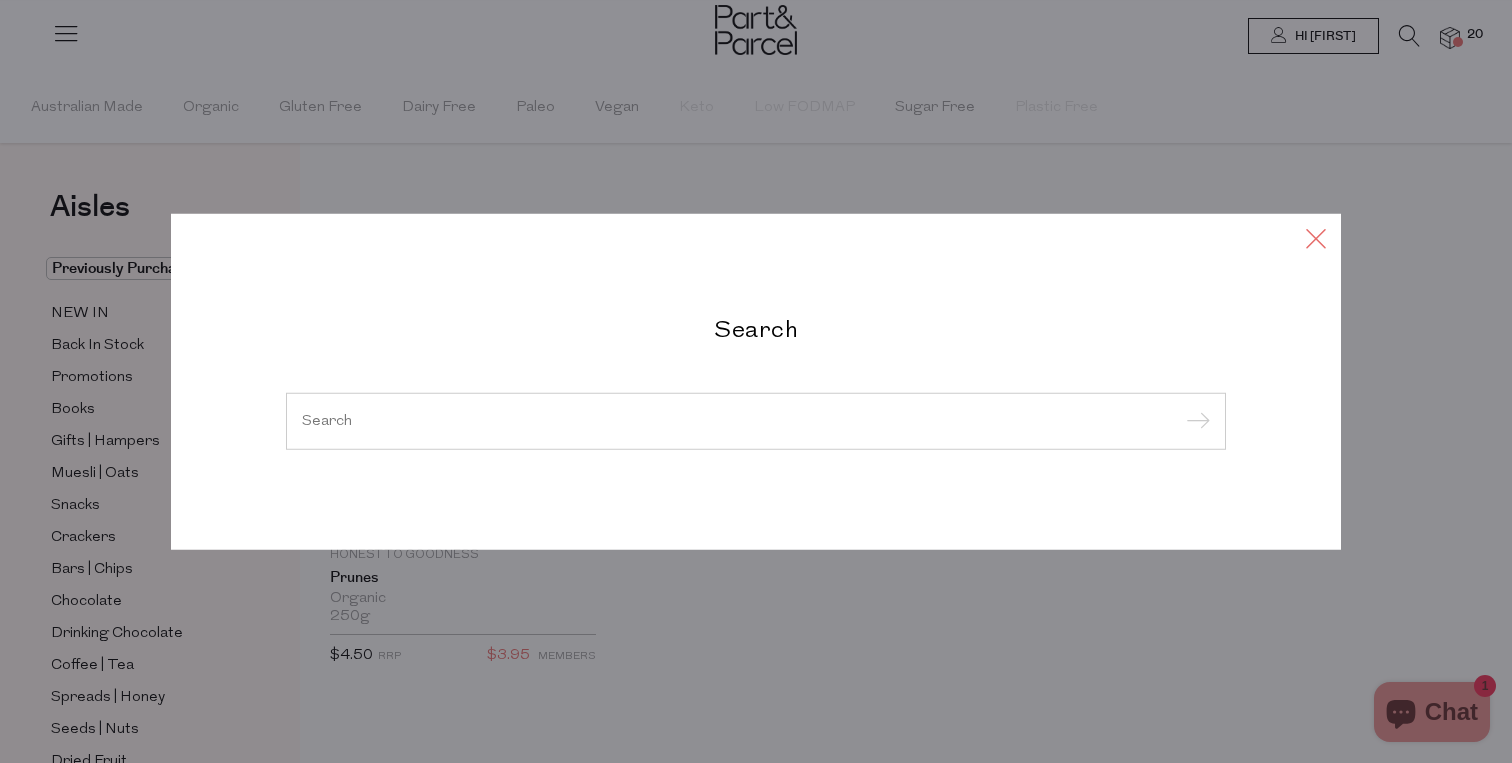 click at bounding box center (1316, 237) 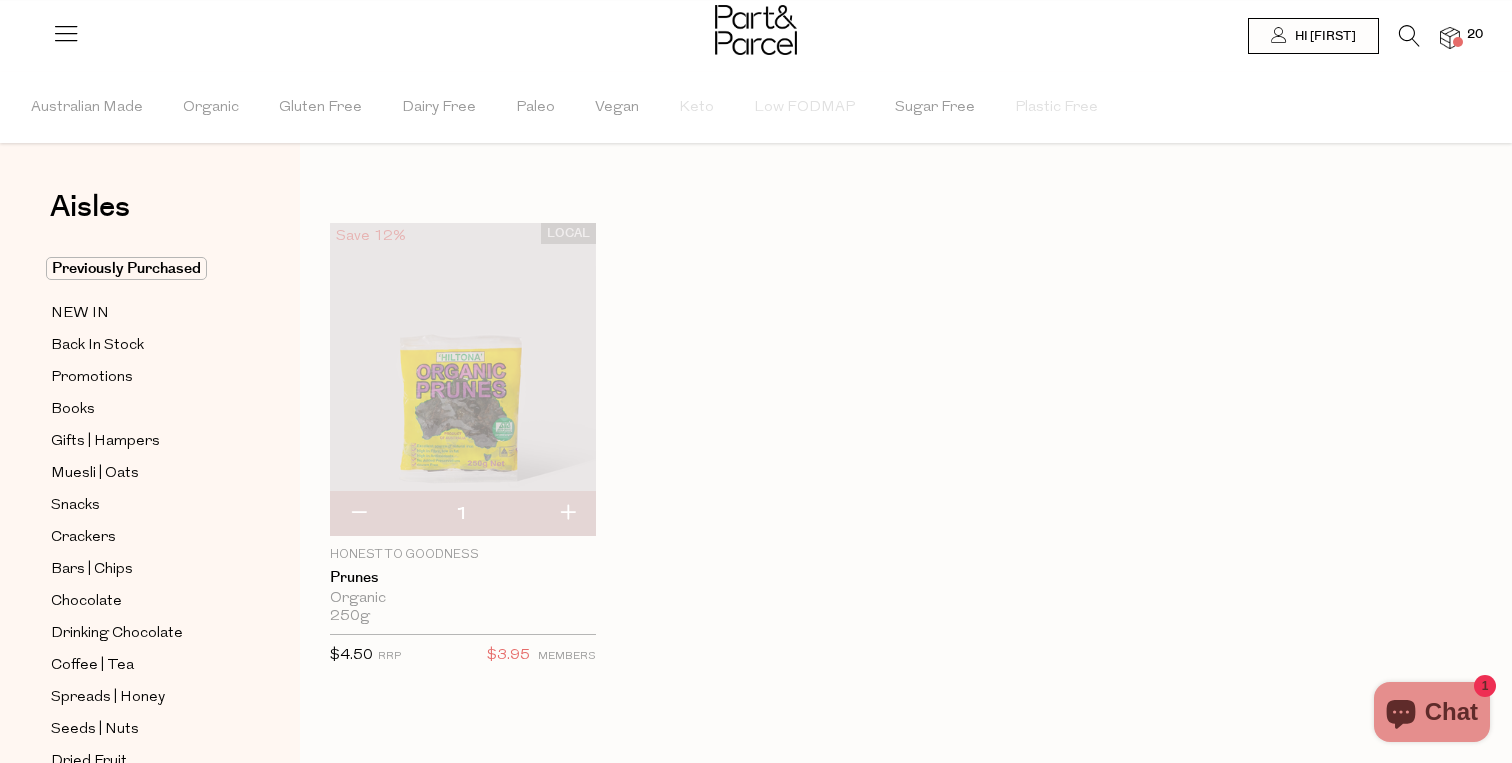 click at bounding box center [1450, 38] 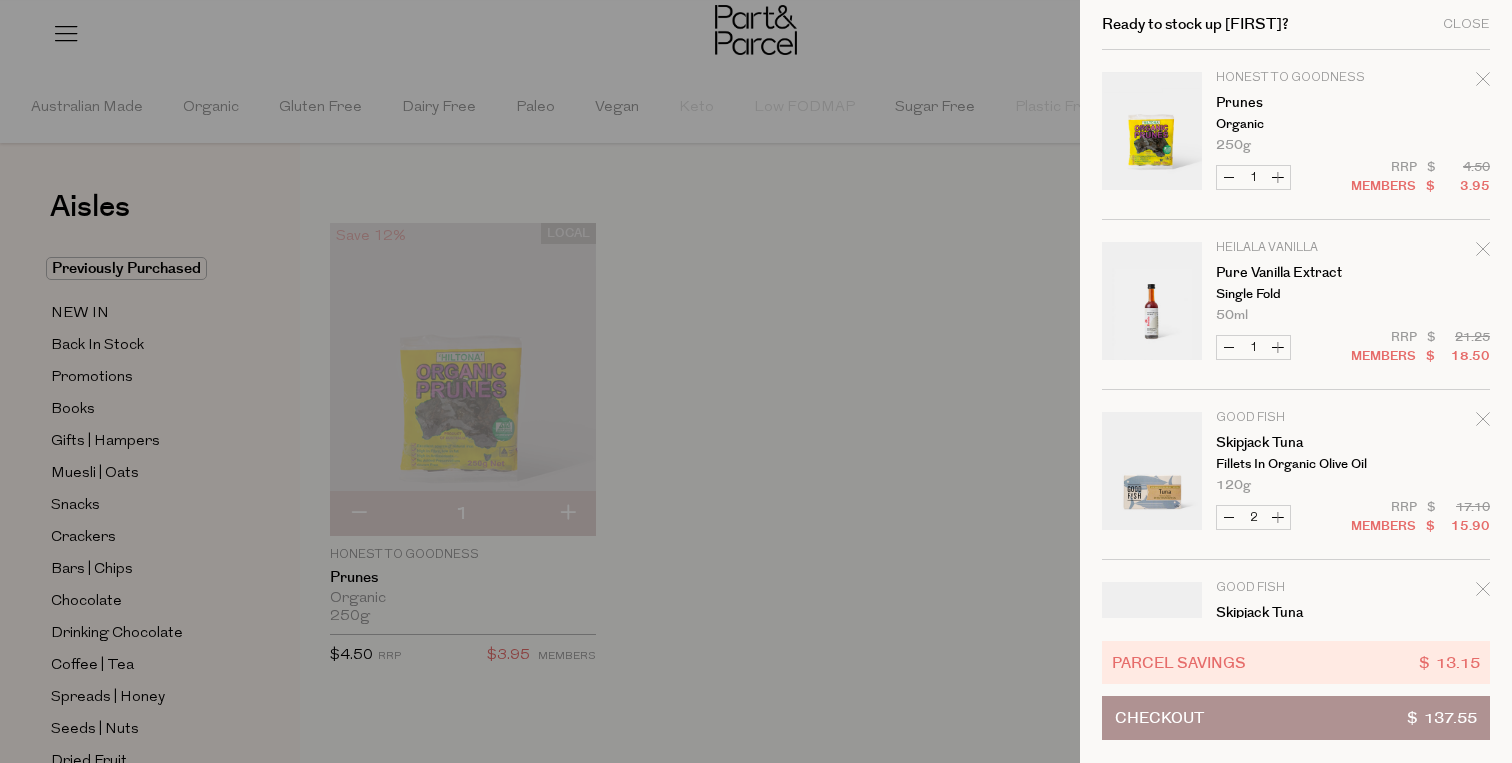 click at bounding box center (756, 381) 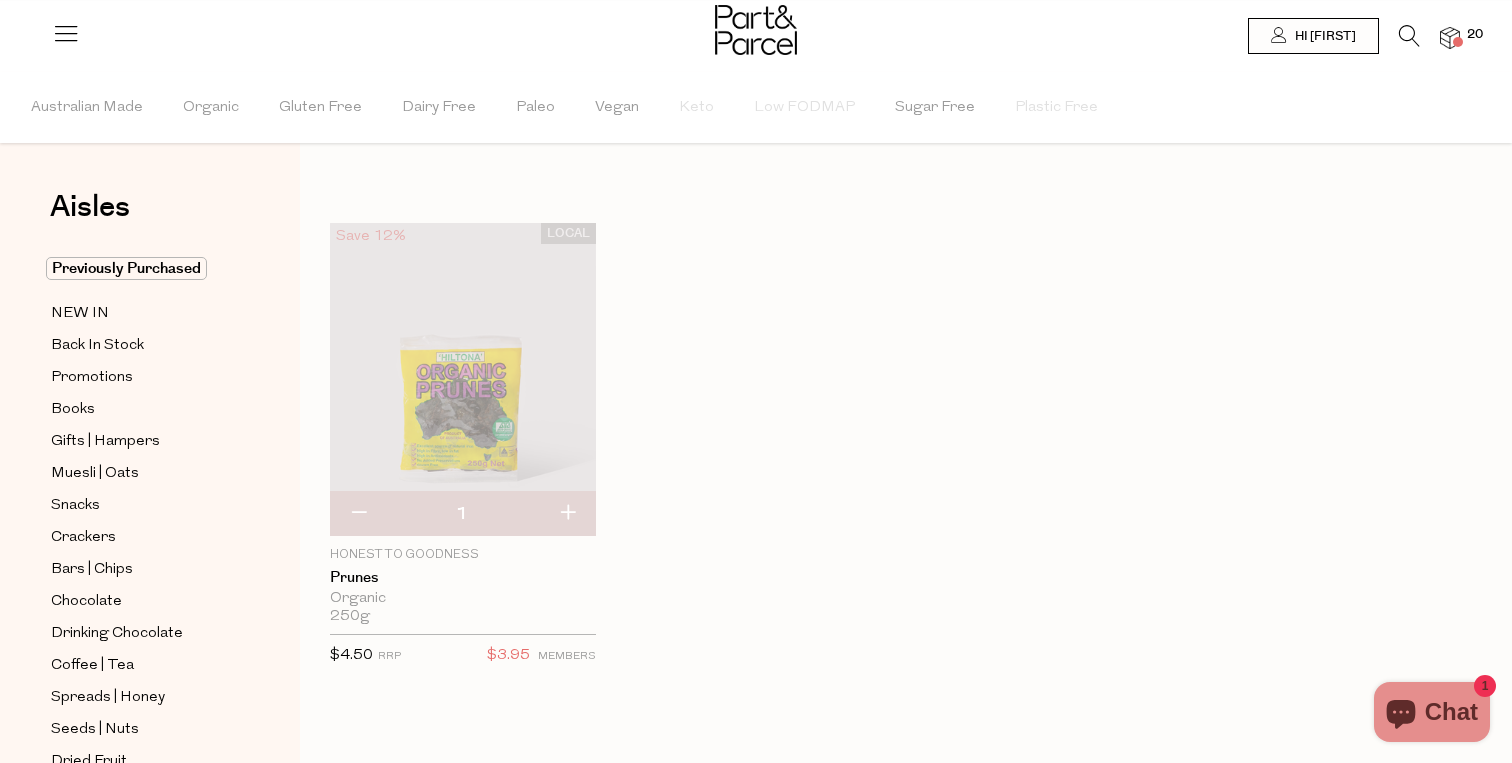 click at bounding box center [1409, 36] 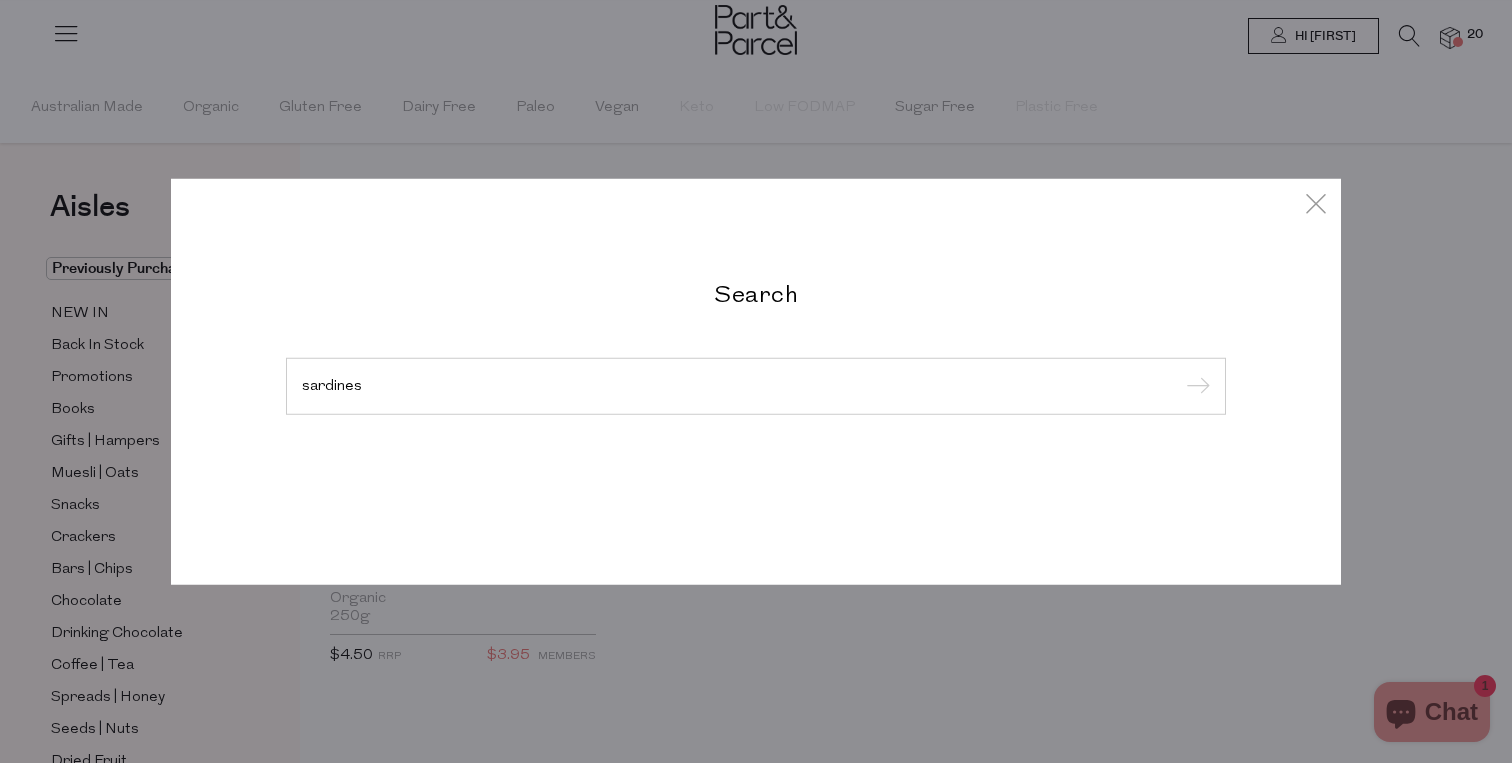 type on "sardines" 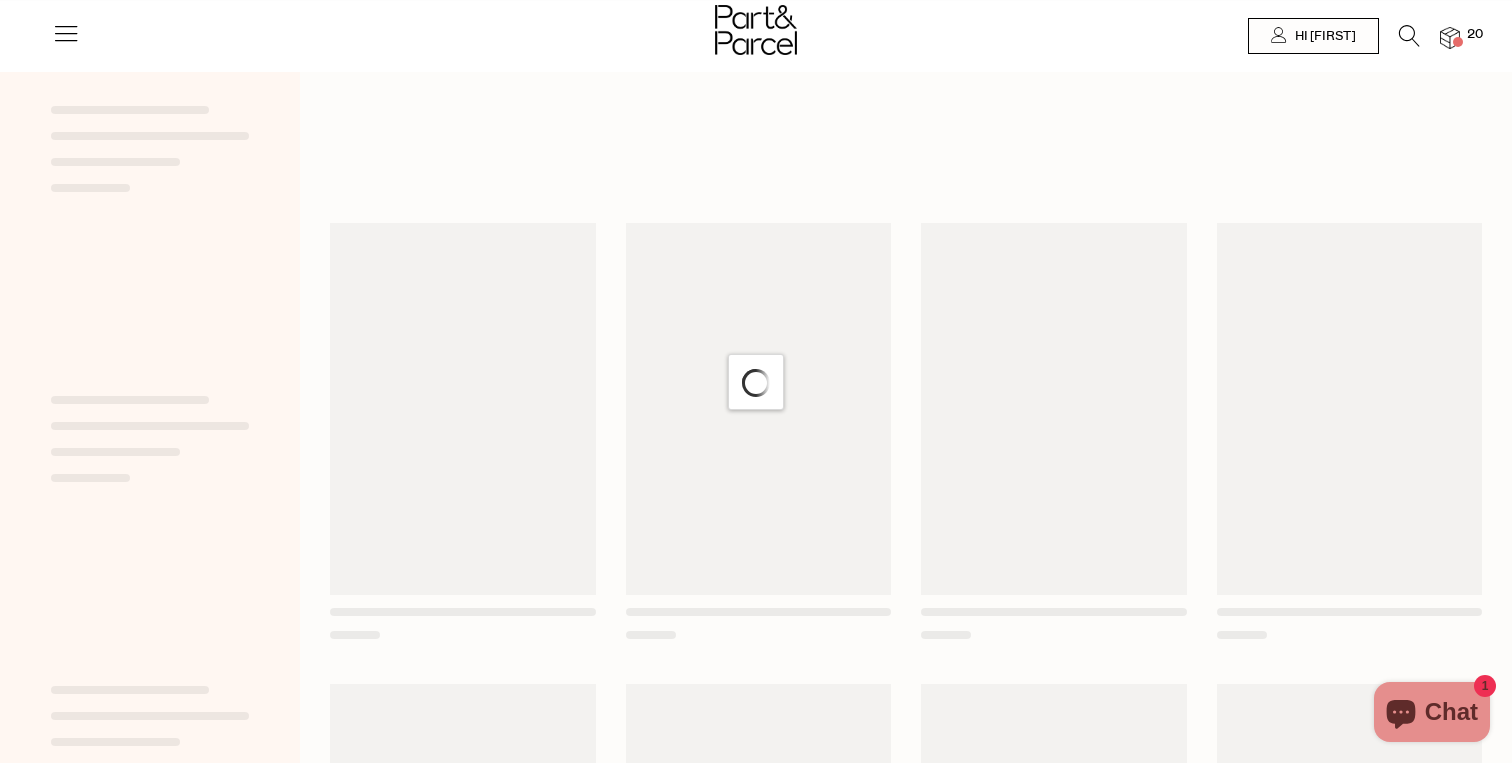 scroll, scrollTop: 0, scrollLeft: 0, axis: both 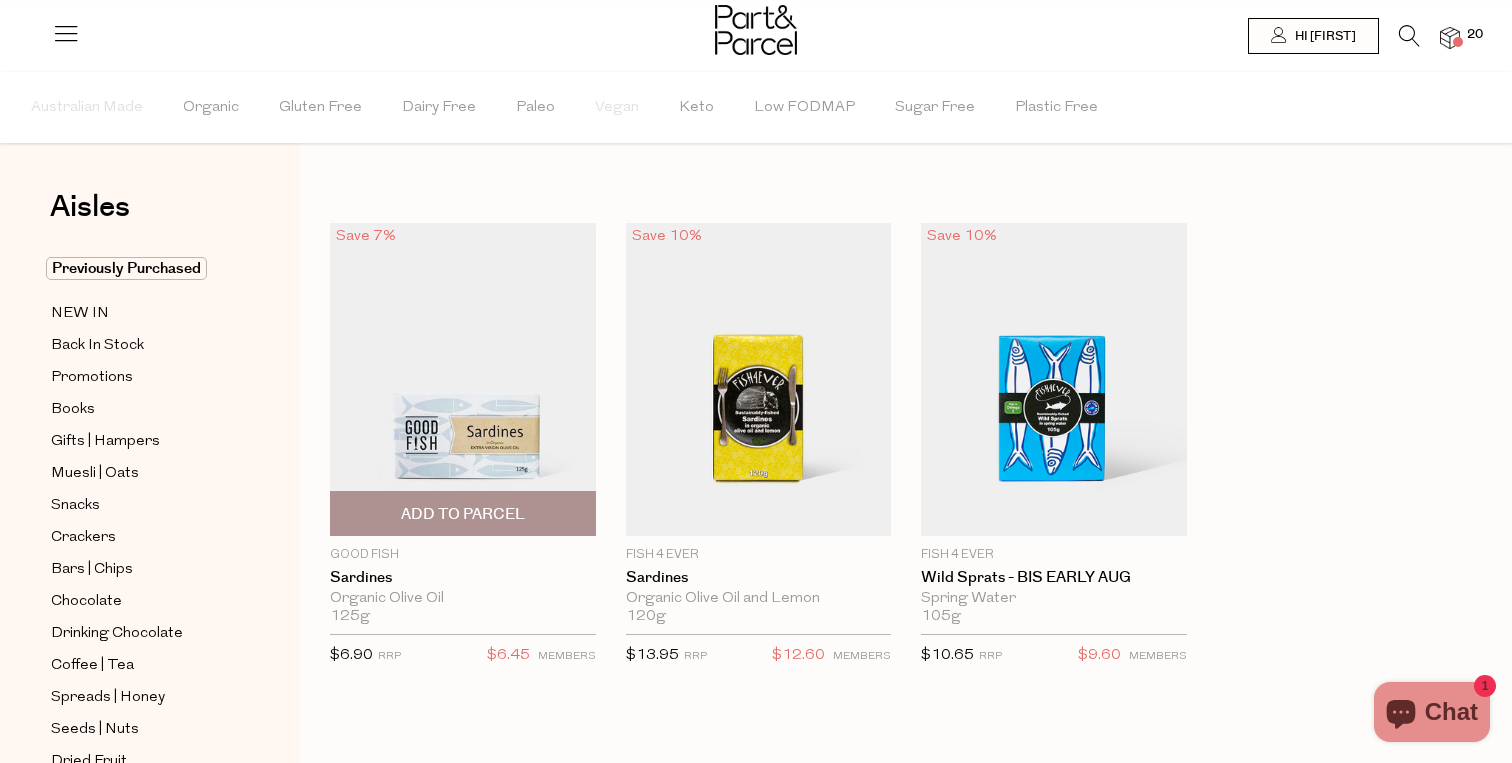click at bounding box center [463, 379] 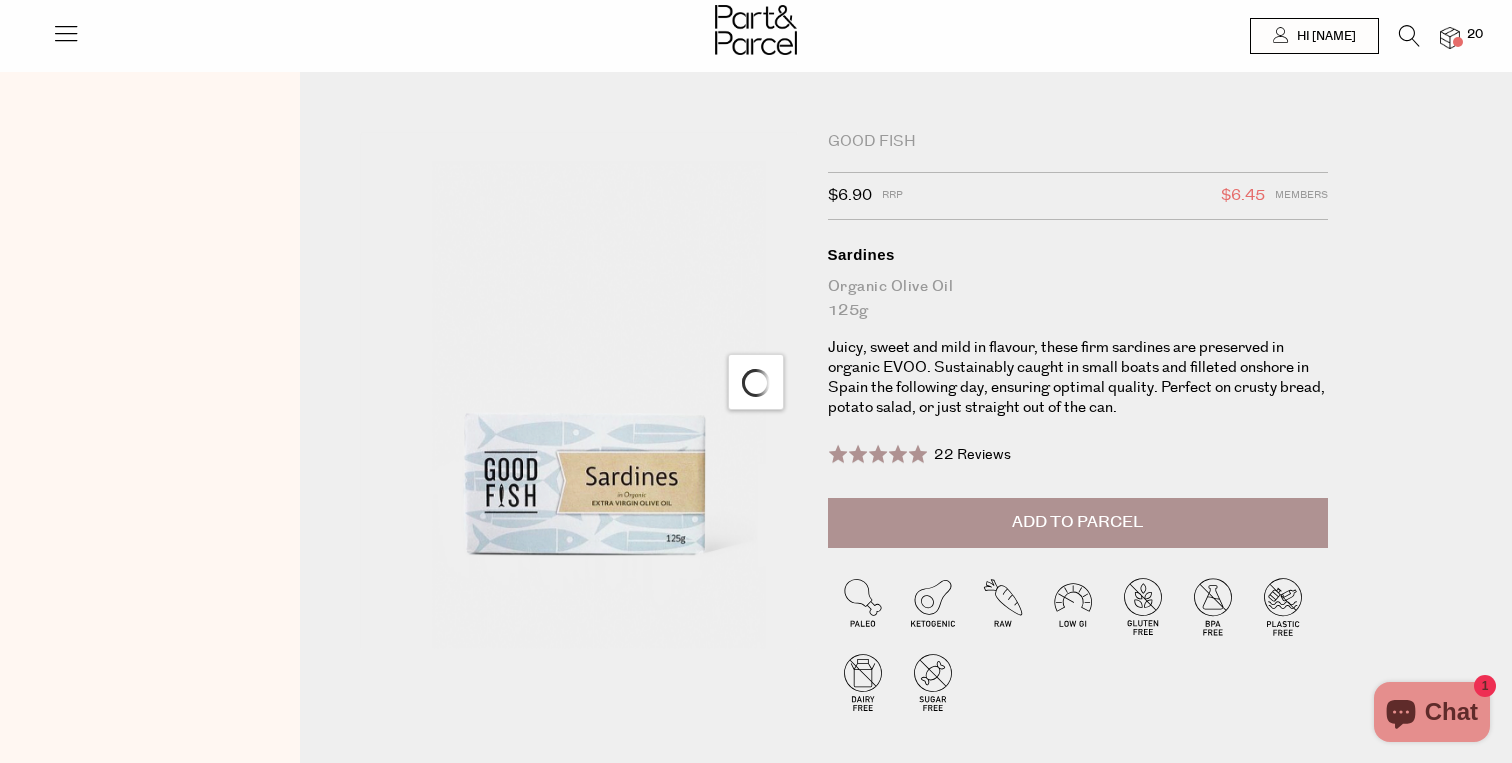 scroll, scrollTop: 0, scrollLeft: 0, axis: both 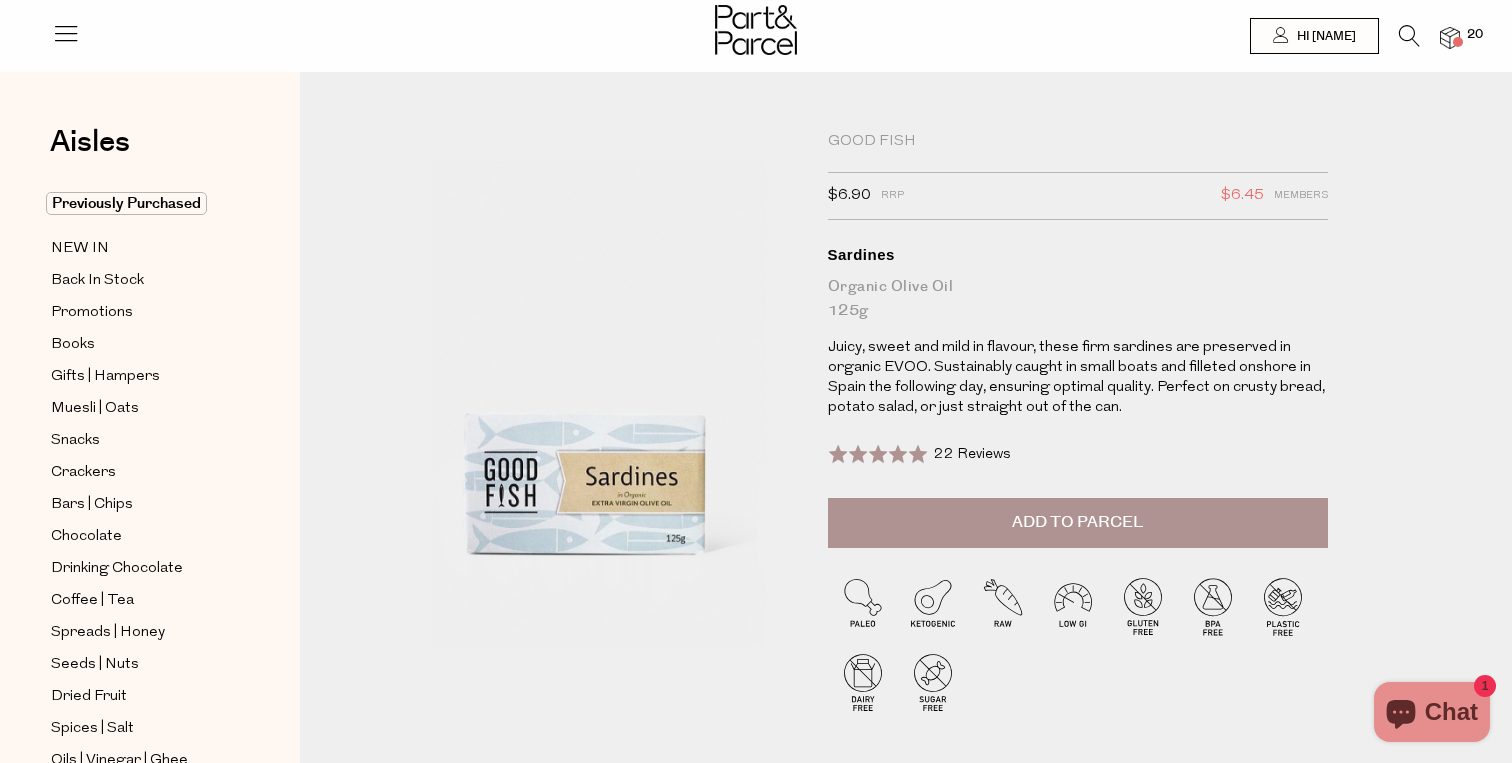 click on "Add to Parcel" at bounding box center [1077, 522] 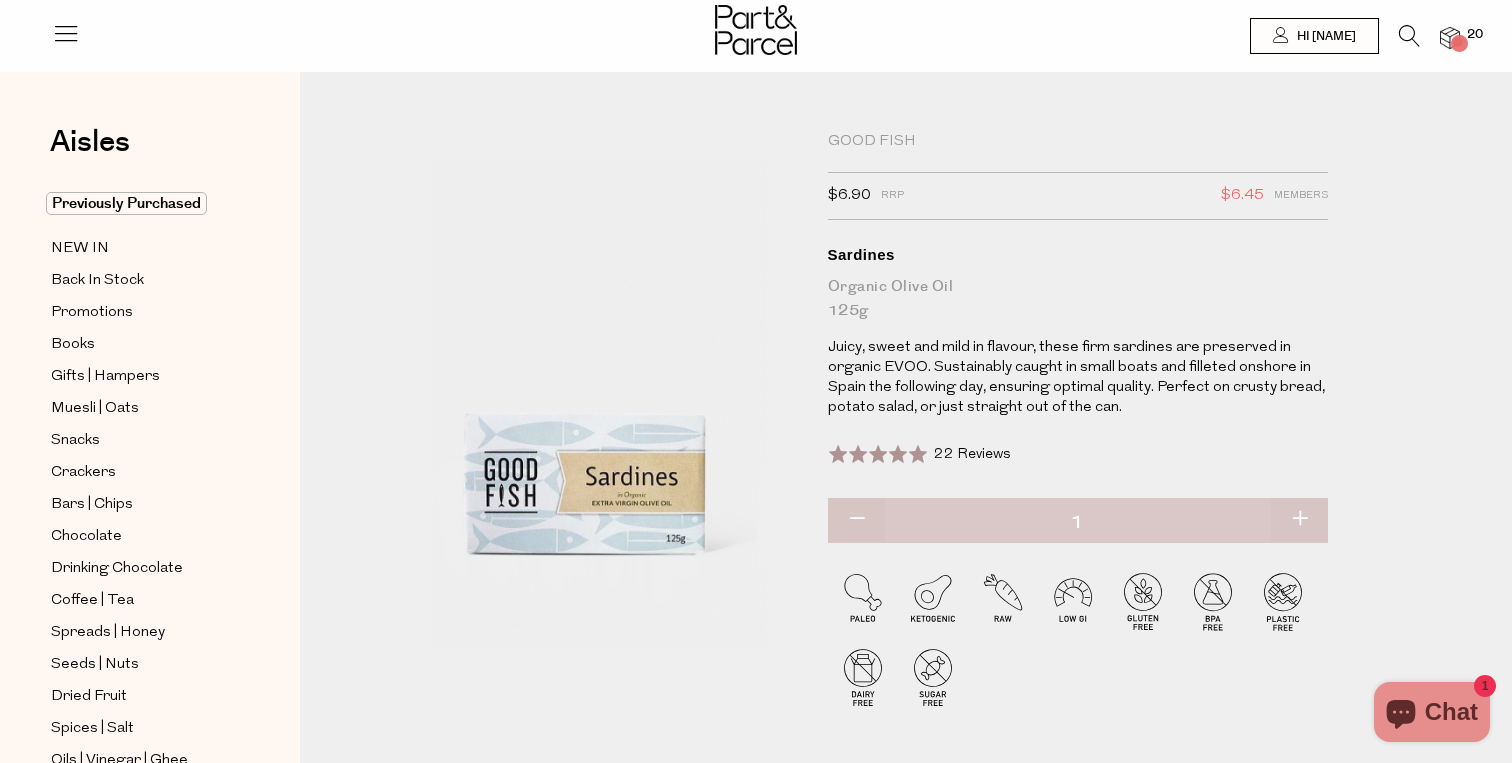 click at bounding box center (1299, 520) 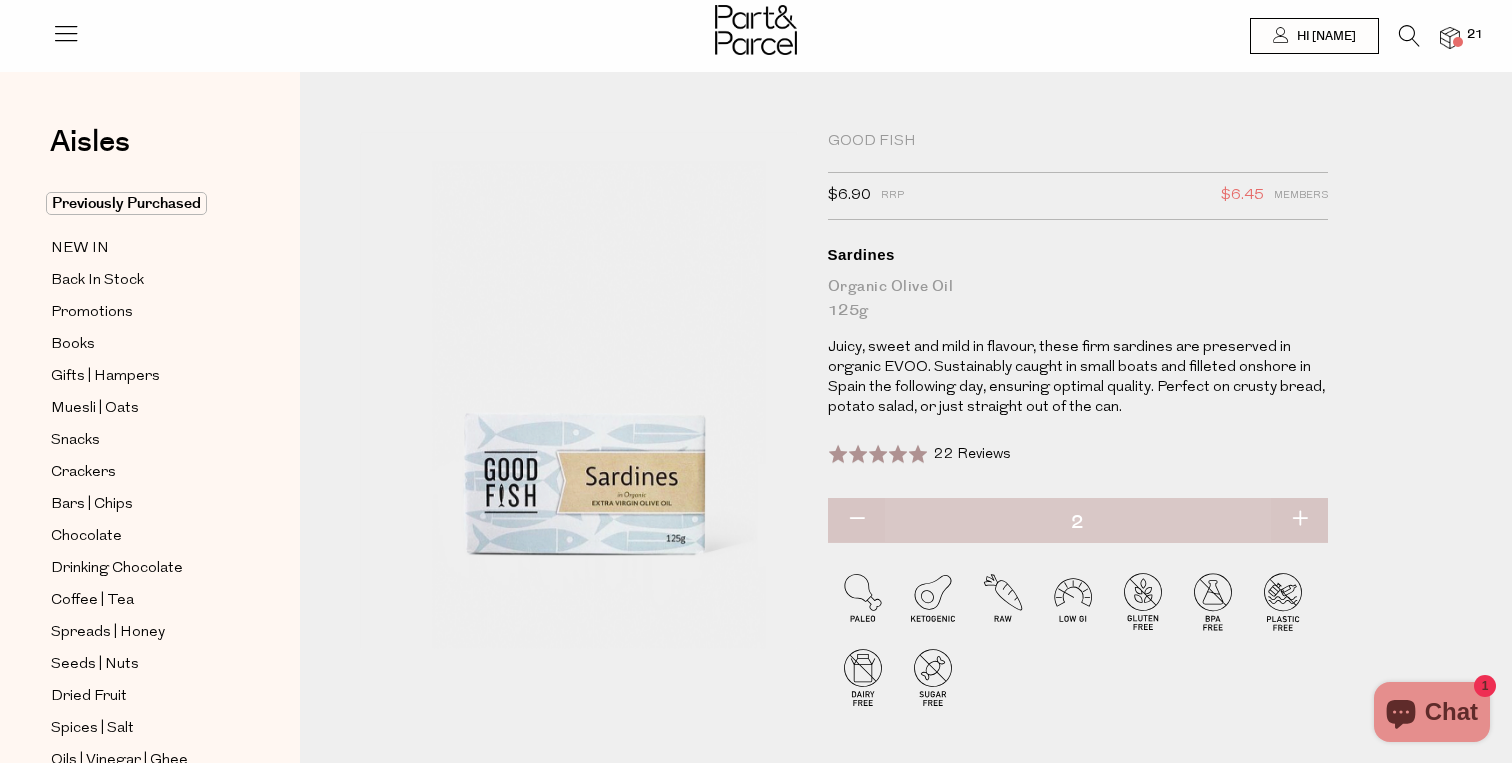 click at bounding box center [1299, 520] 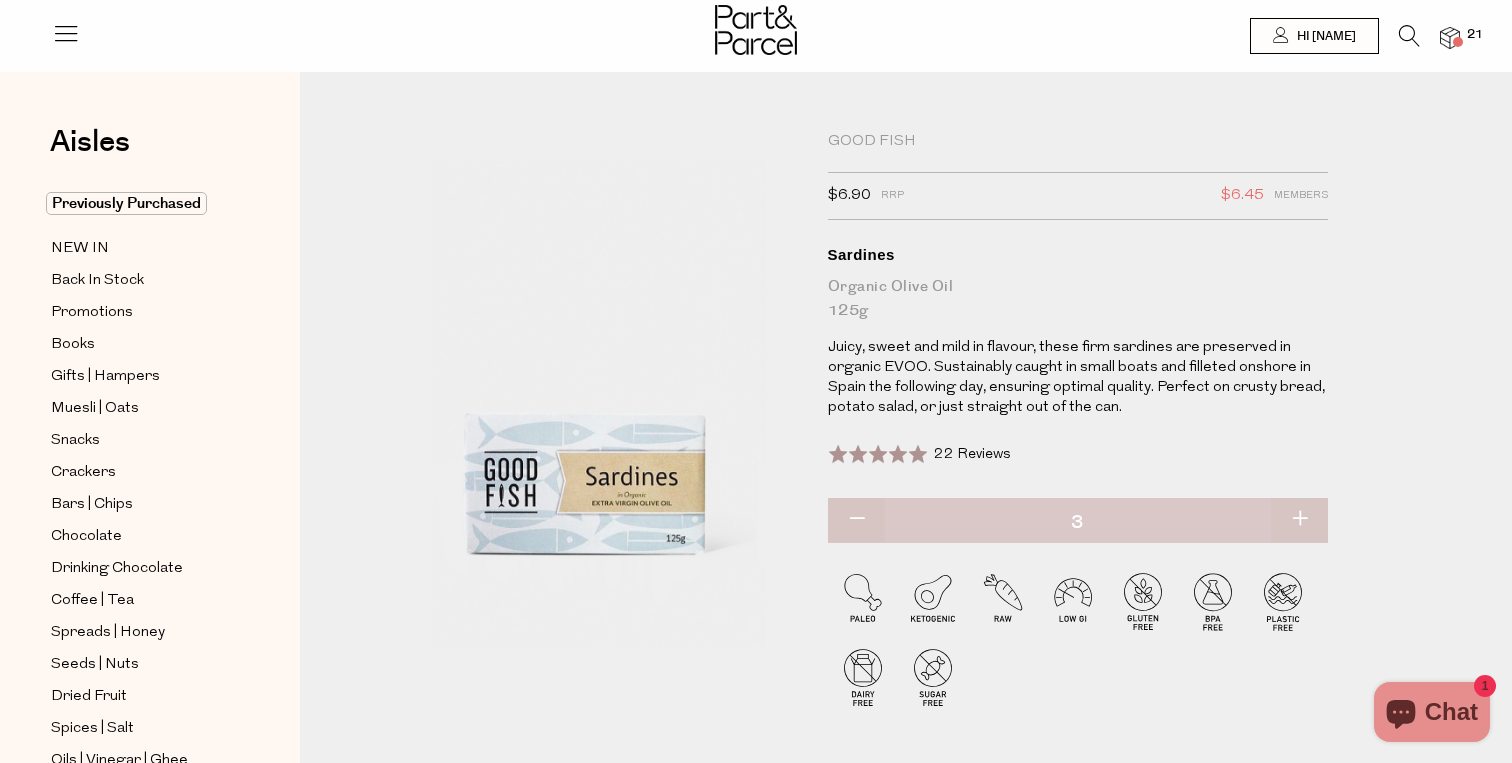 type on "2" 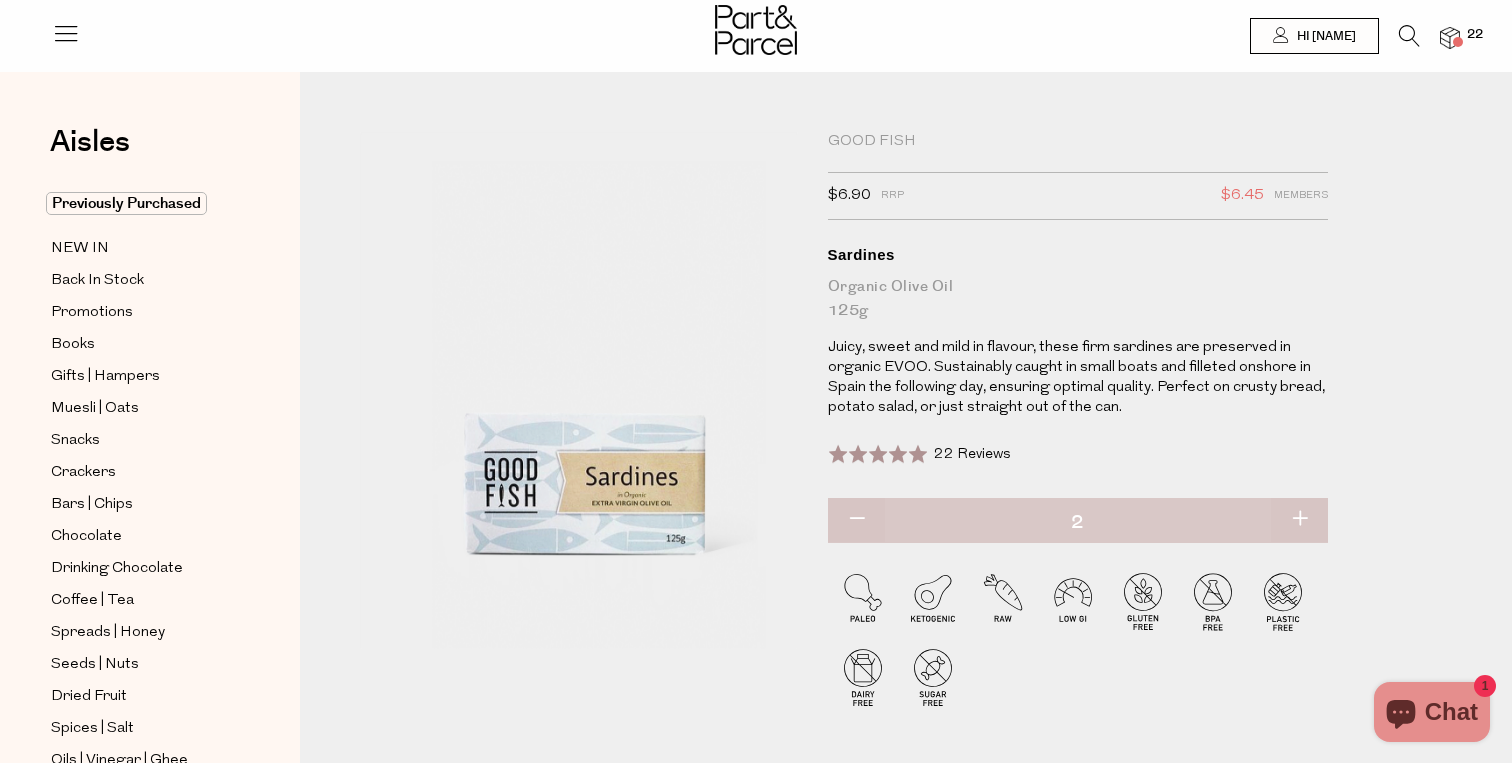 click at bounding box center [1299, 520] 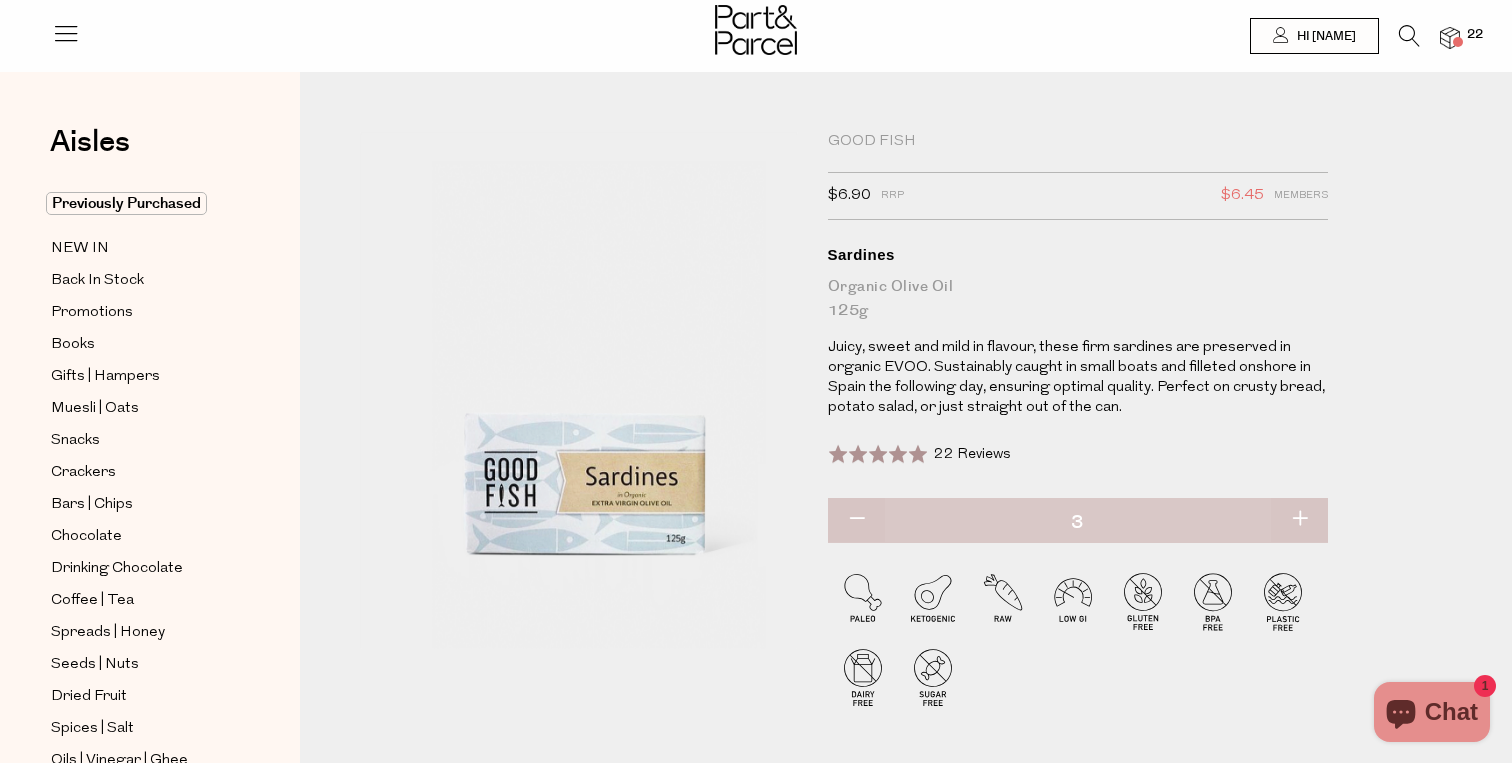 type on "3" 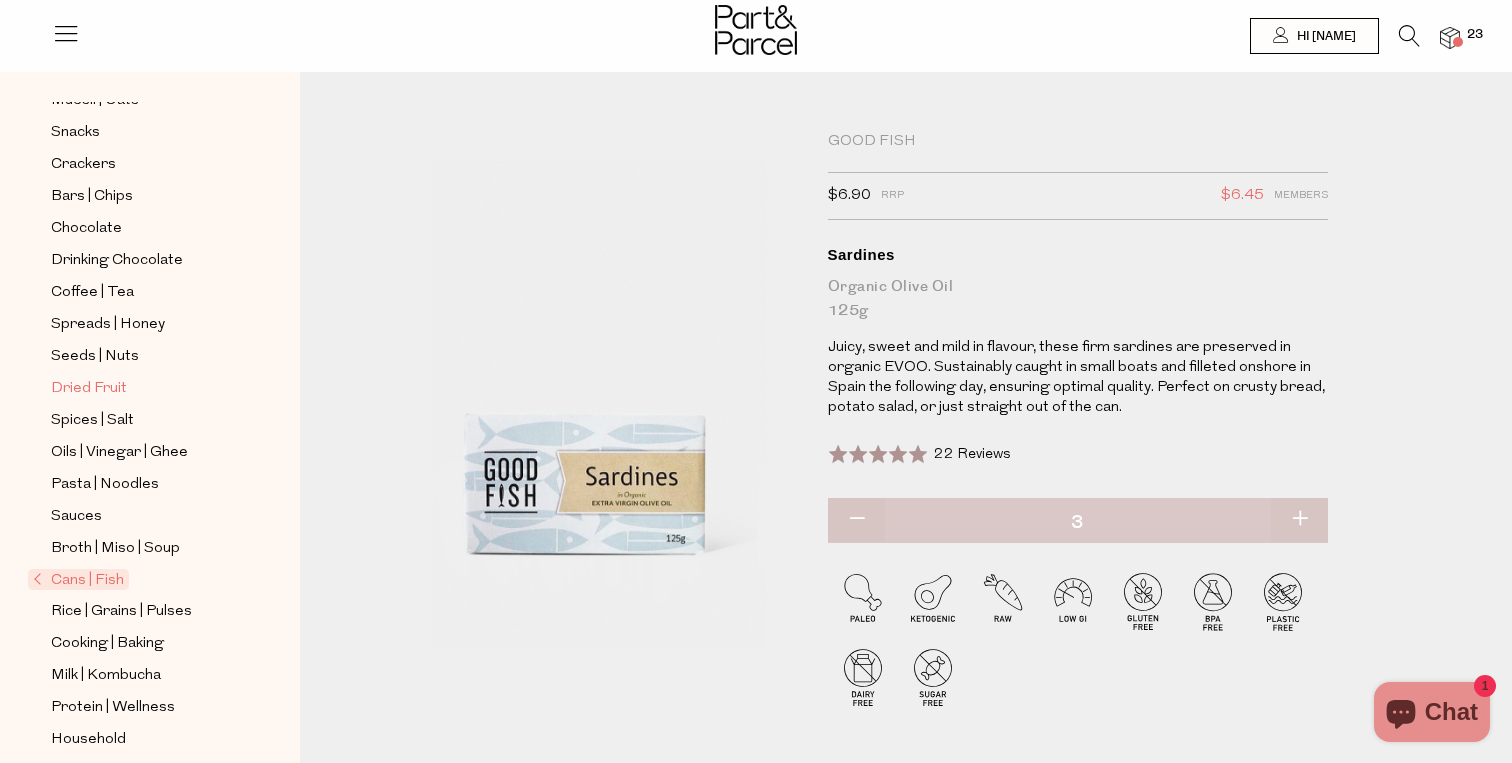 scroll, scrollTop: 333, scrollLeft: 0, axis: vertical 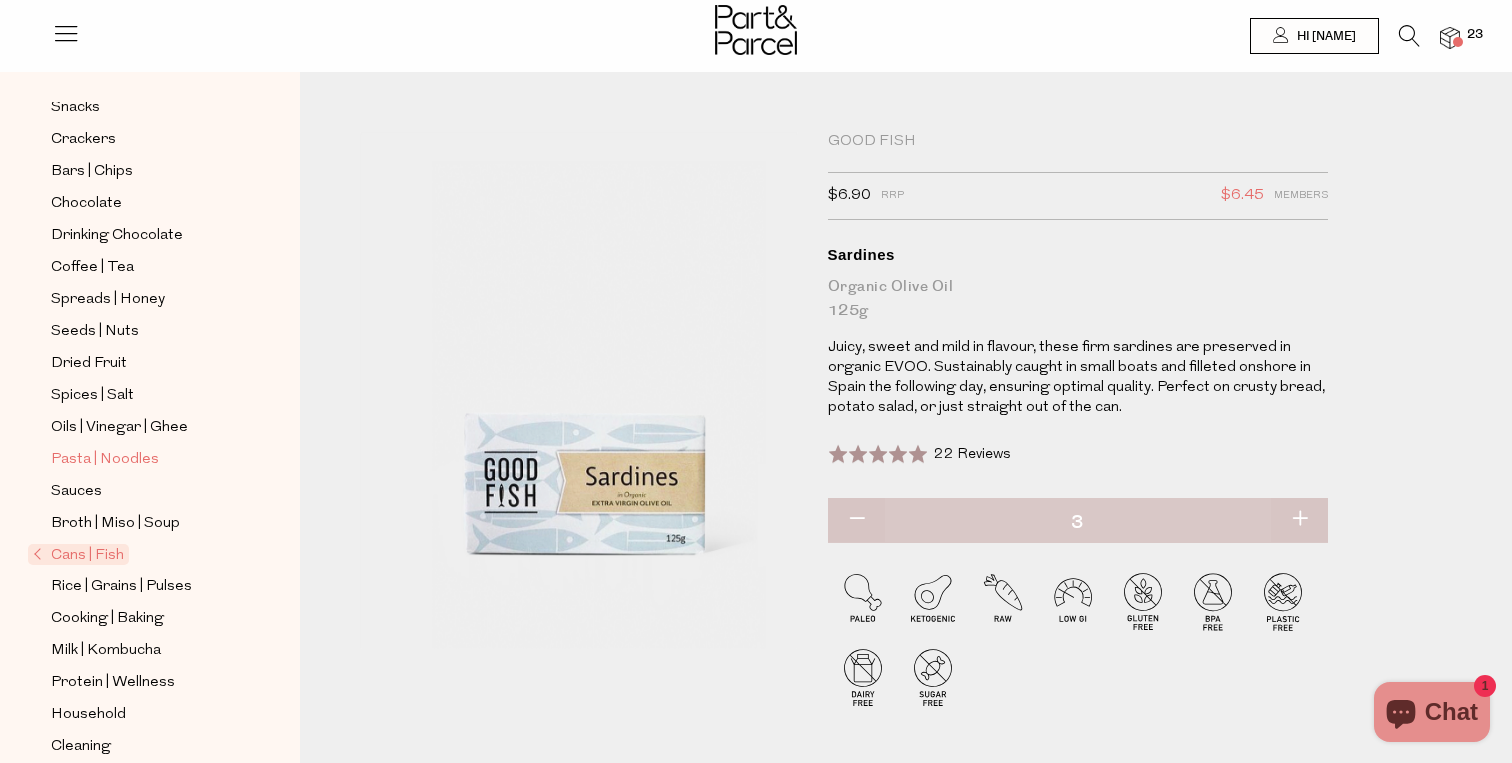 click on "Pasta | Noodles" at bounding box center [105, 460] 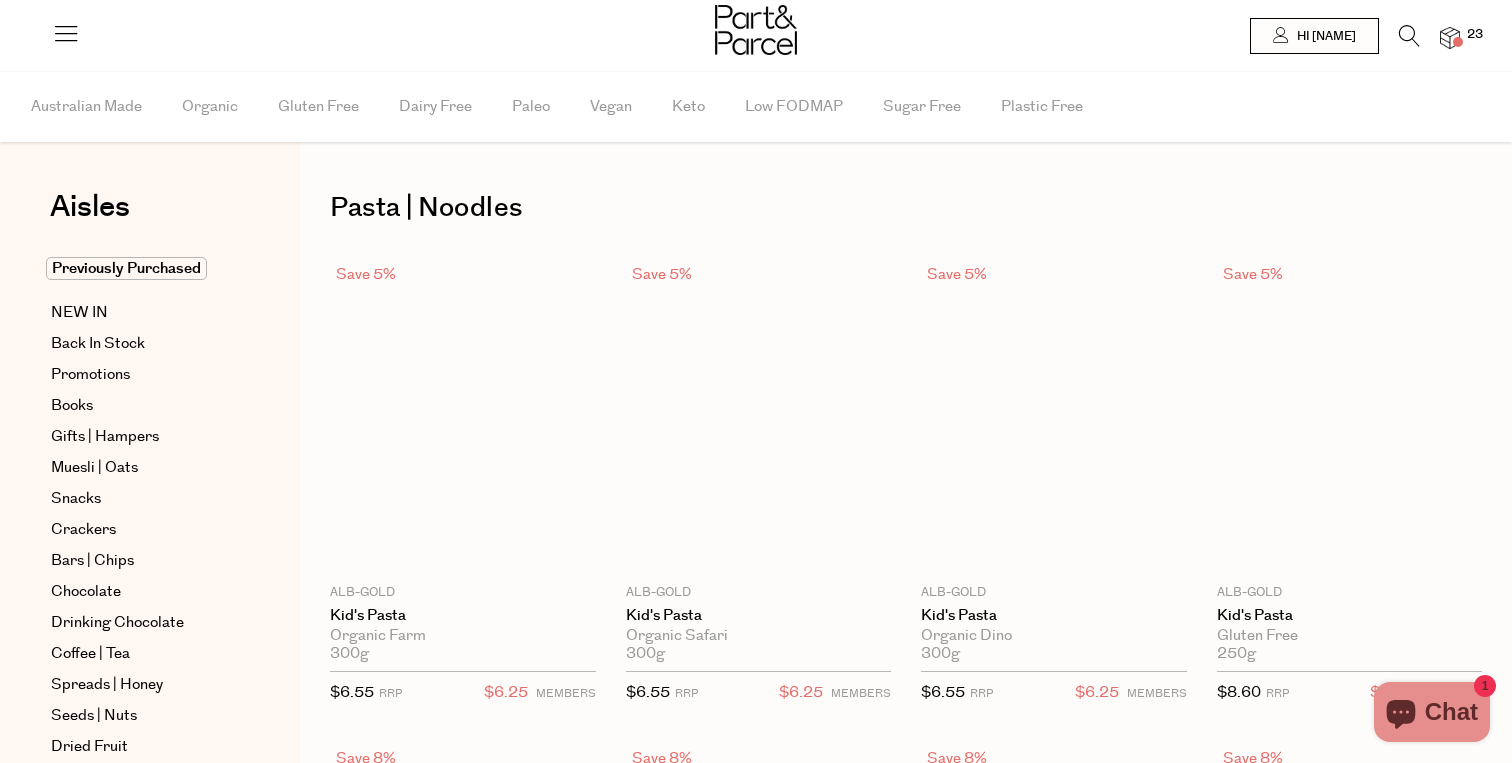 scroll, scrollTop: 0, scrollLeft: 0, axis: both 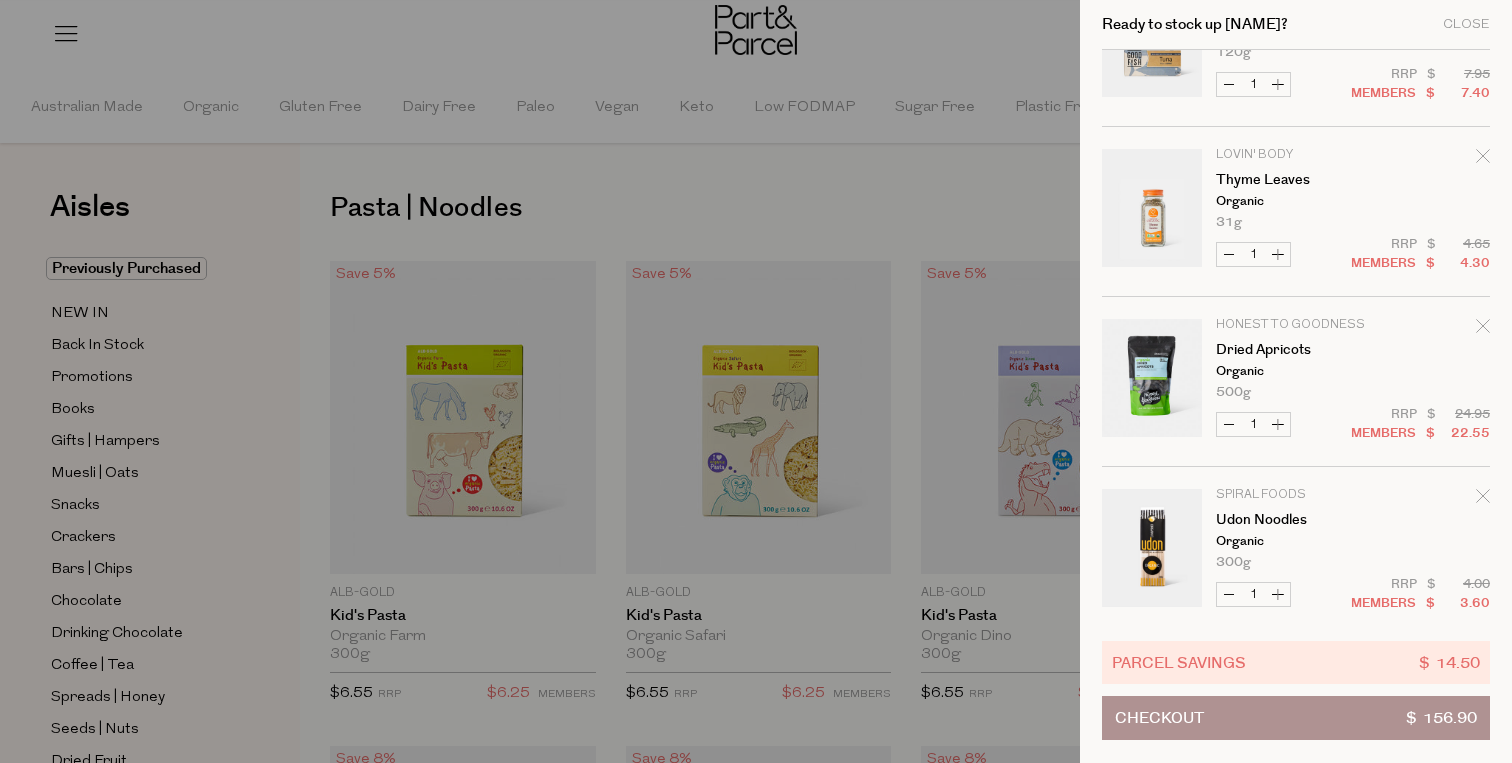 click on "Increase Udon Noodles" at bounding box center [1278, 594] 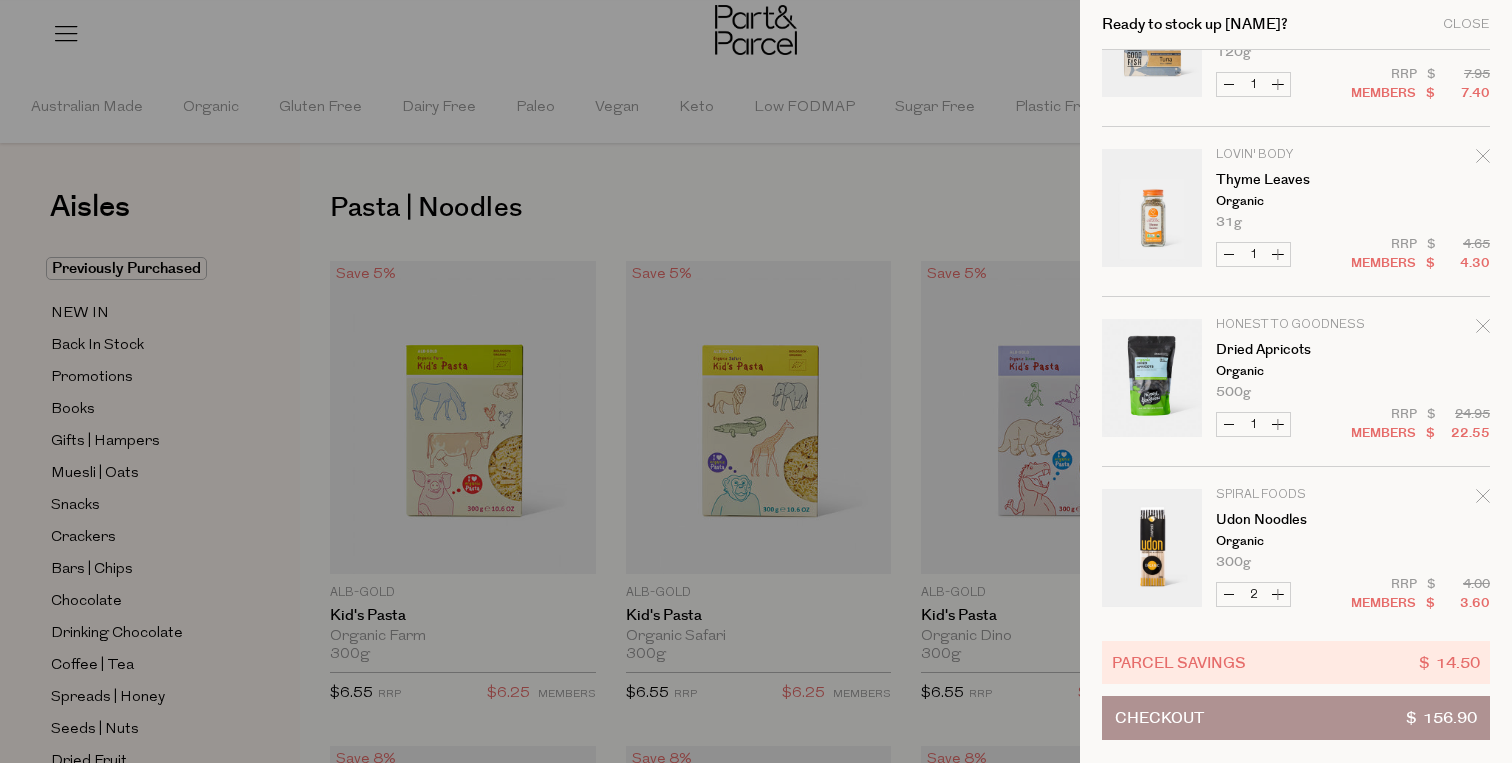 type on "2" 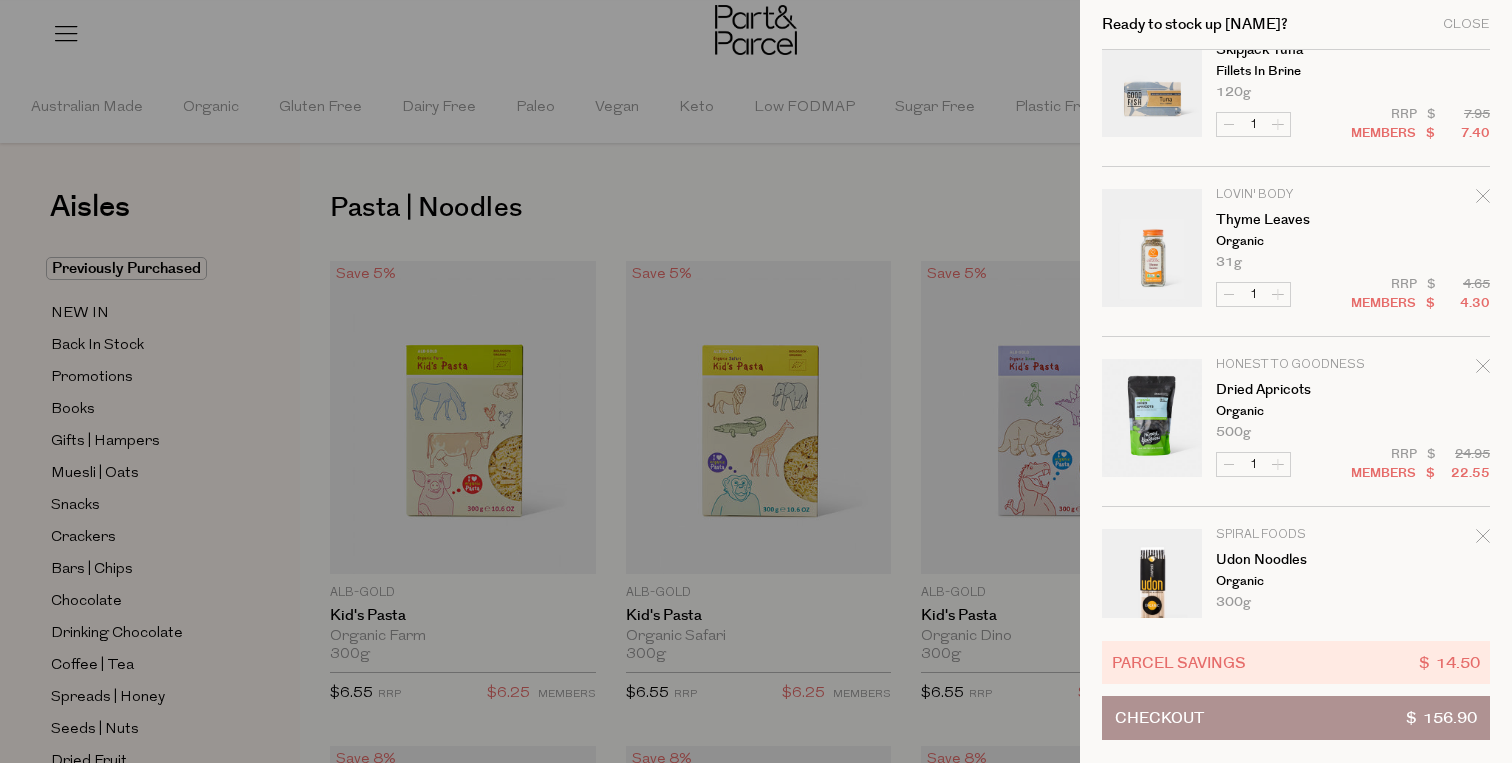 scroll, scrollTop: 704, scrollLeft: 0, axis: vertical 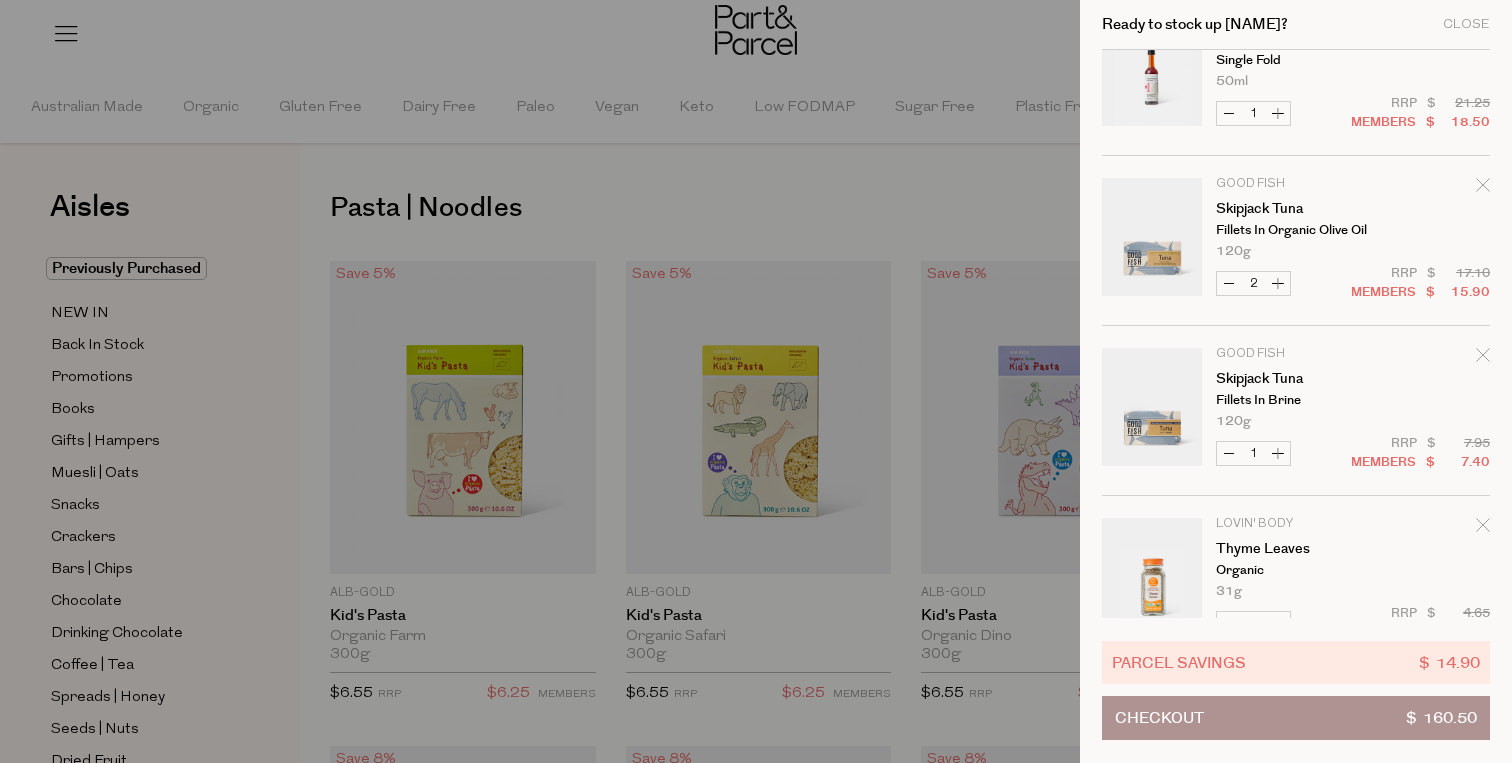 click at bounding box center (756, 381) 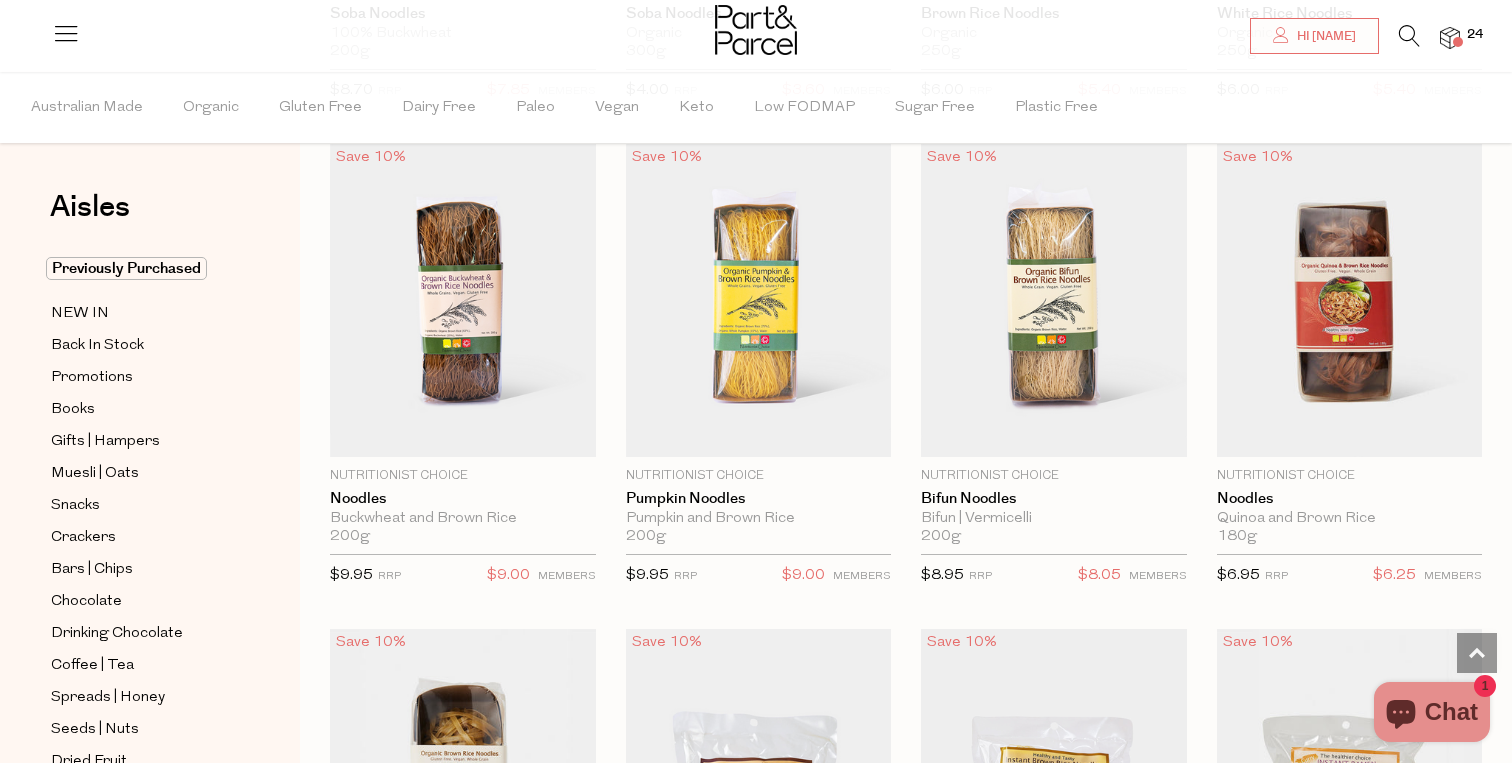 scroll, scrollTop: 4958, scrollLeft: 0, axis: vertical 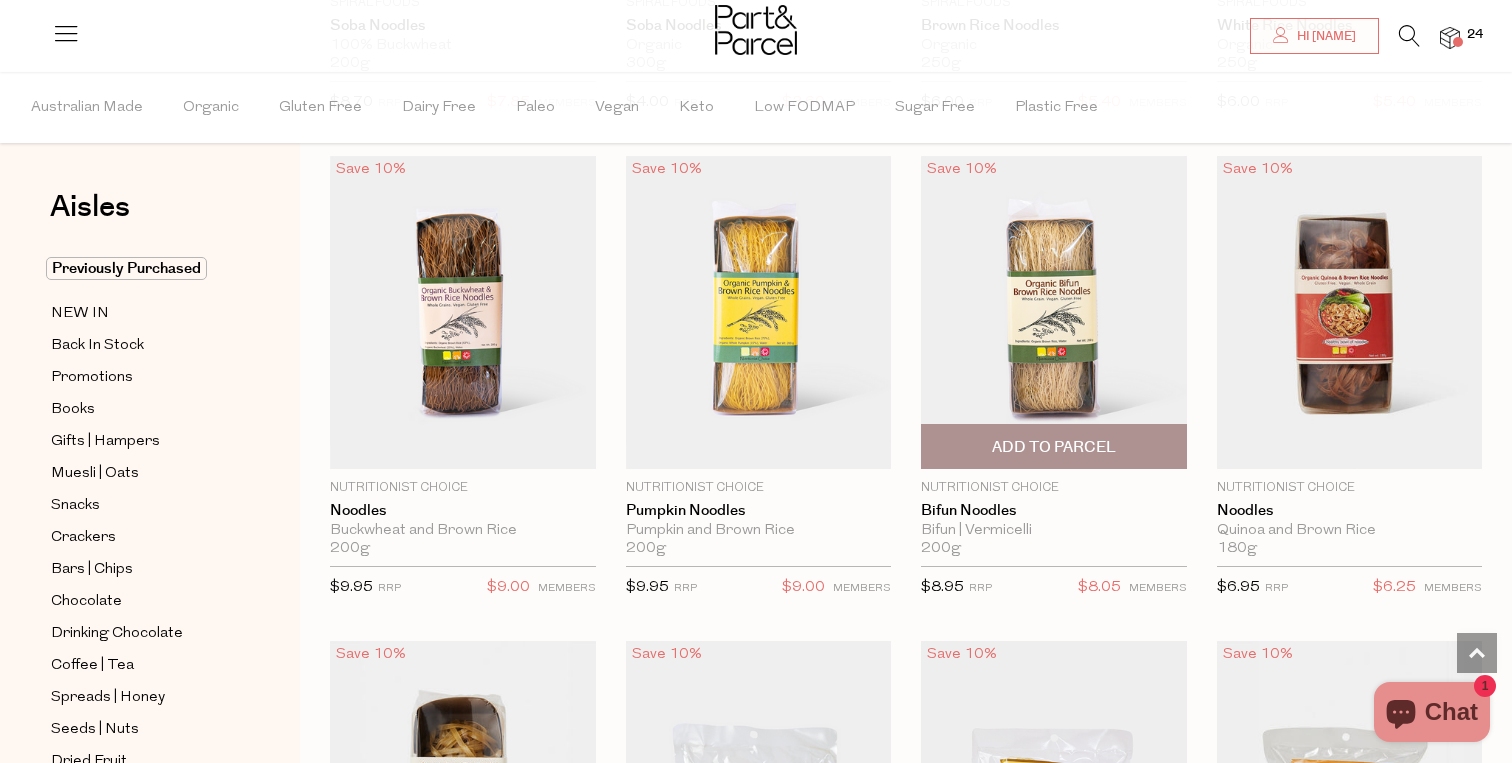 click on "Add To Parcel" at bounding box center [1054, 447] 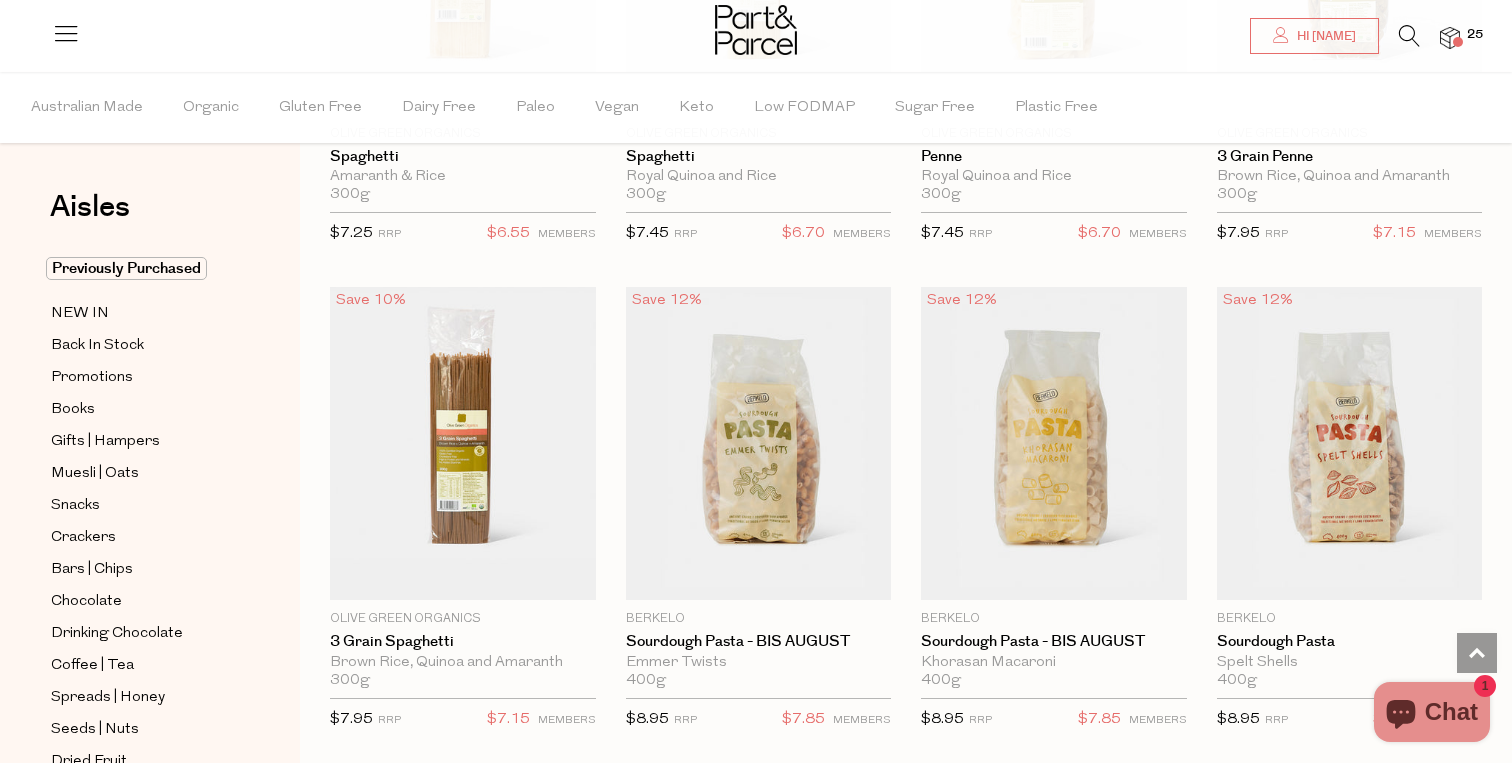 scroll, scrollTop: 1694, scrollLeft: 0, axis: vertical 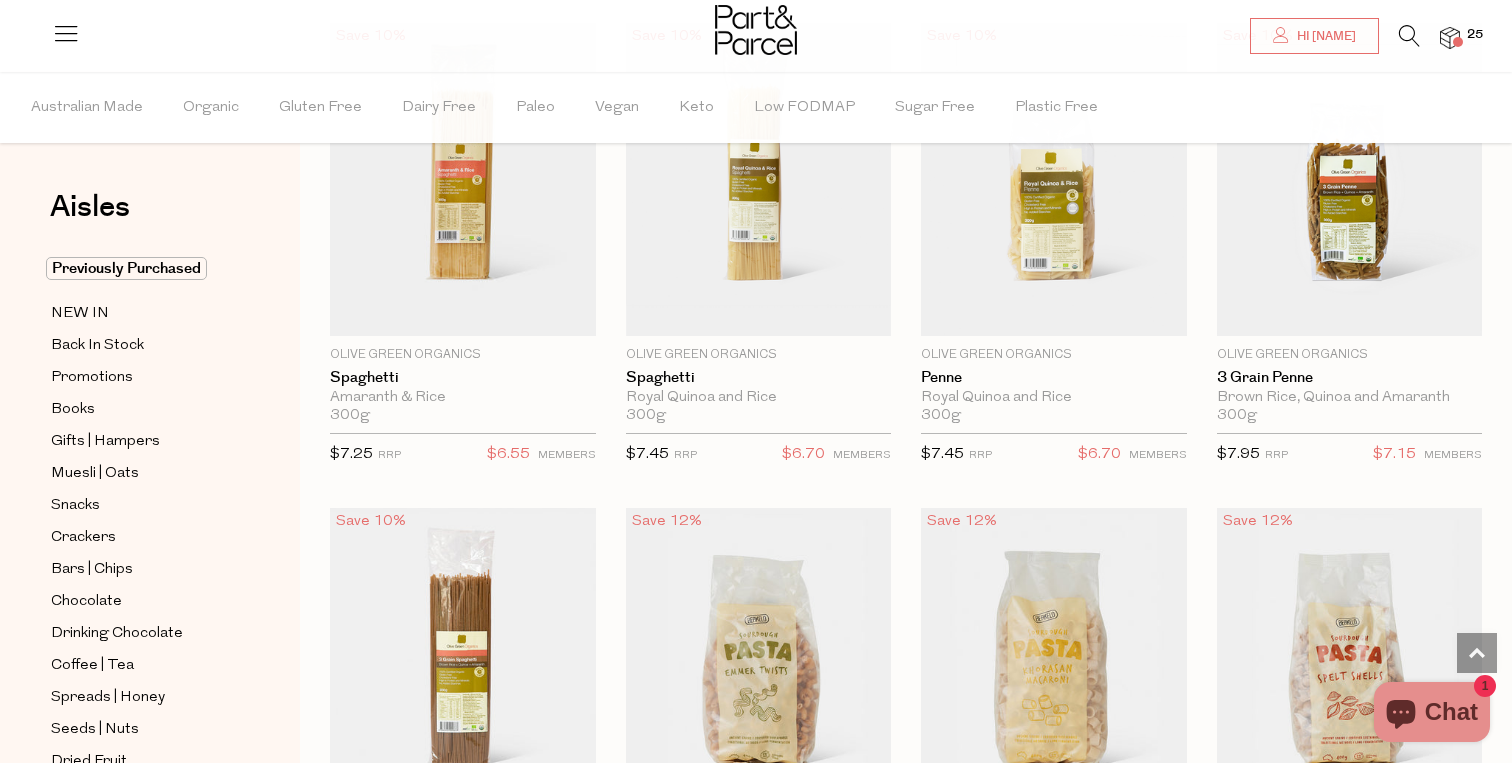 click at bounding box center (1399, 40) 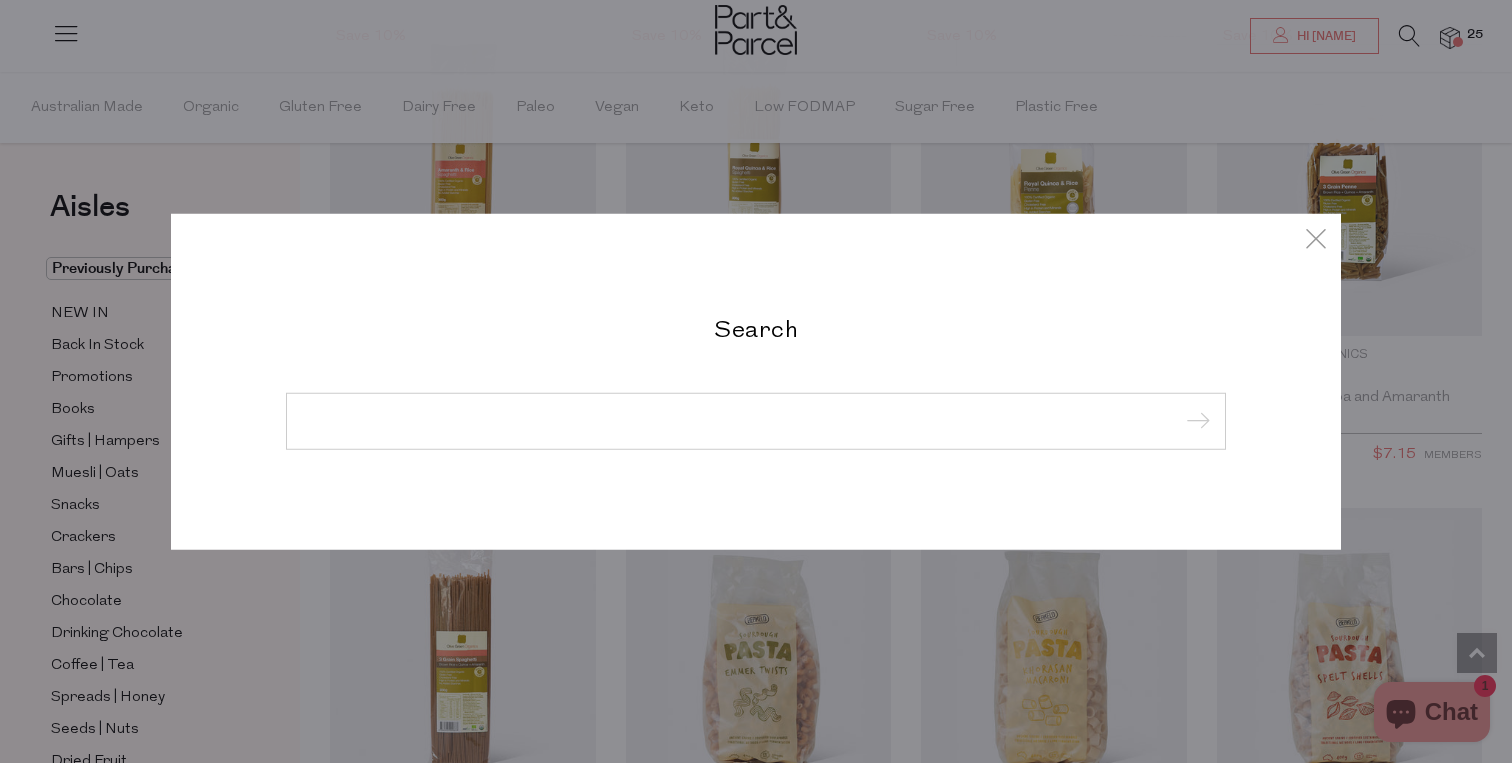 type on "k" 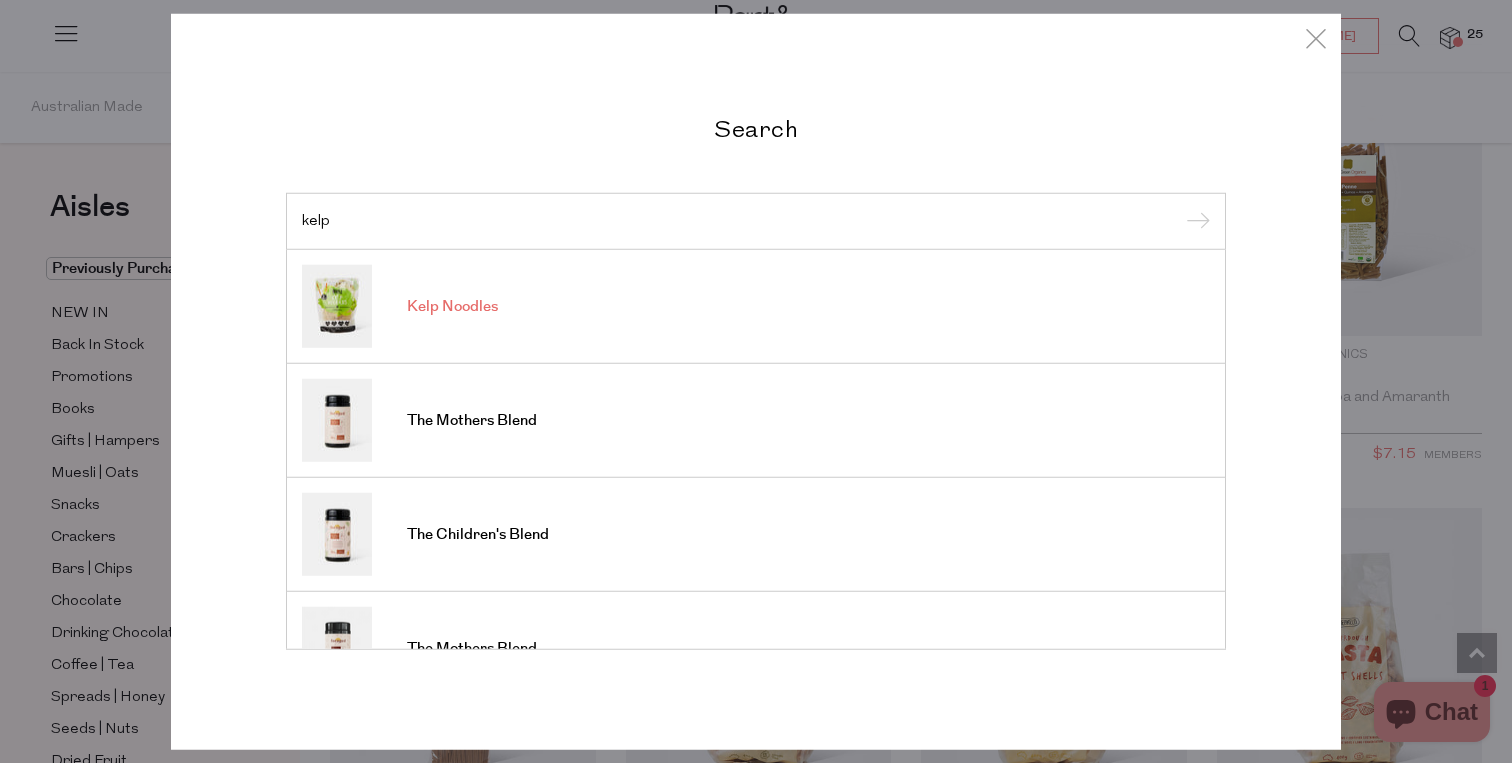 type on "kelp" 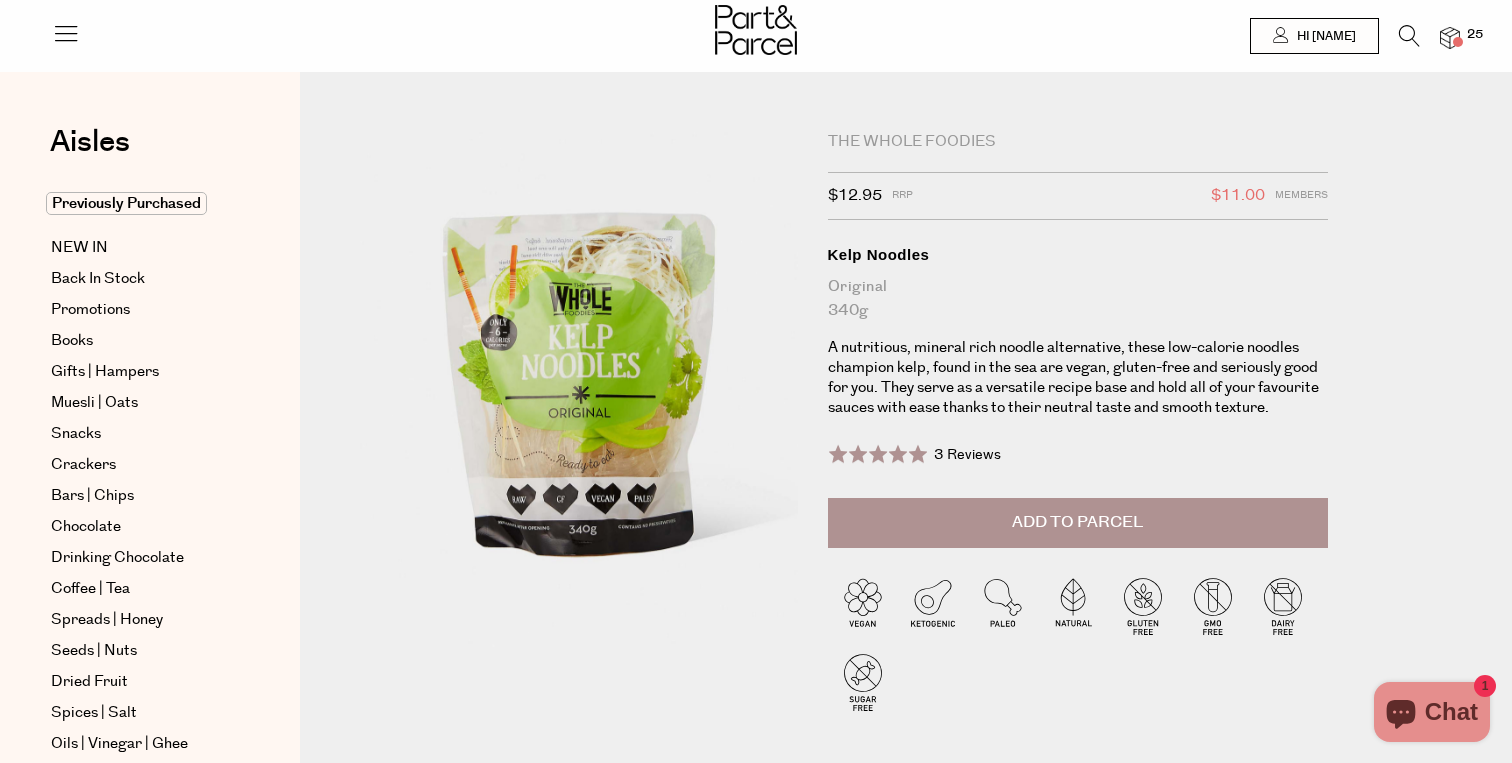 scroll, scrollTop: 0, scrollLeft: 0, axis: both 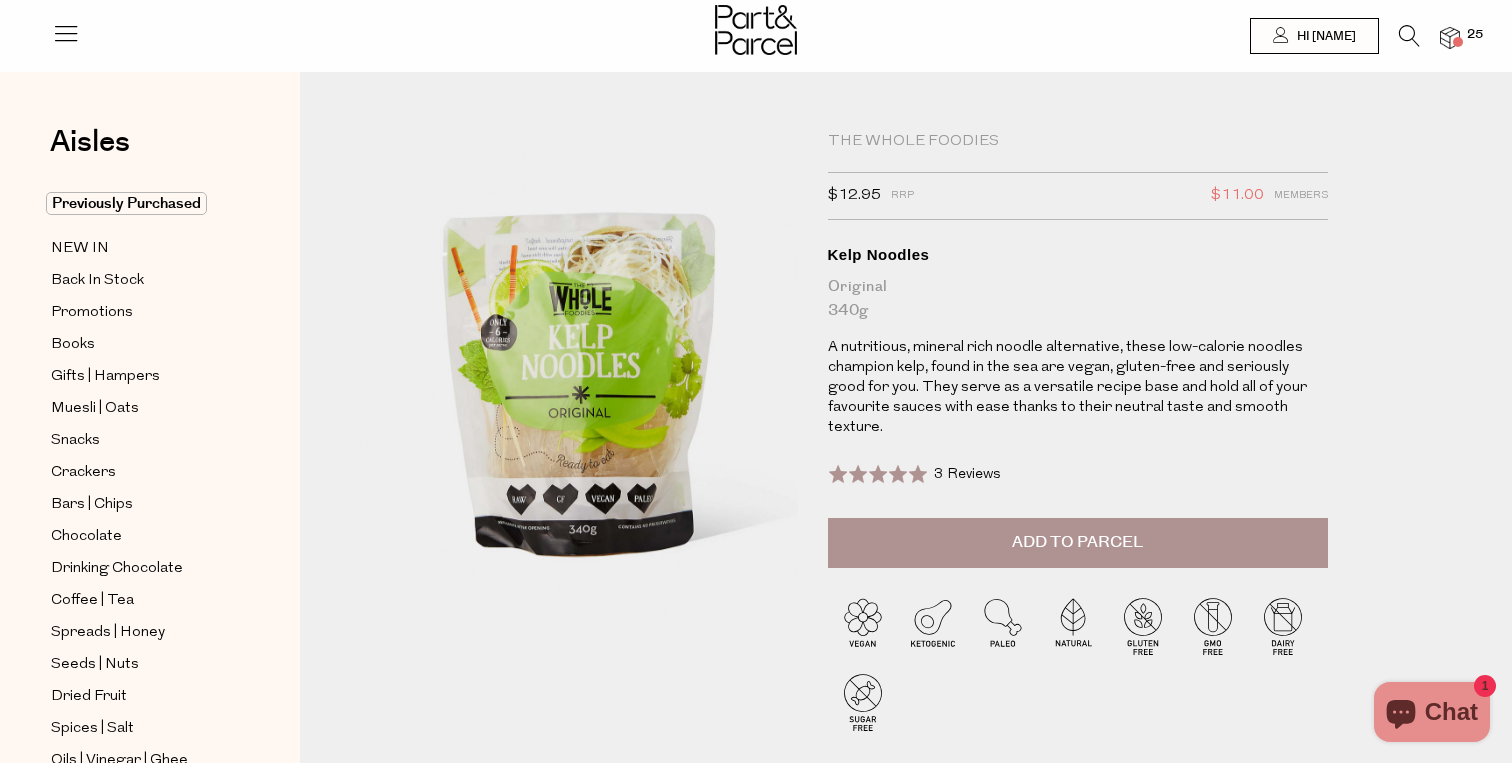 click on "Add to Parcel" at bounding box center (1077, 542) 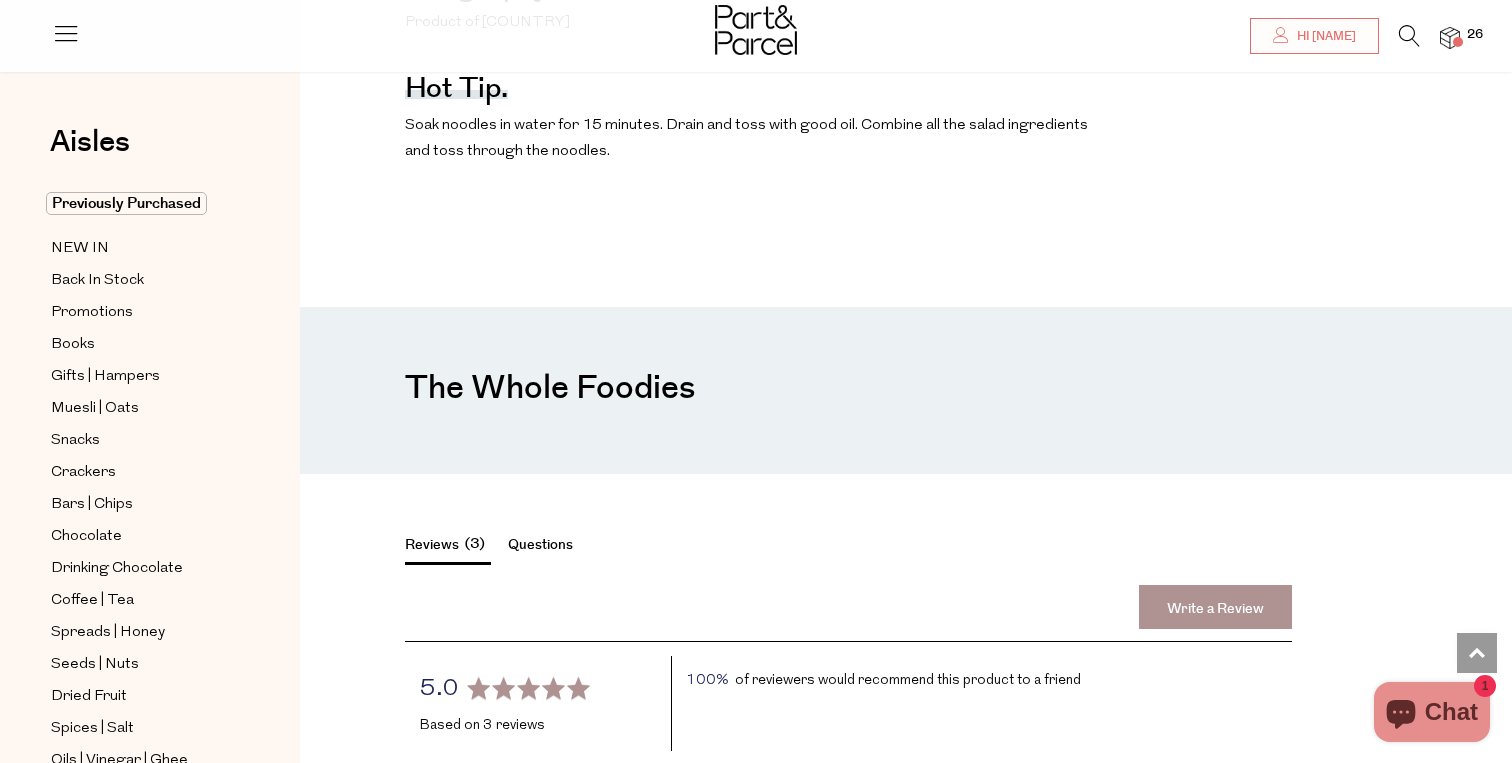 scroll, scrollTop: 1616, scrollLeft: 0, axis: vertical 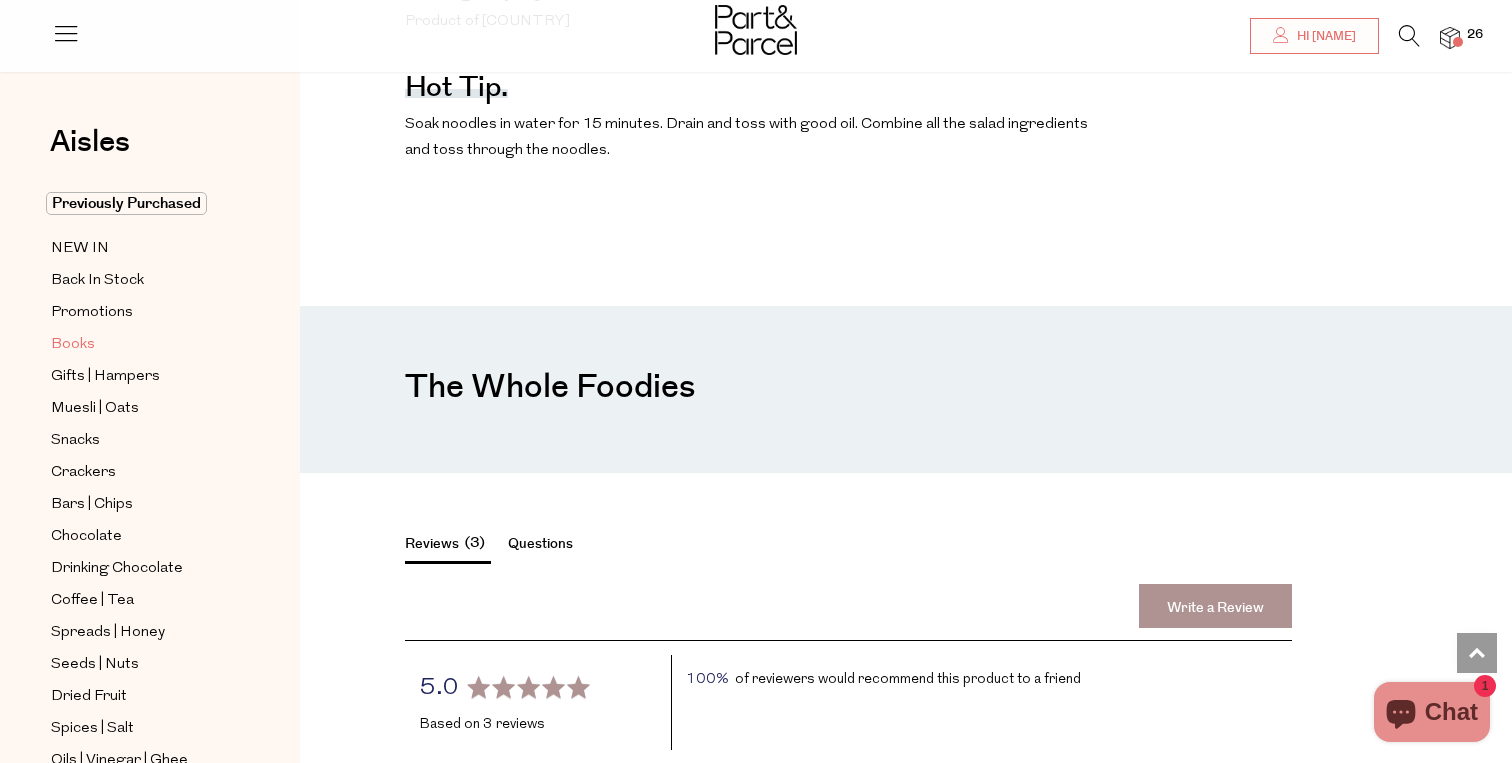 click on "Books" at bounding box center (73, 345) 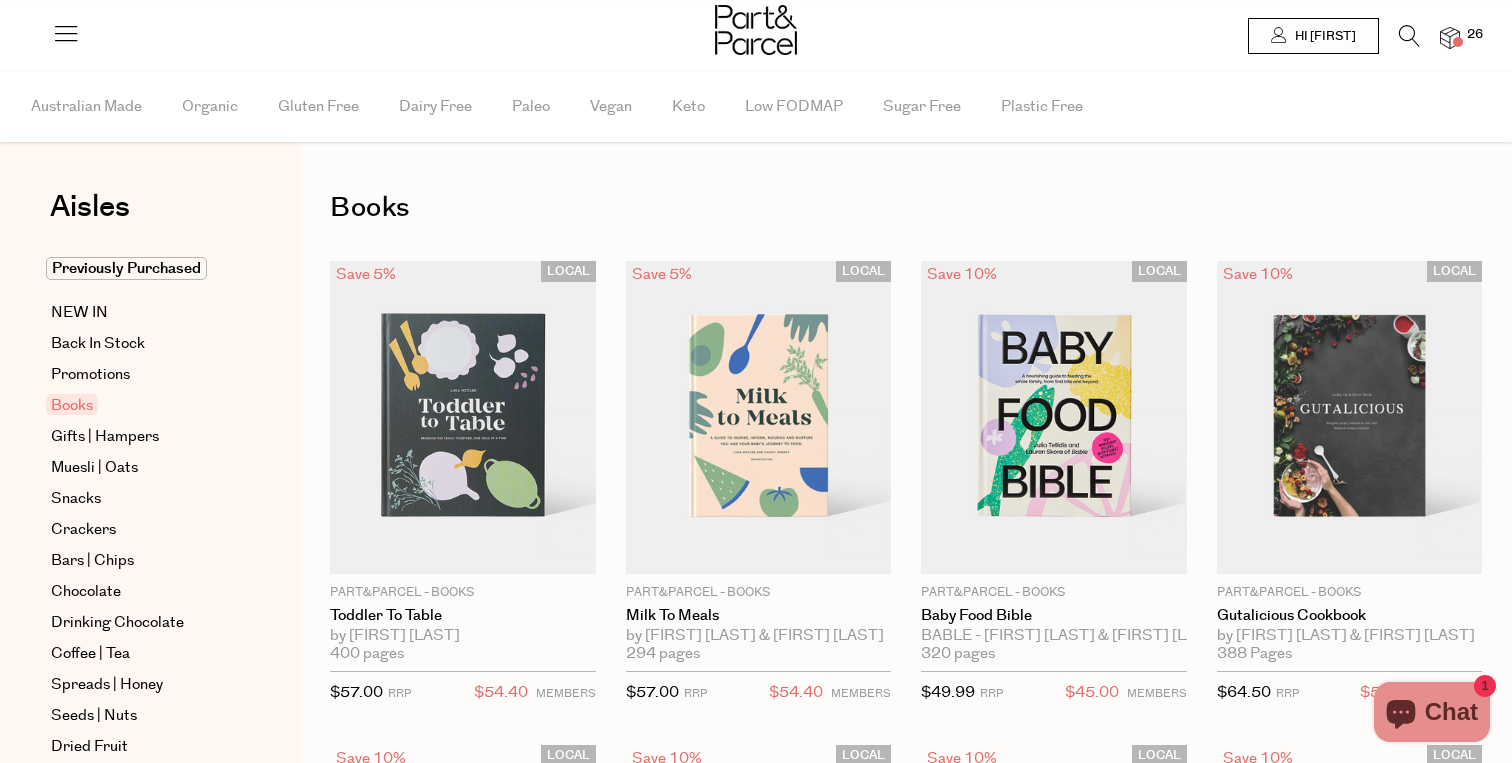 scroll, scrollTop: 0, scrollLeft: 0, axis: both 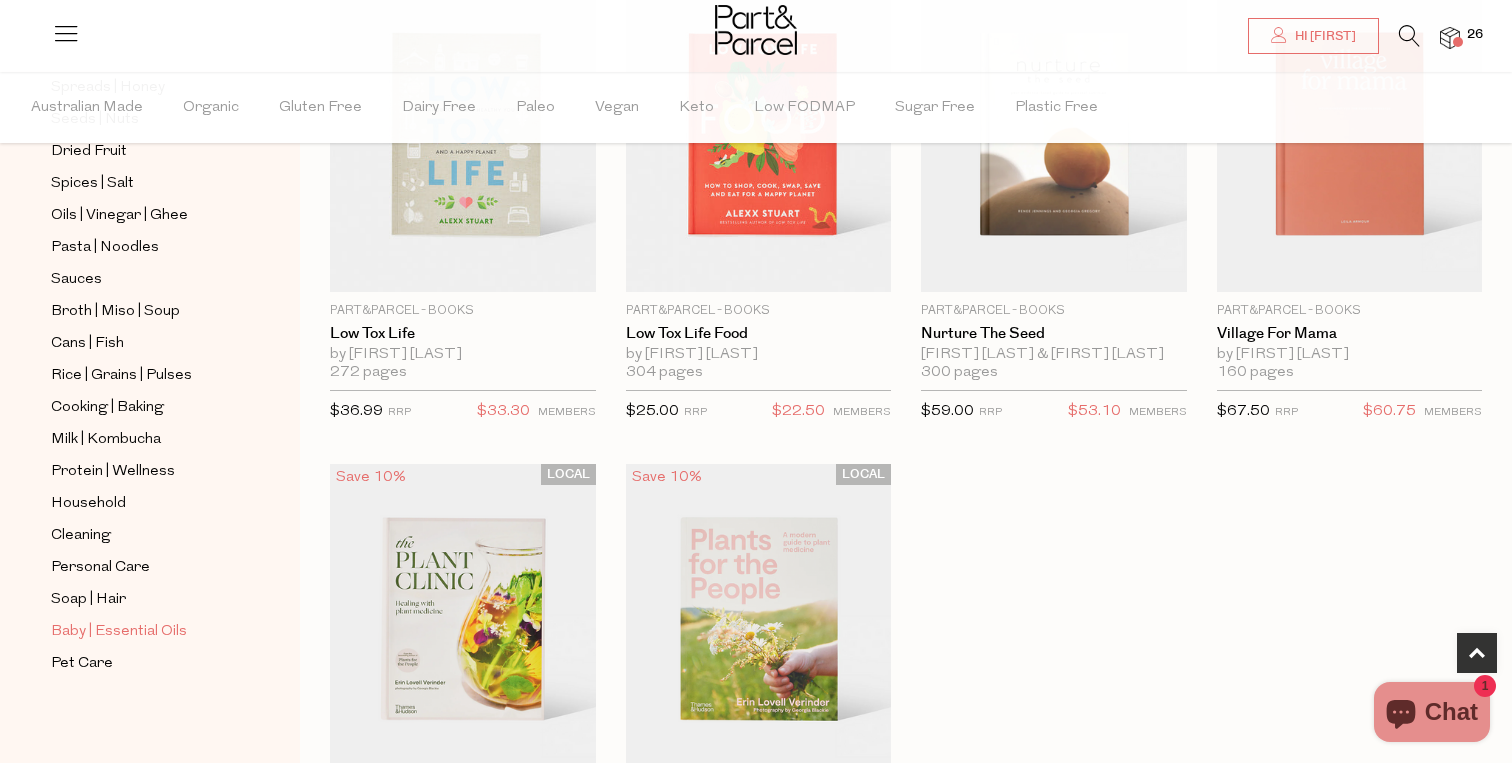 click on "Baby | Essential Oils" at bounding box center (119, 632) 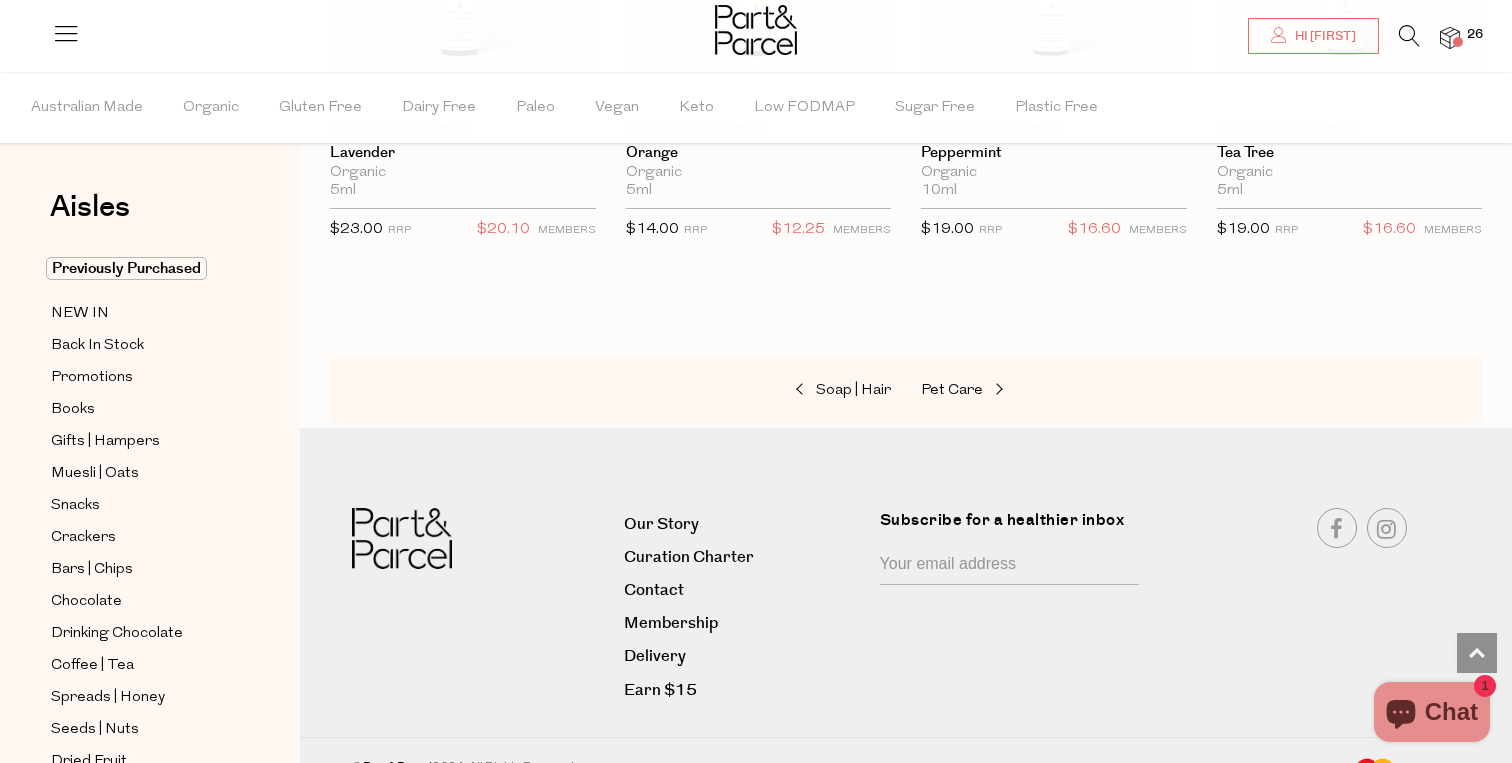 scroll, scrollTop: 1947, scrollLeft: 0, axis: vertical 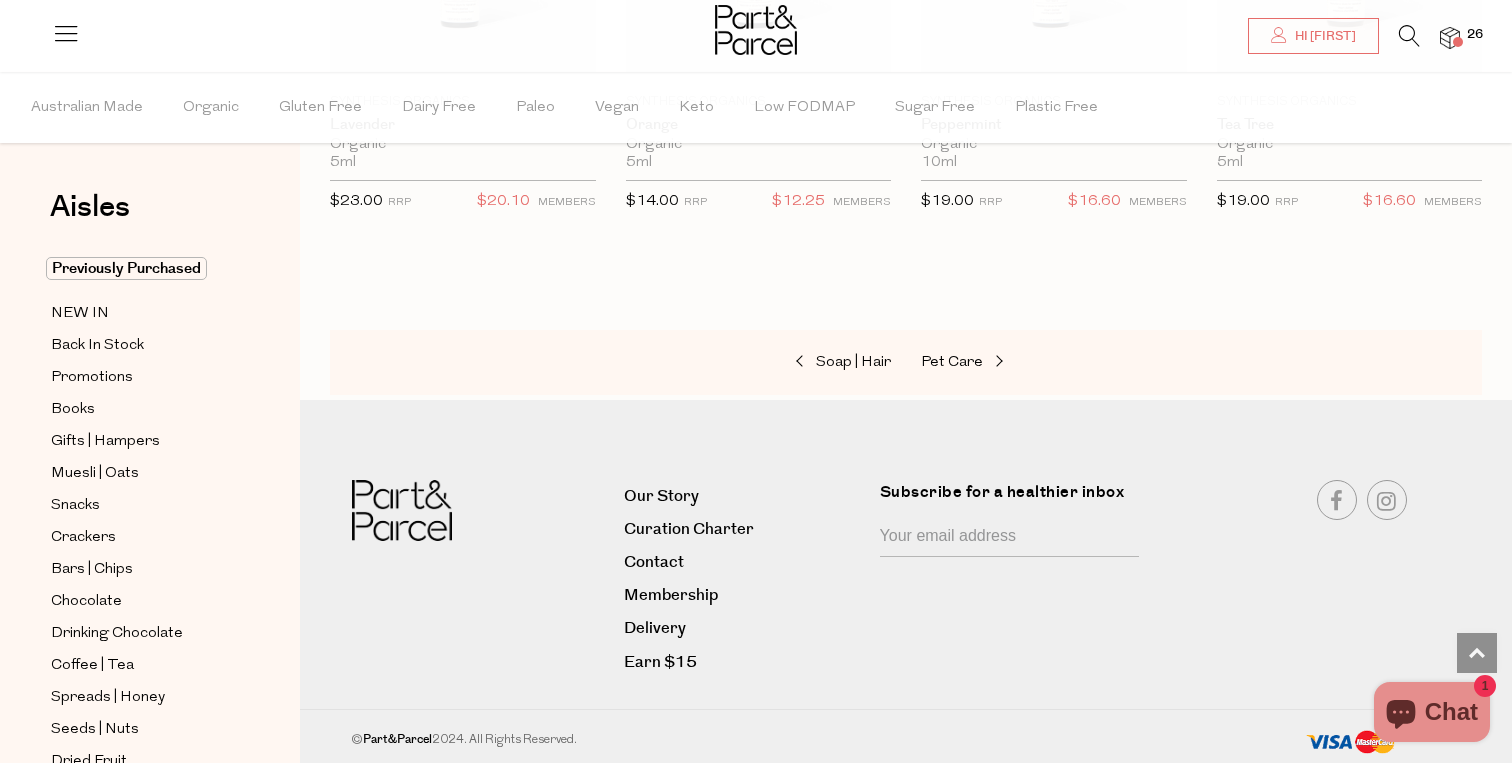 click on "26" at bounding box center [1440, 38] 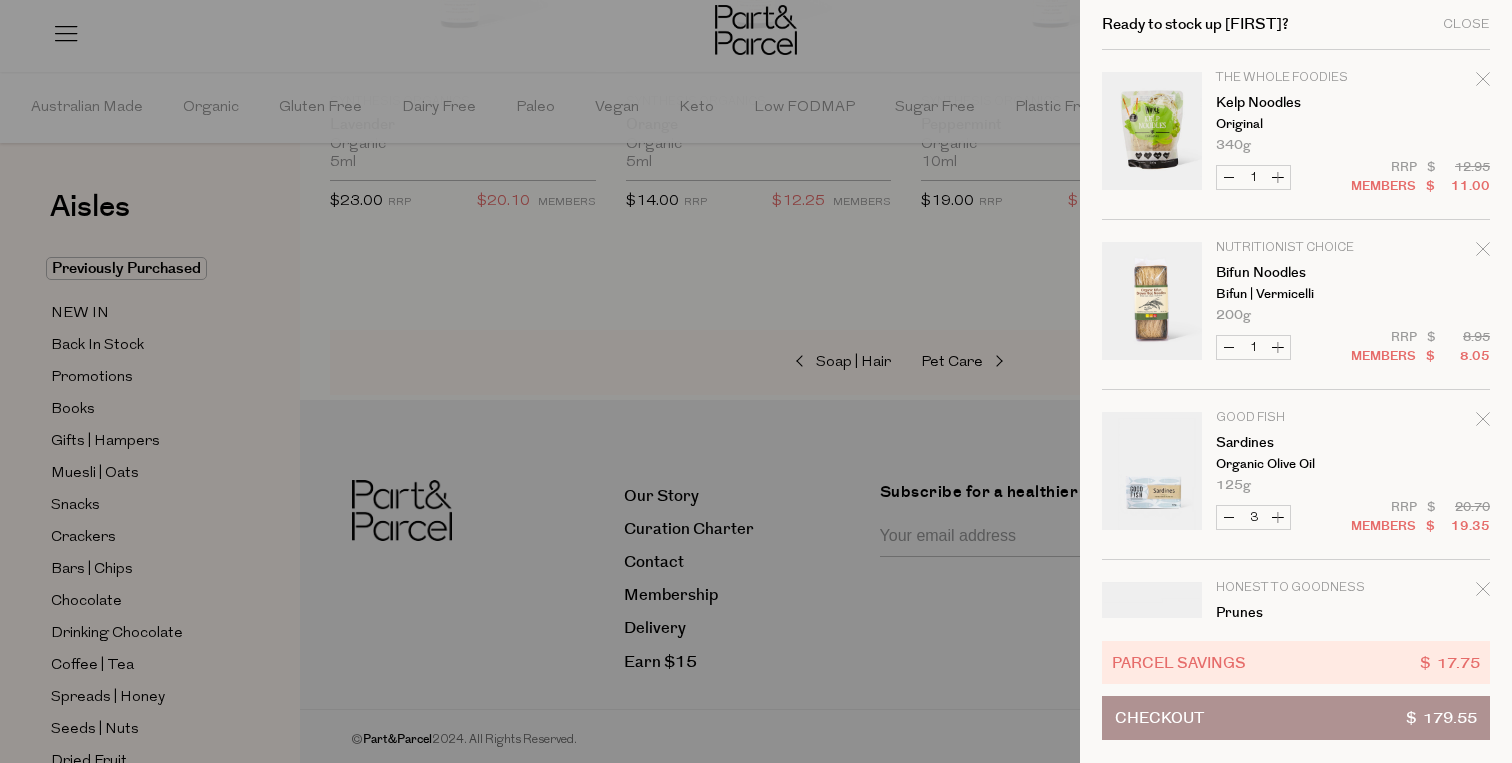 click on "Checkout $ 179.55" at bounding box center (1296, 718) 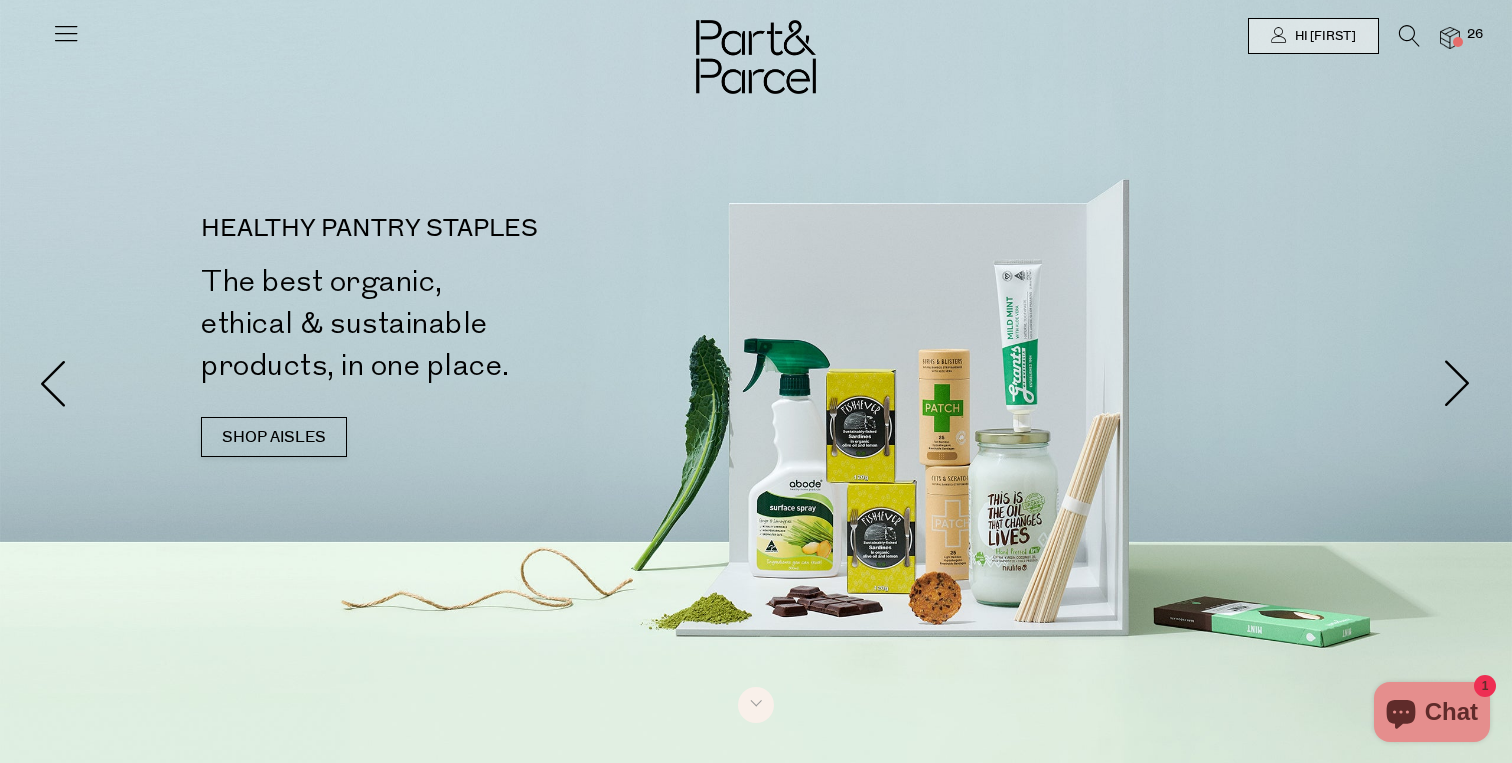 scroll, scrollTop: 0, scrollLeft: 0, axis: both 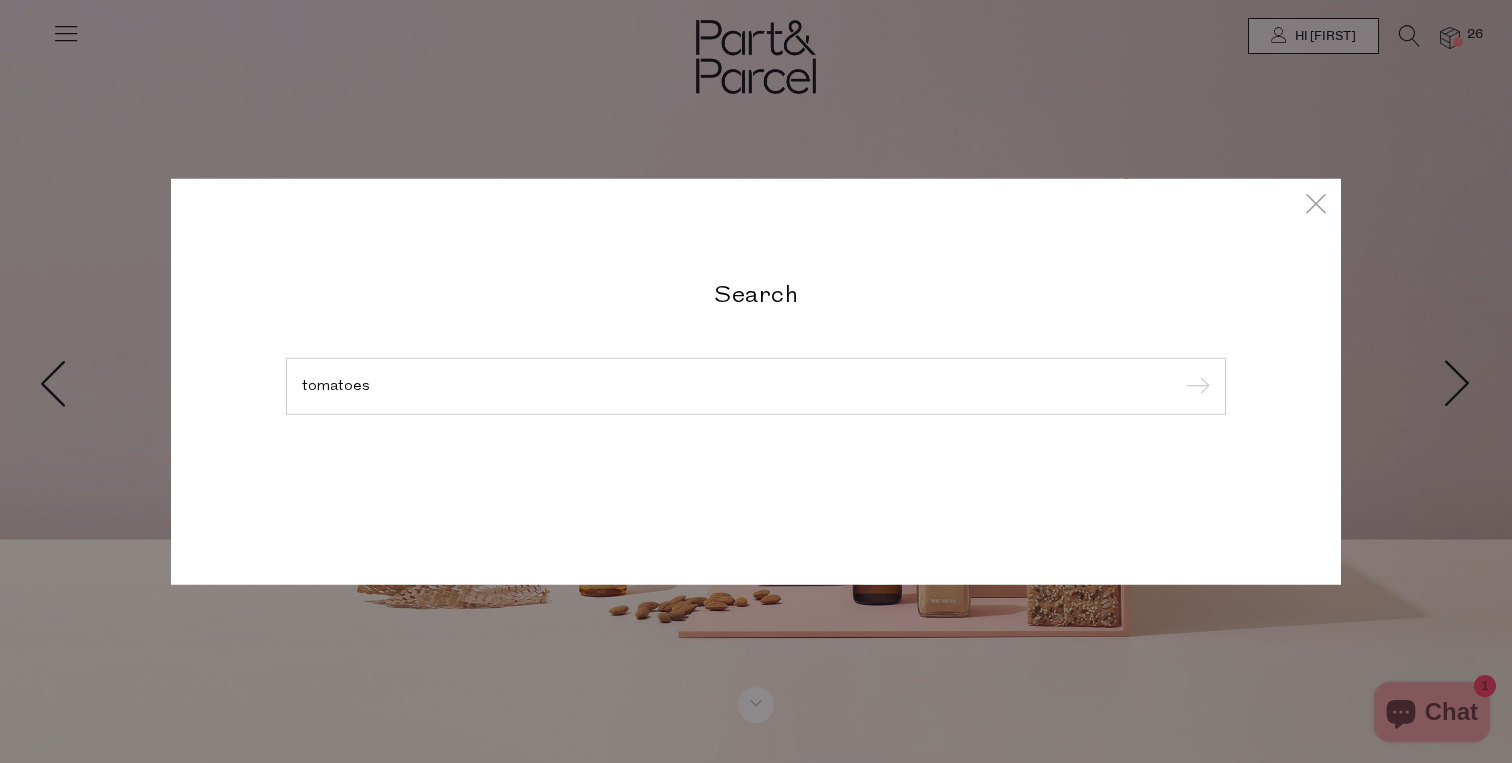type on "tomatoes" 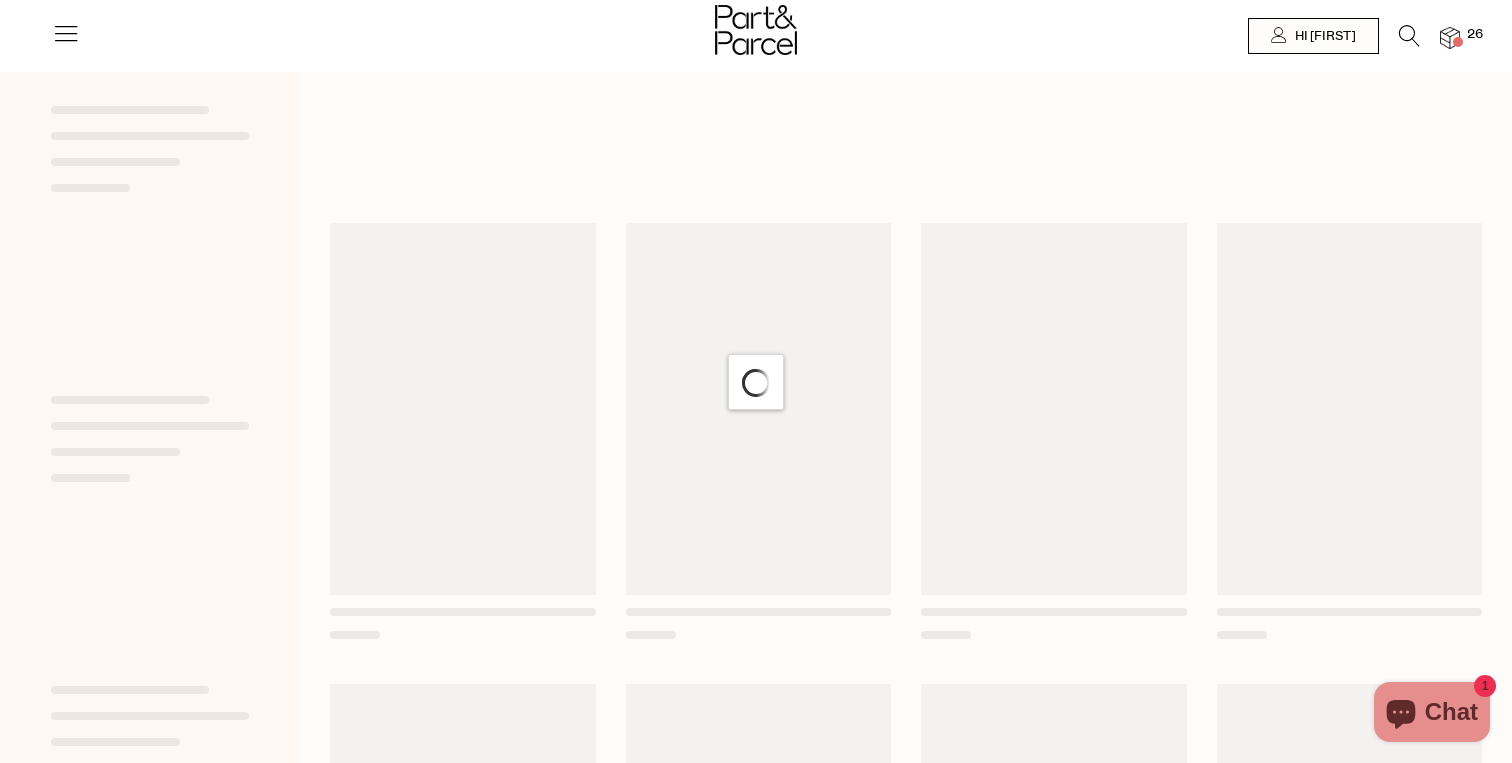 scroll, scrollTop: 0, scrollLeft: 0, axis: both 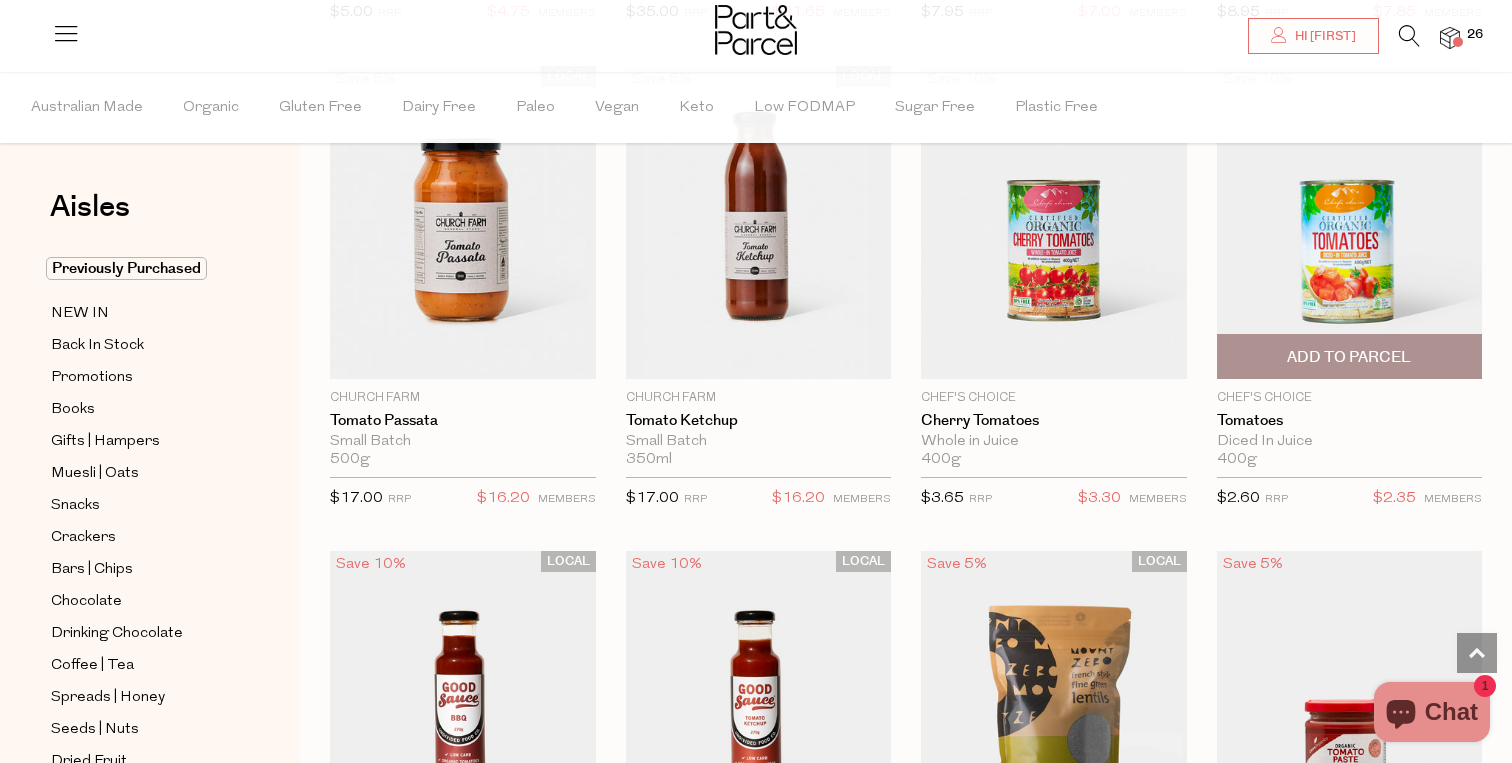 click on "Add To Parcel" at bounding box center [1350, 356] 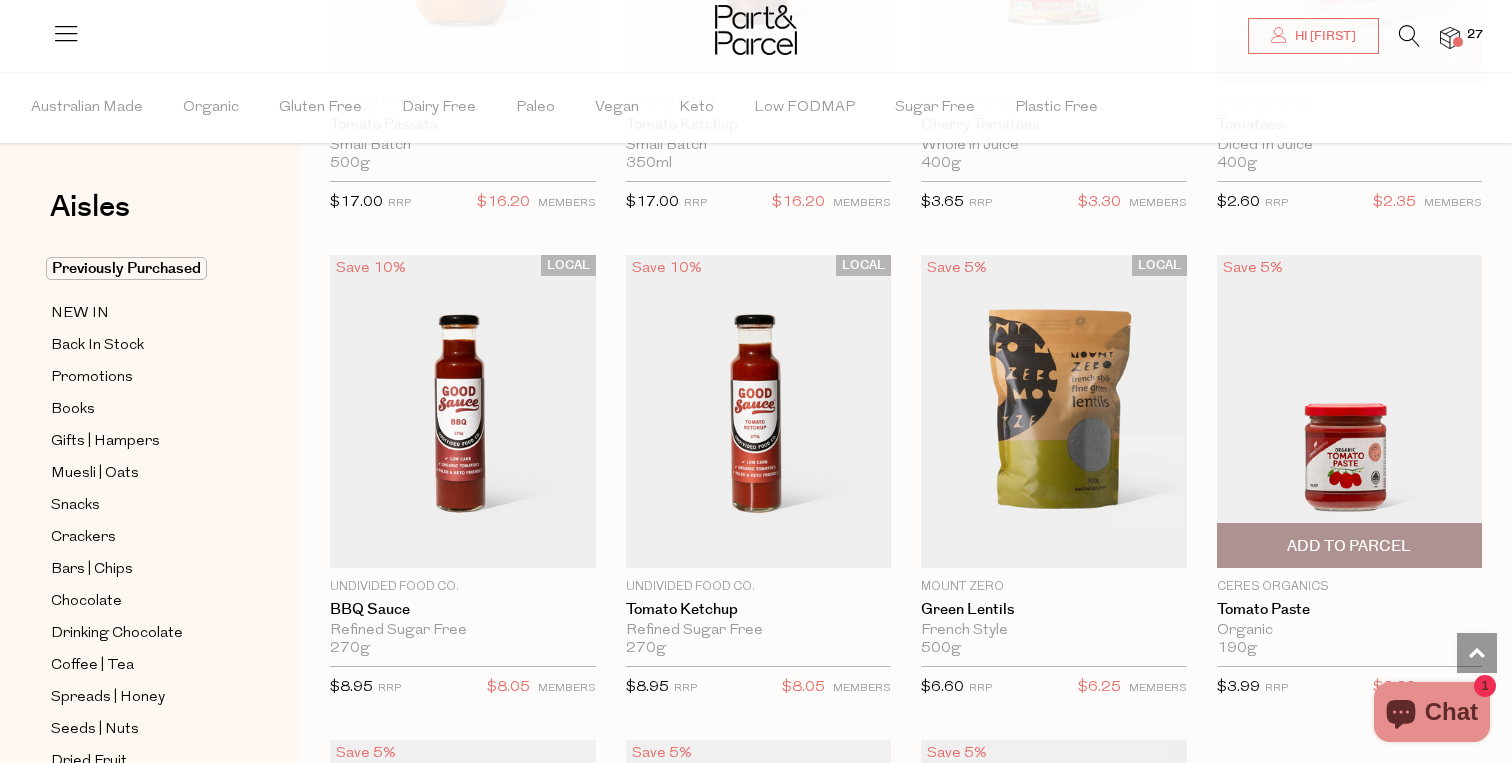 scroll, scrollTop: 1913, scrollLeft: 0, axis: vertical 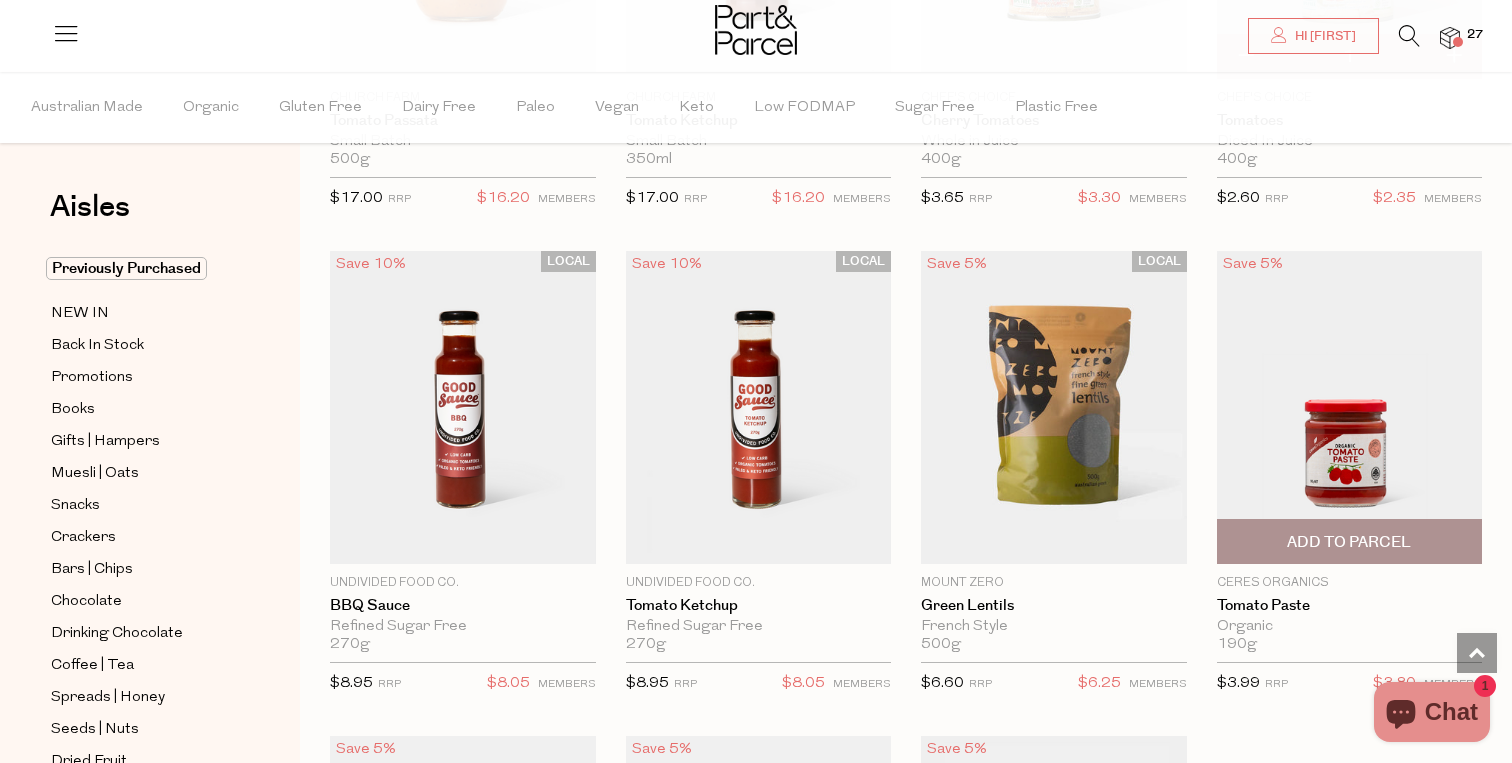 click at bounding box center (1350, 407) 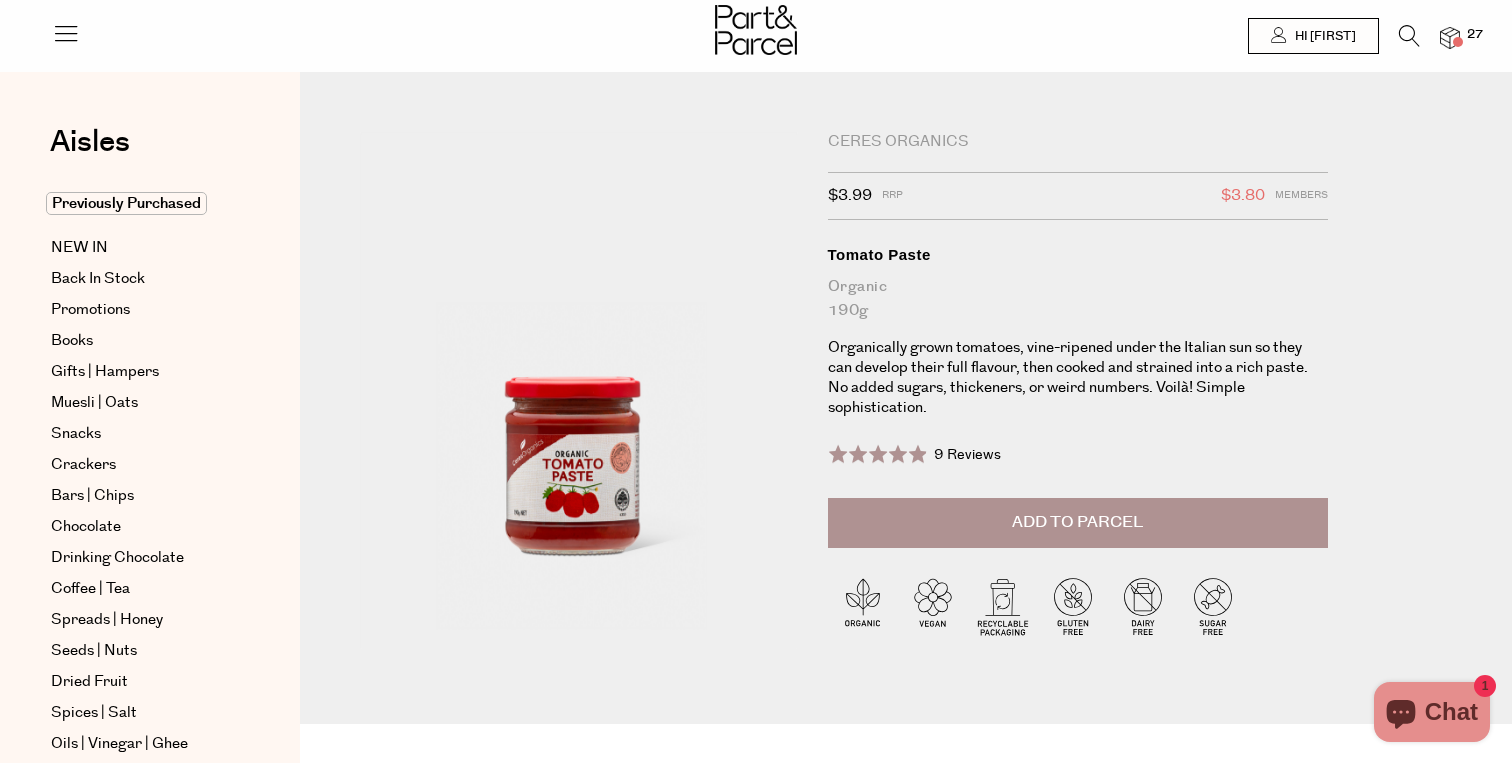 scroll, scrollTop: 0, scrollLeft: 0, axis: both 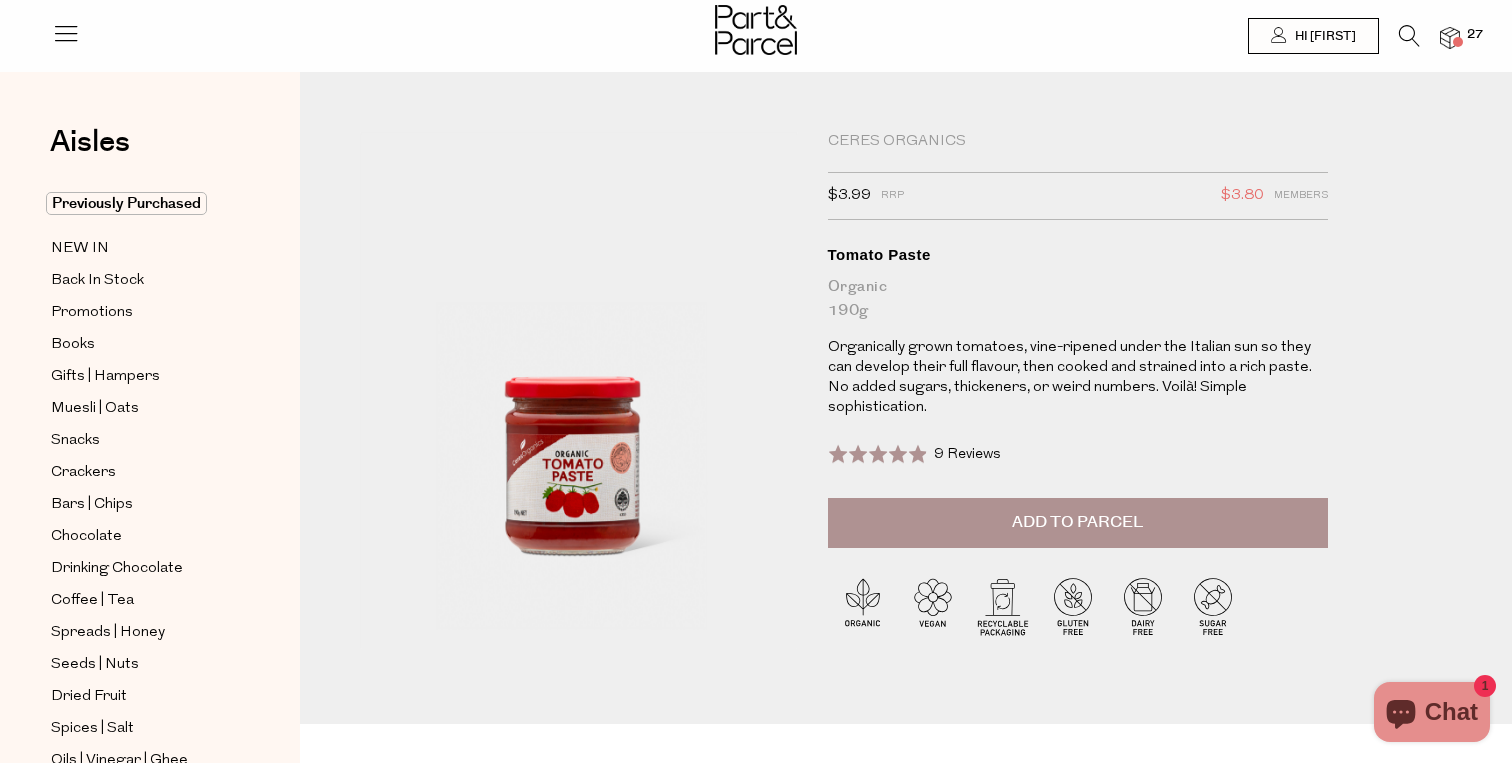 click on "Add to Parcel" at bounding box center [1077, 522] 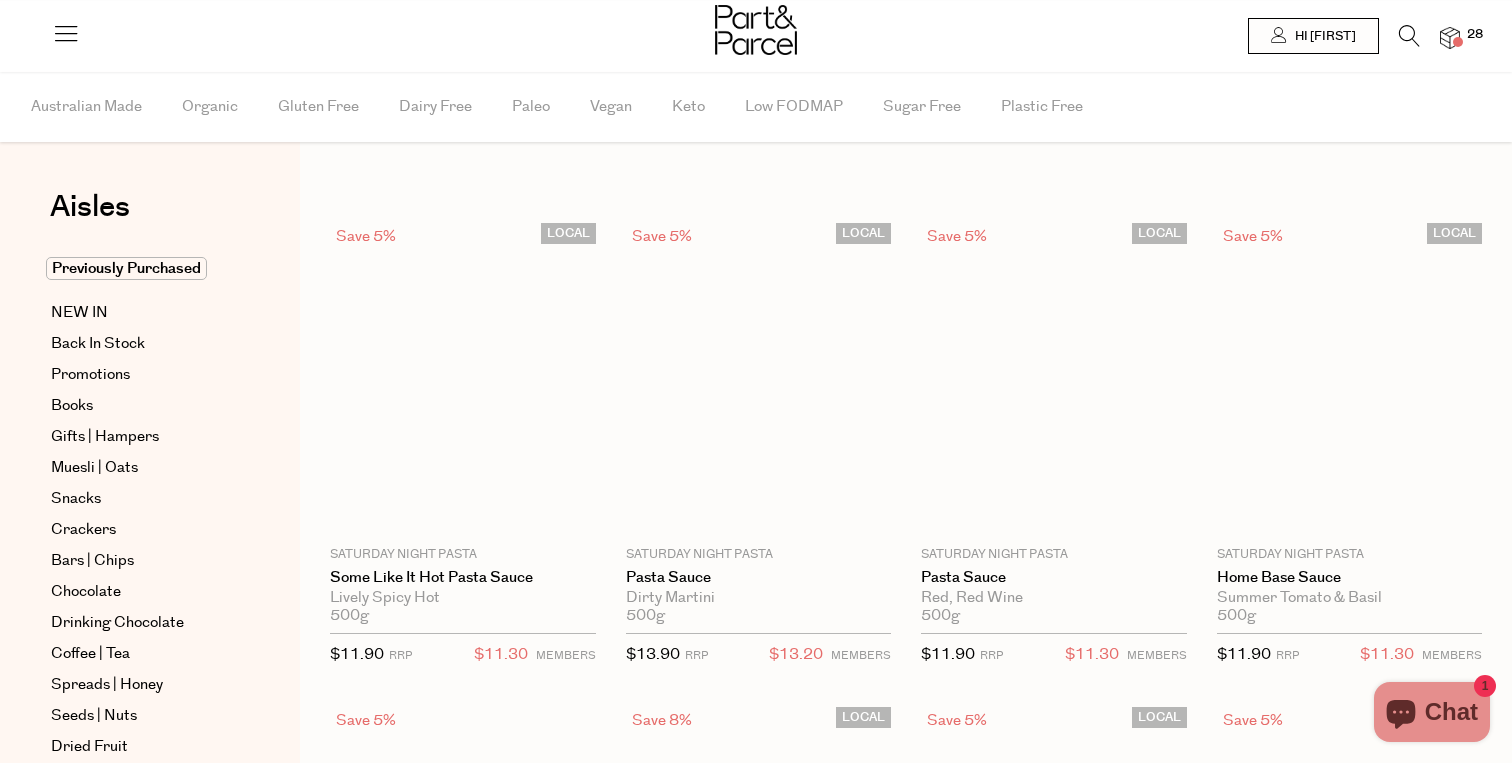 scroll, scrollTop: 1674, scrollLeft: 0, axis: vertical 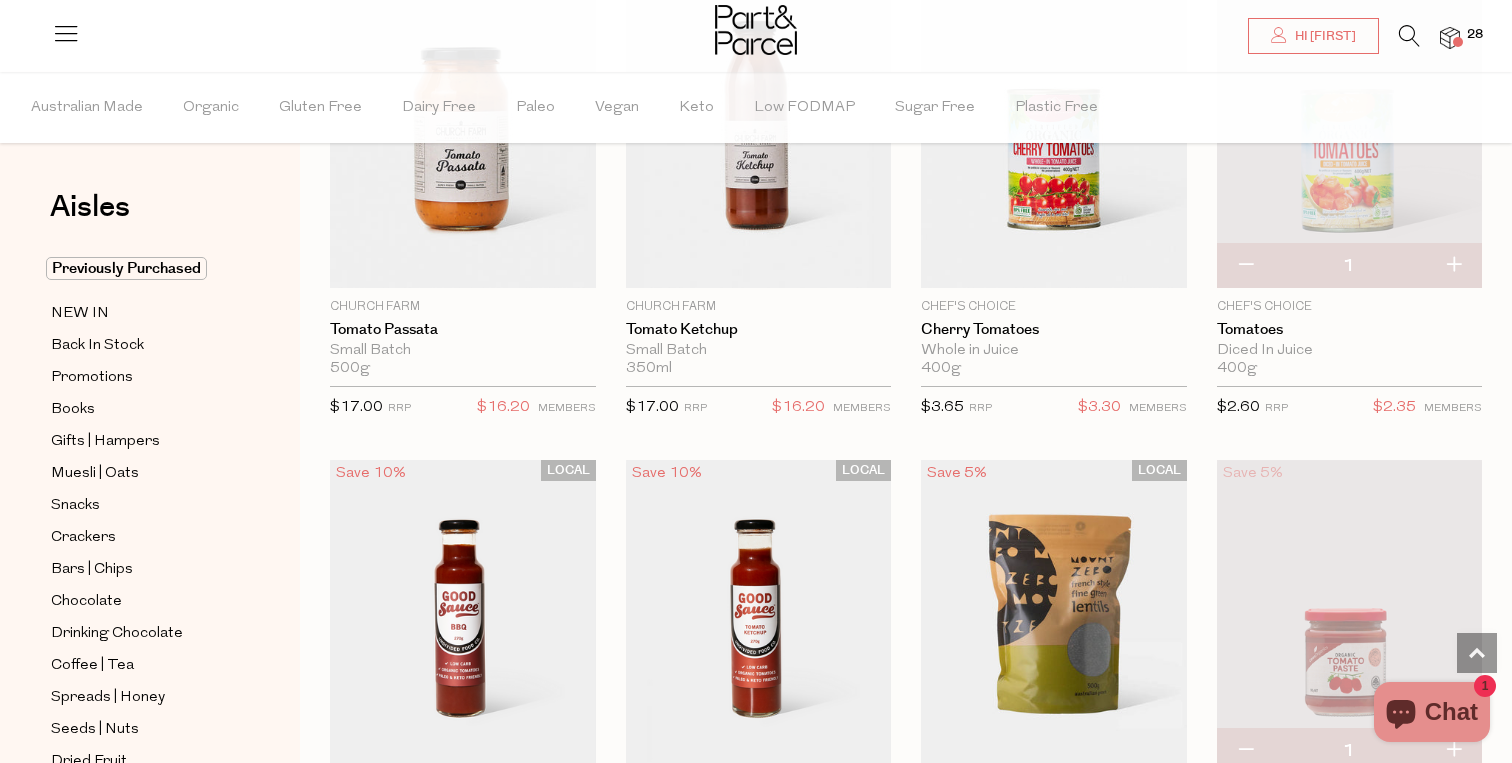click at bounding box center [1453, 266] 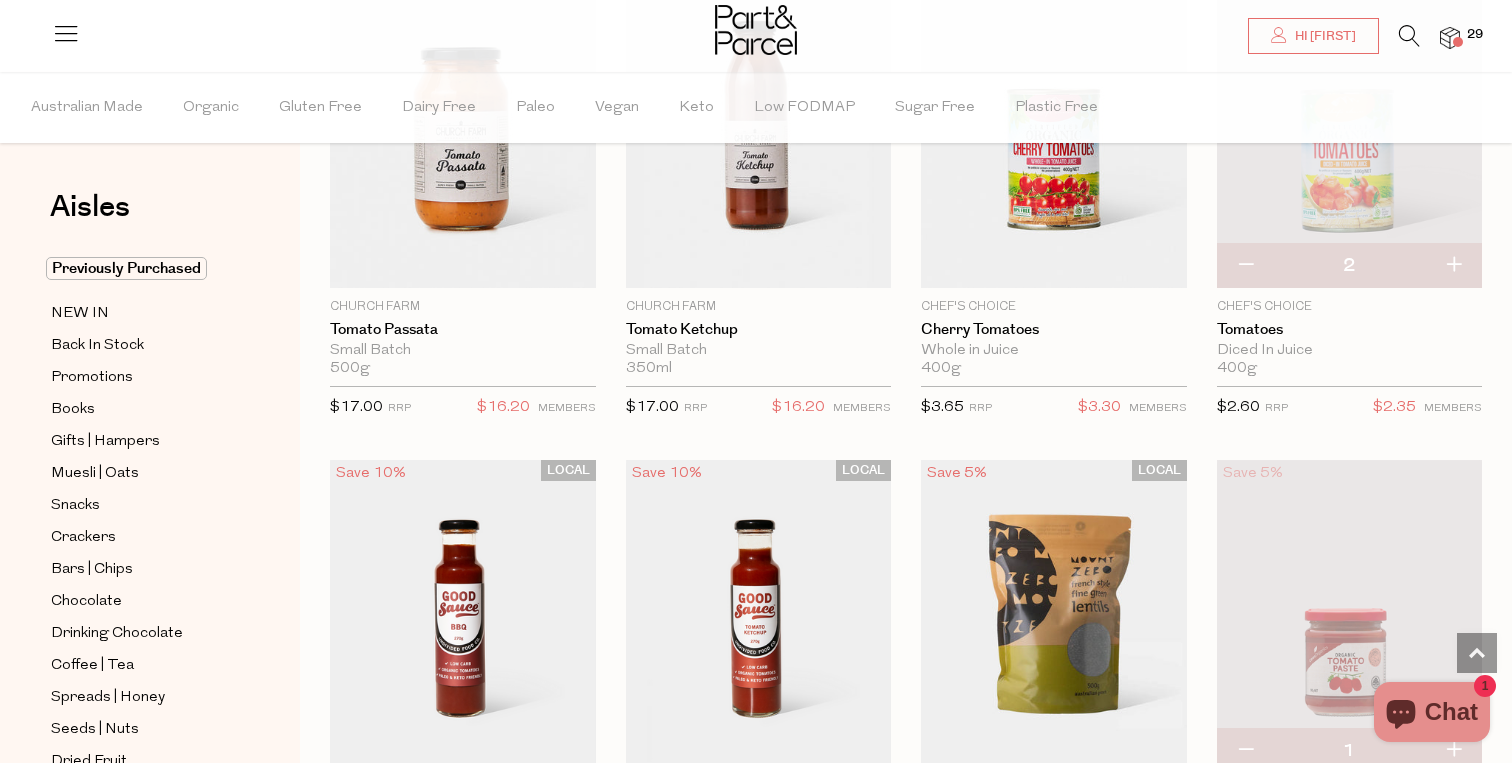 click at bounding box center [1453, 266] 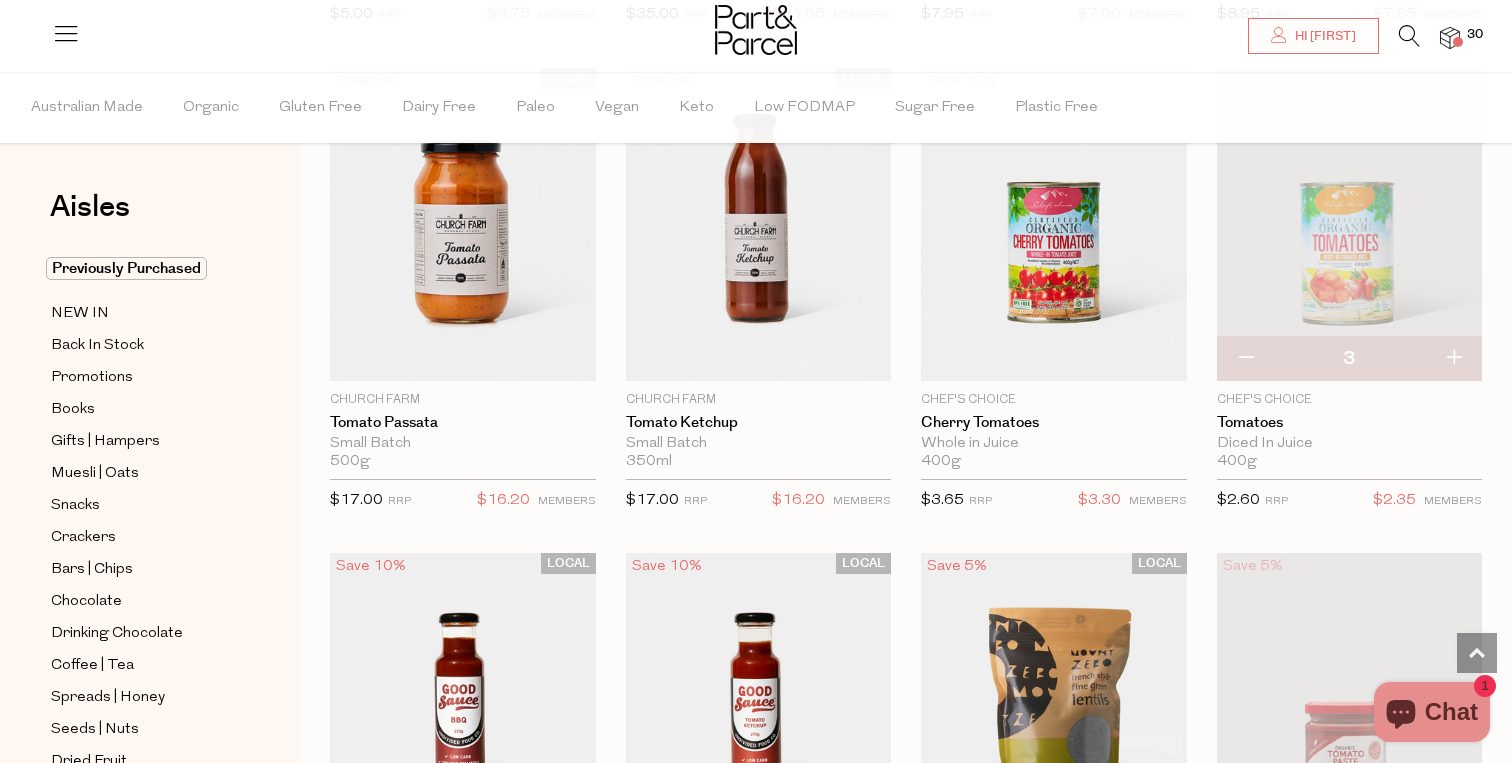 scroll, scrollTop: 1595, scrollLeft: 0, axis: vertical 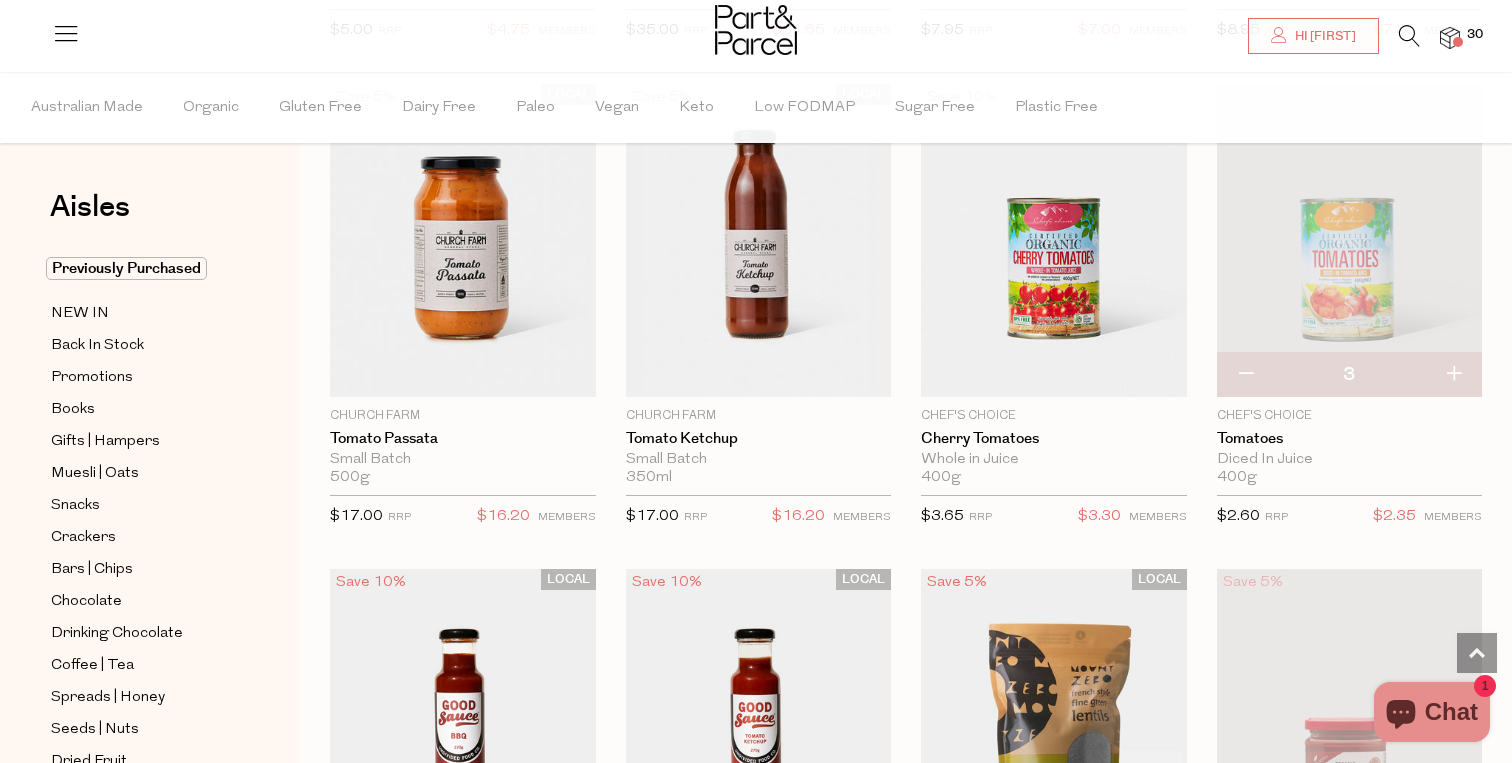 click at bounding box center [1453, 375] 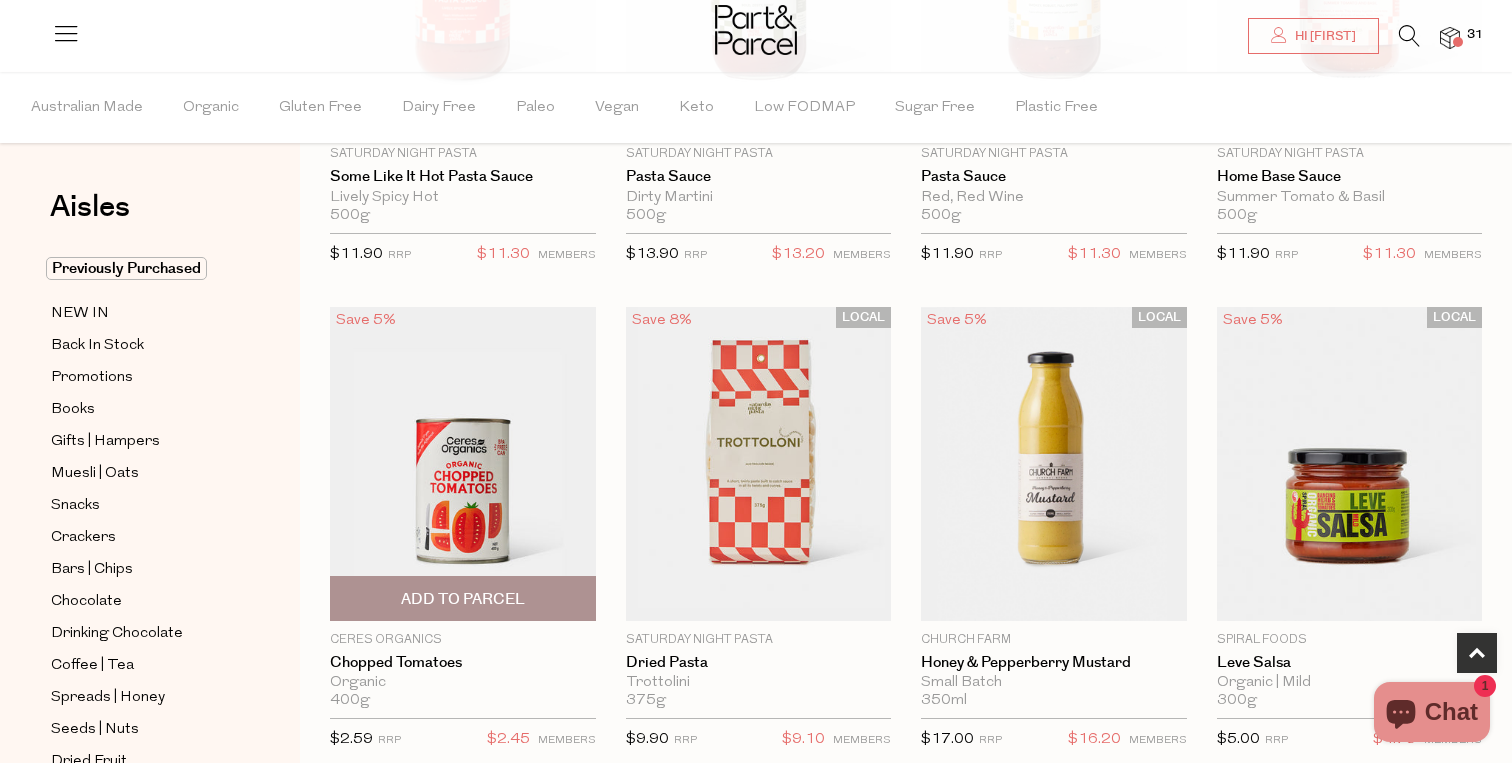scroll, scrollTop: 435, scrollLeft: 0, axis: vertical 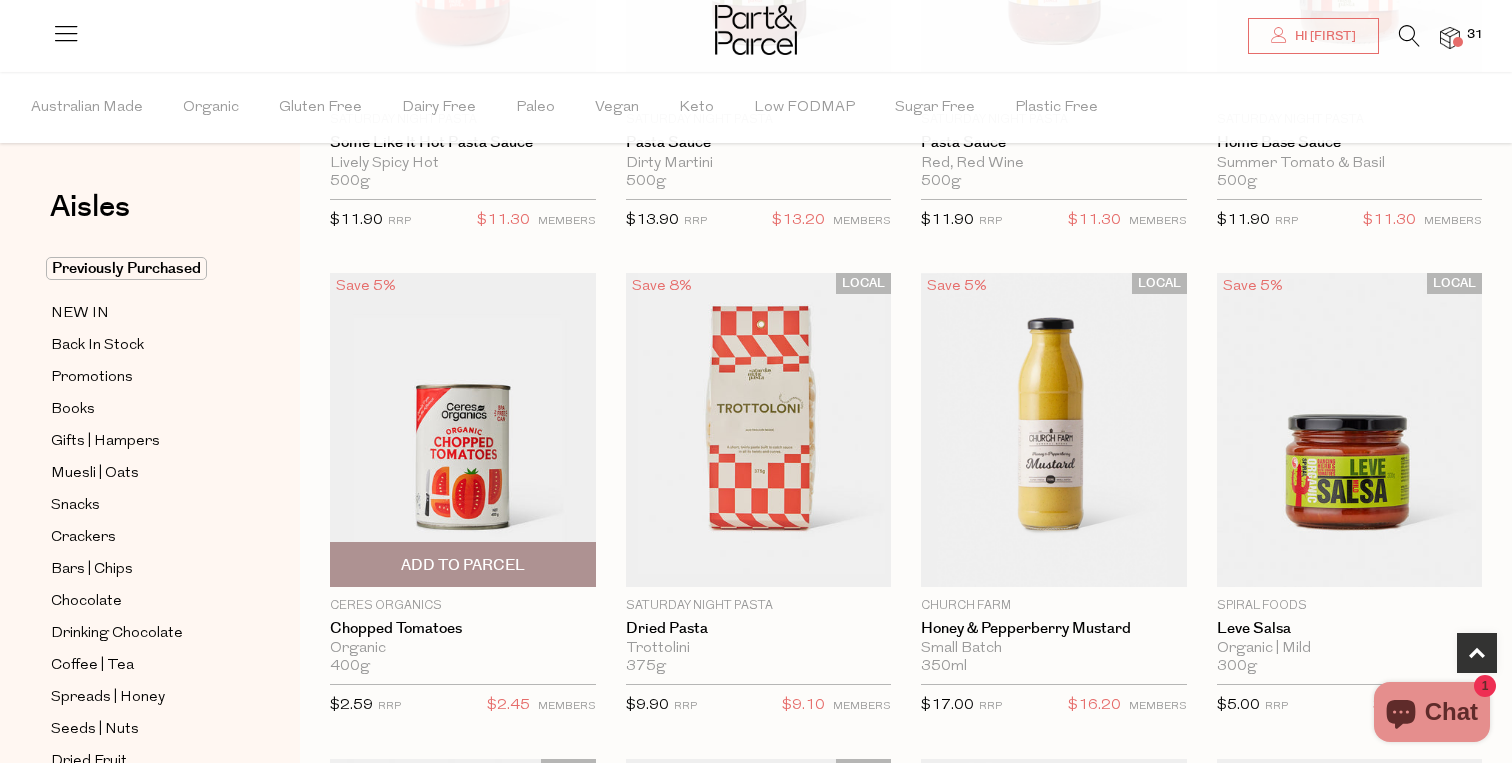 click at bounding box center (463, 429) 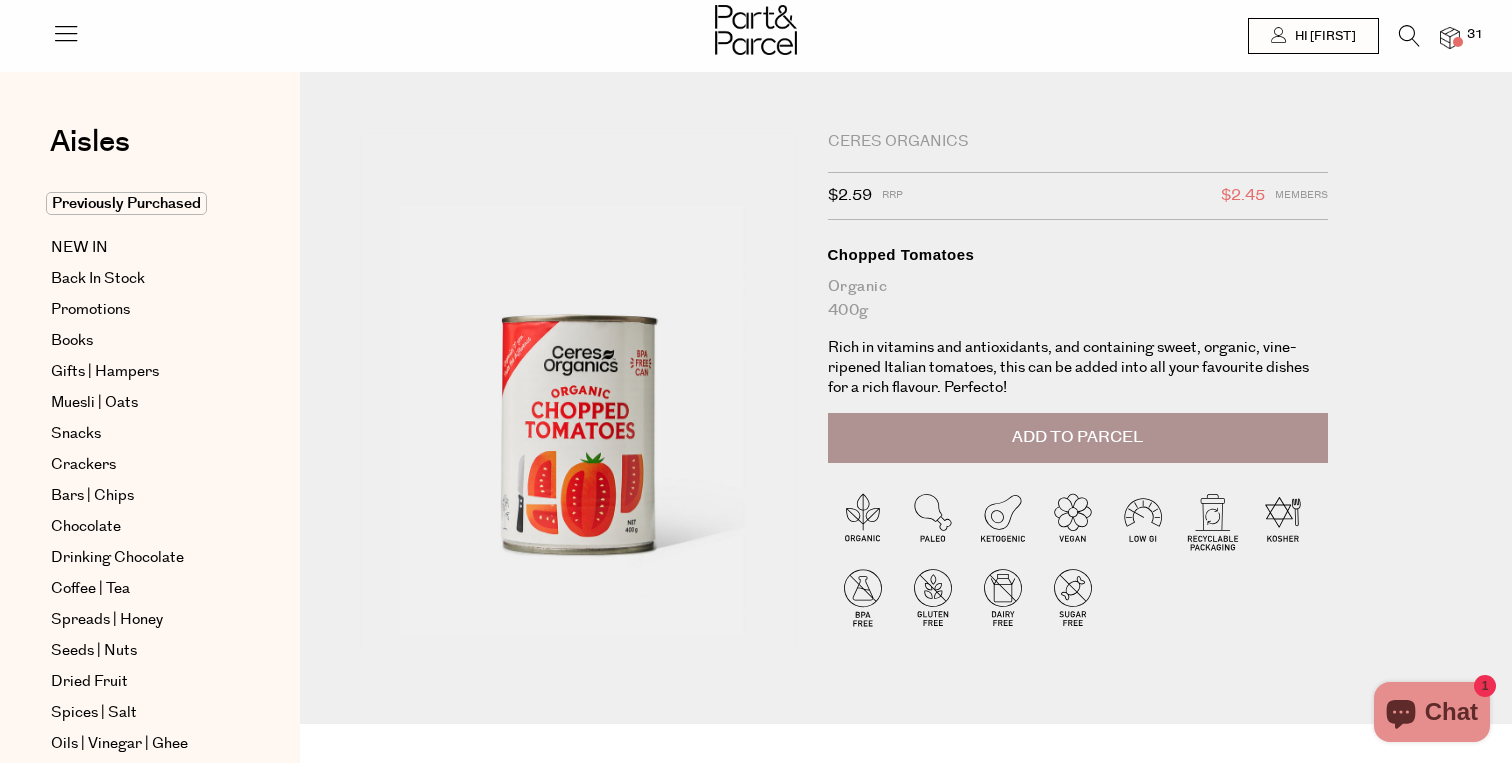 scroll, scrollTop: 0, scrollLeft: 0, axis: both 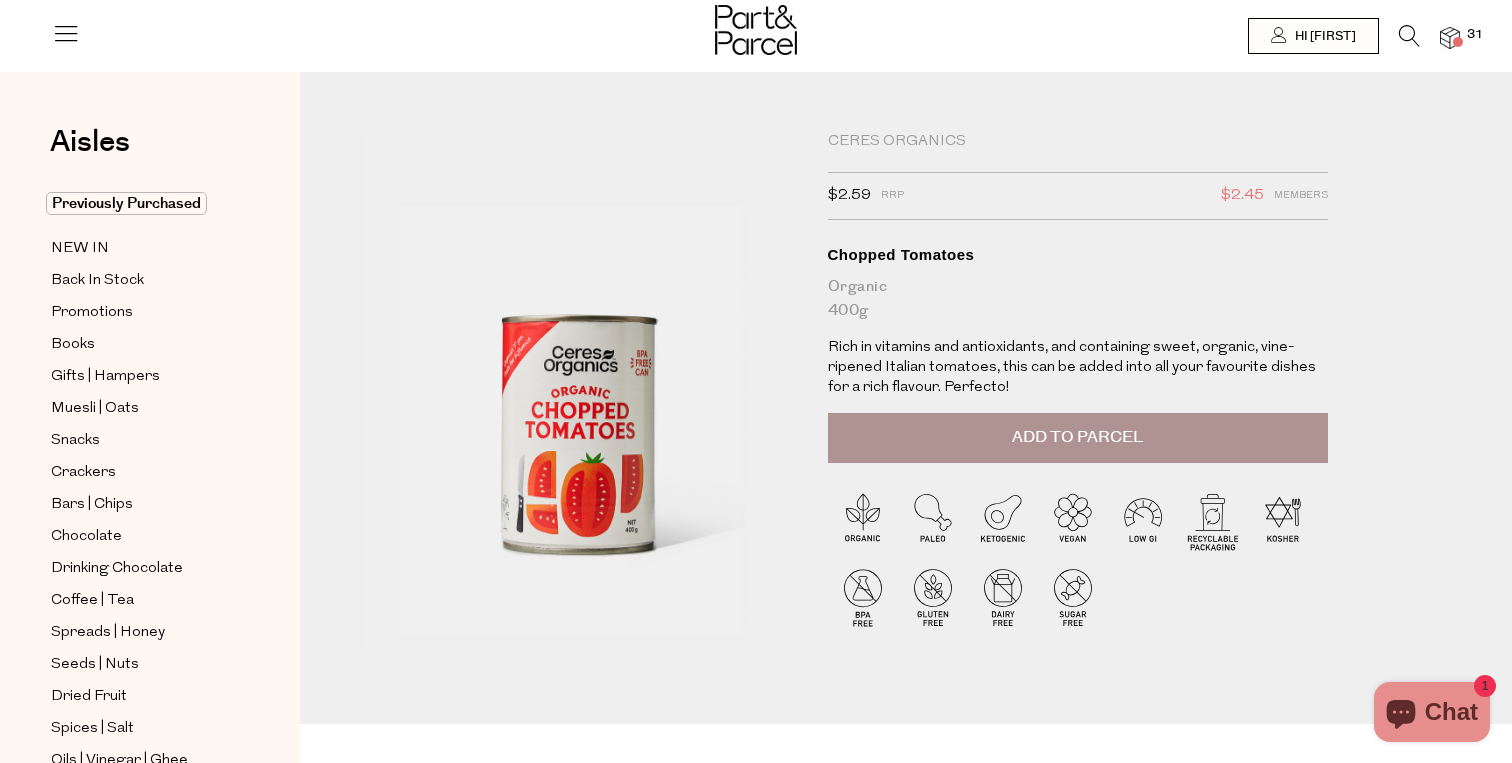 click at bounding box center (1450, 38) 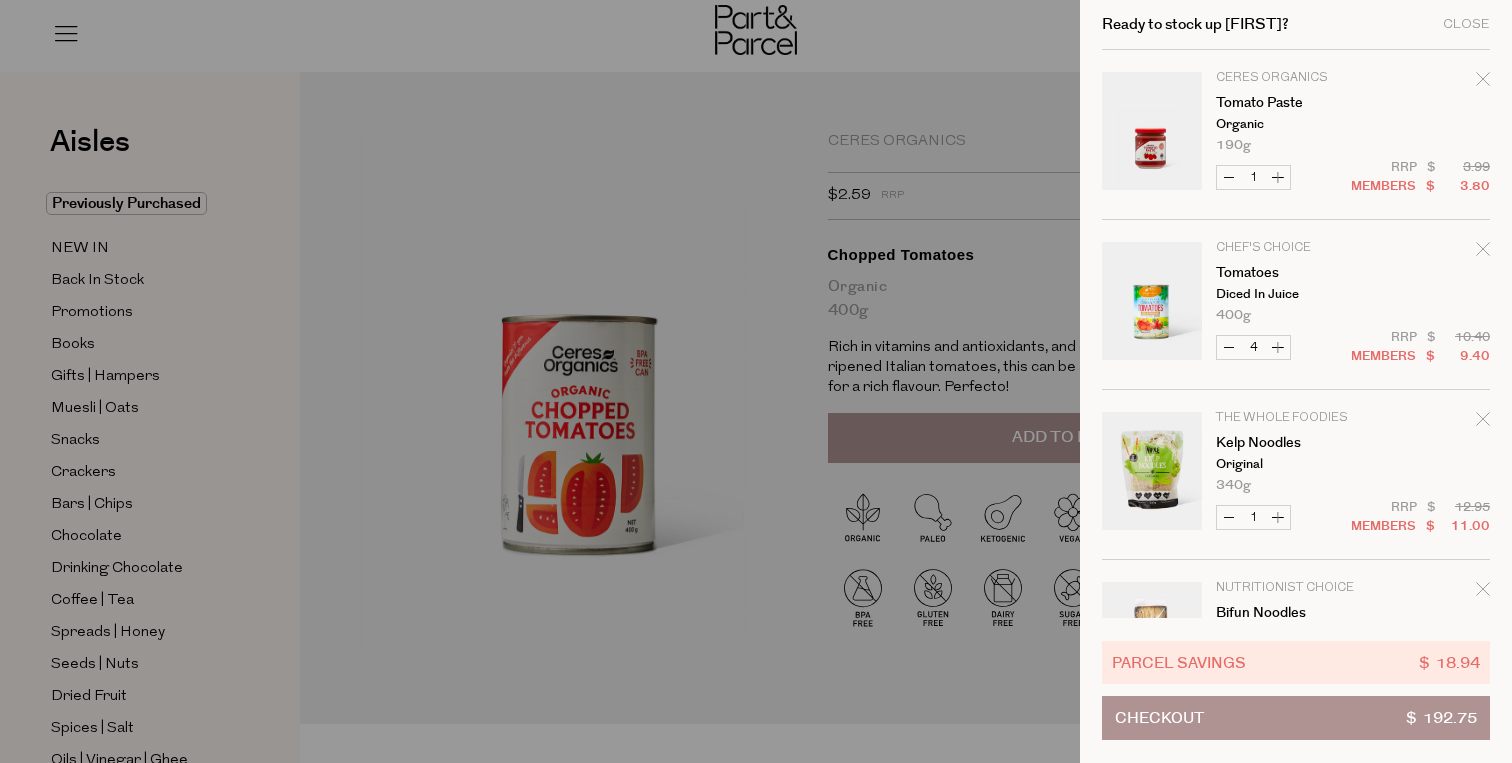 click at bounding box center (756, 381) 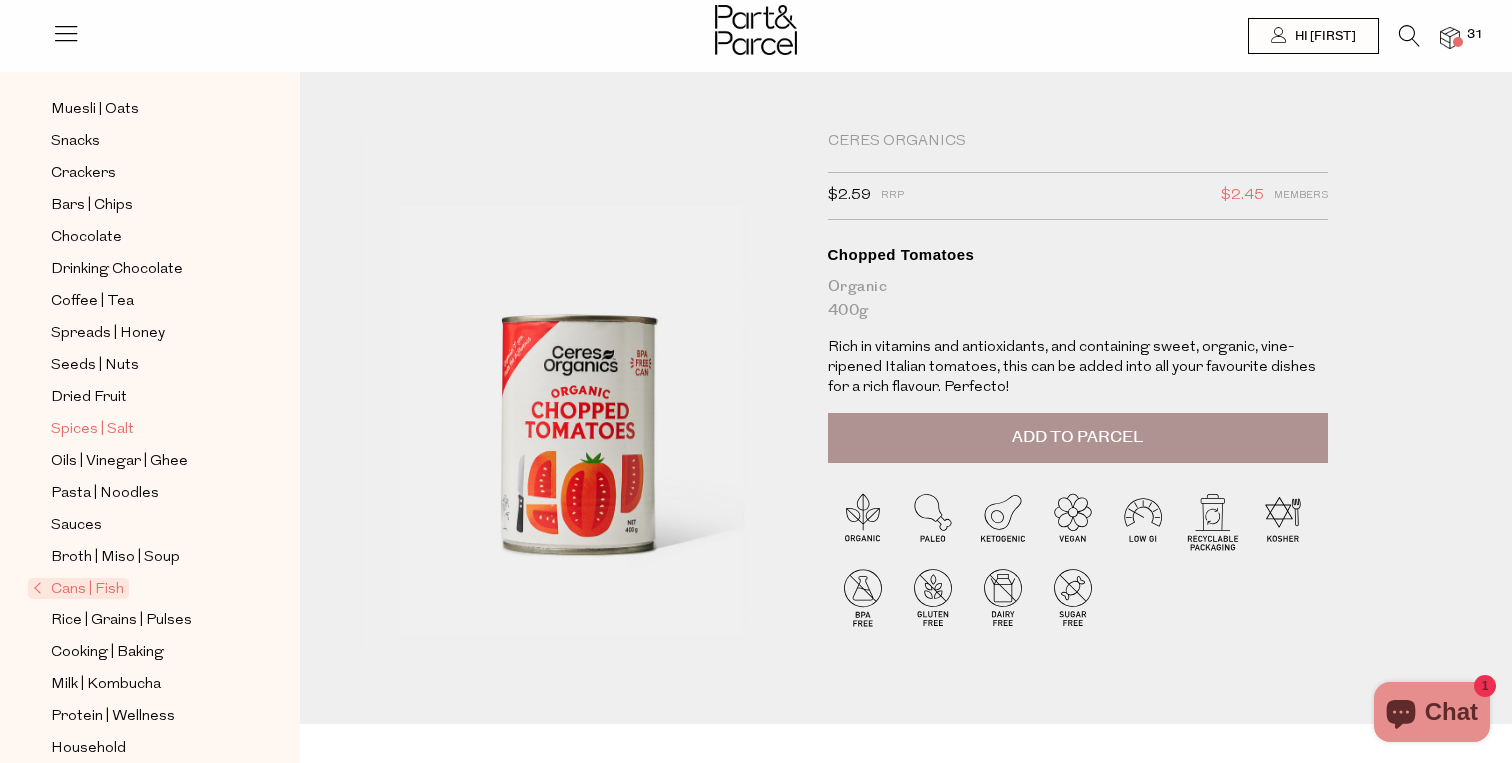 scroll, scrollTop: 301, scrollLeft: 0, axis: vertical 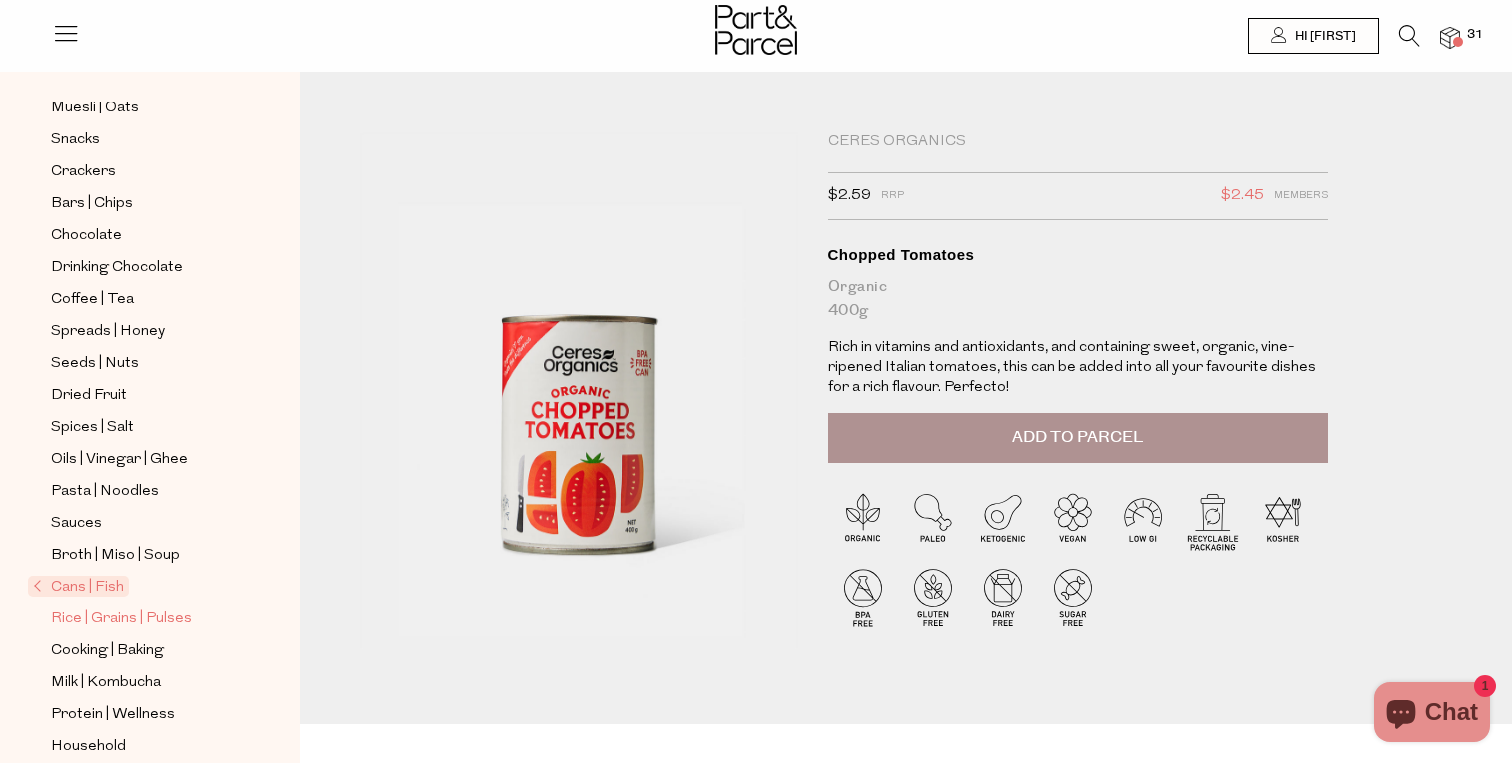 click on "Rice | Grains | Pulses" at bounding box center [121, 619] 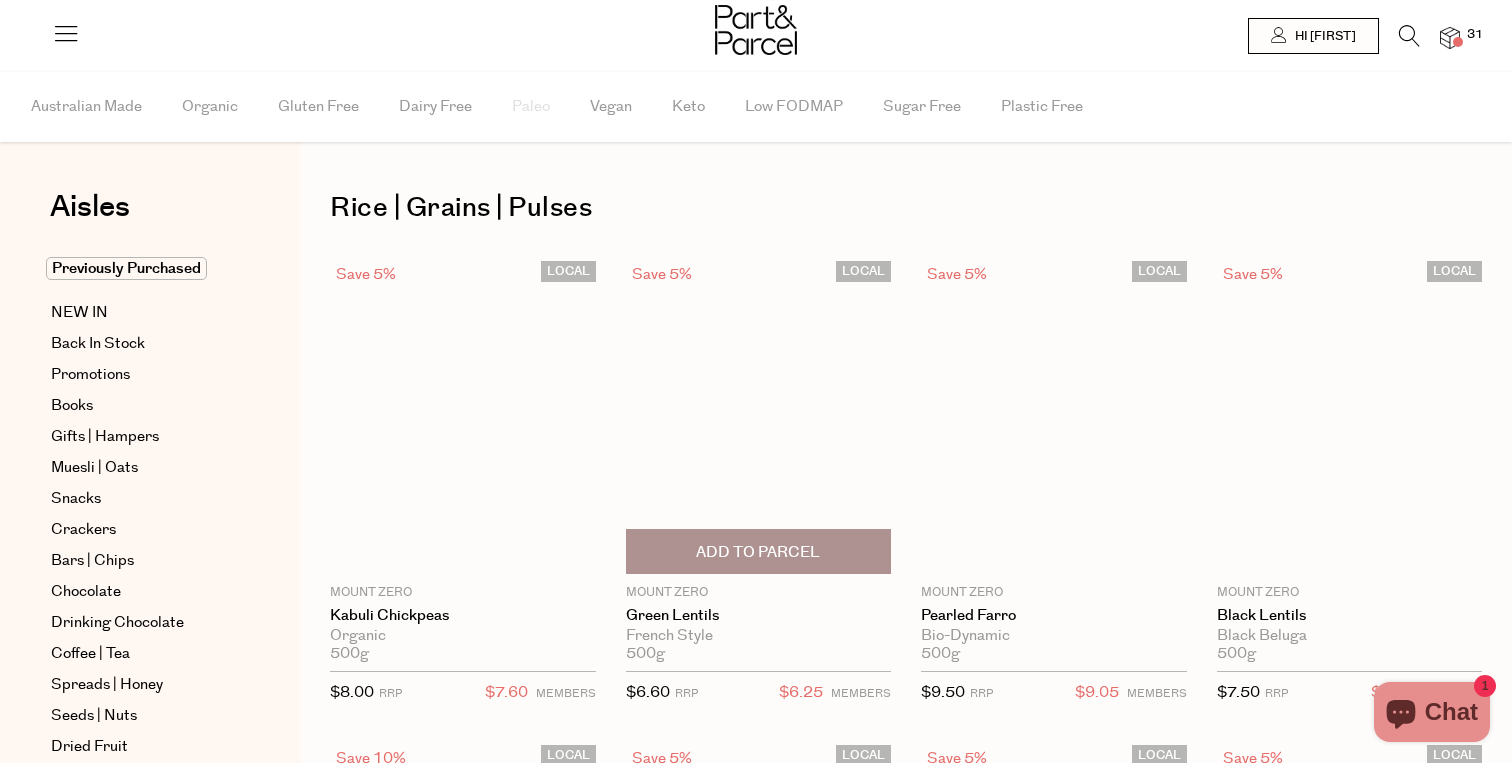 scroll, scrollTop: 0, scrollLeft: 0, axis: both 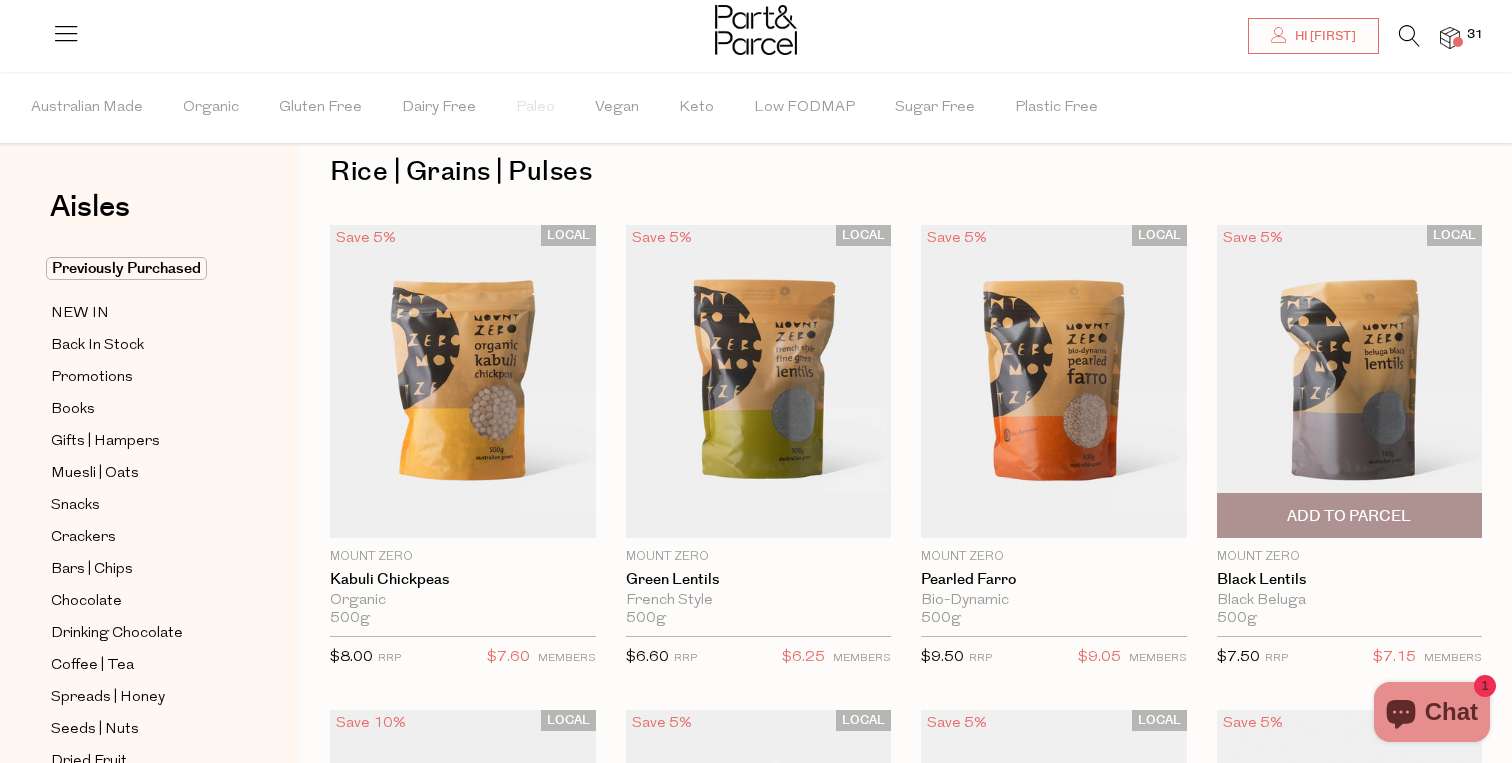 click at bounding box center (1350, 381) 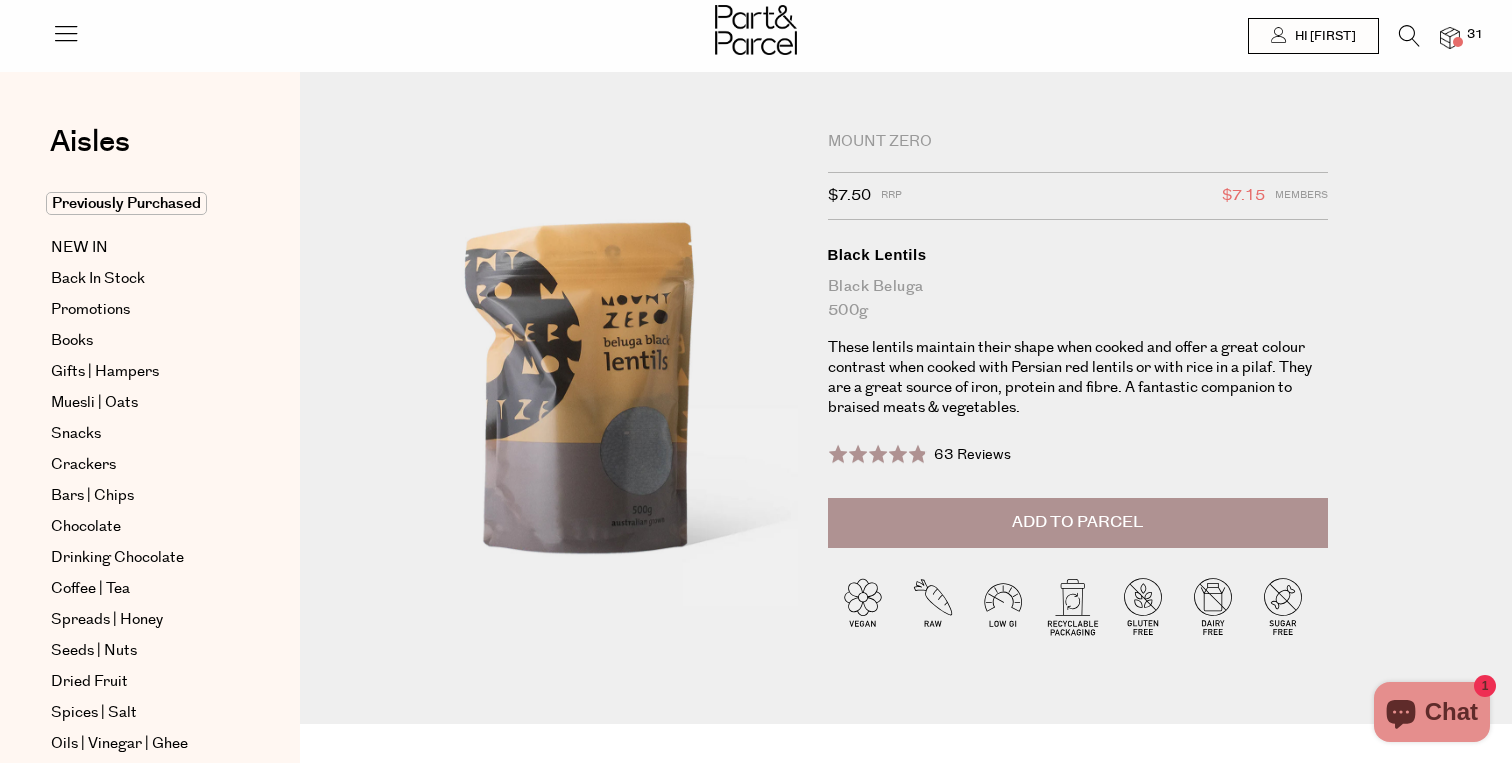 scroll, scrollTop: 0, scrollLeft: 0, axis: both 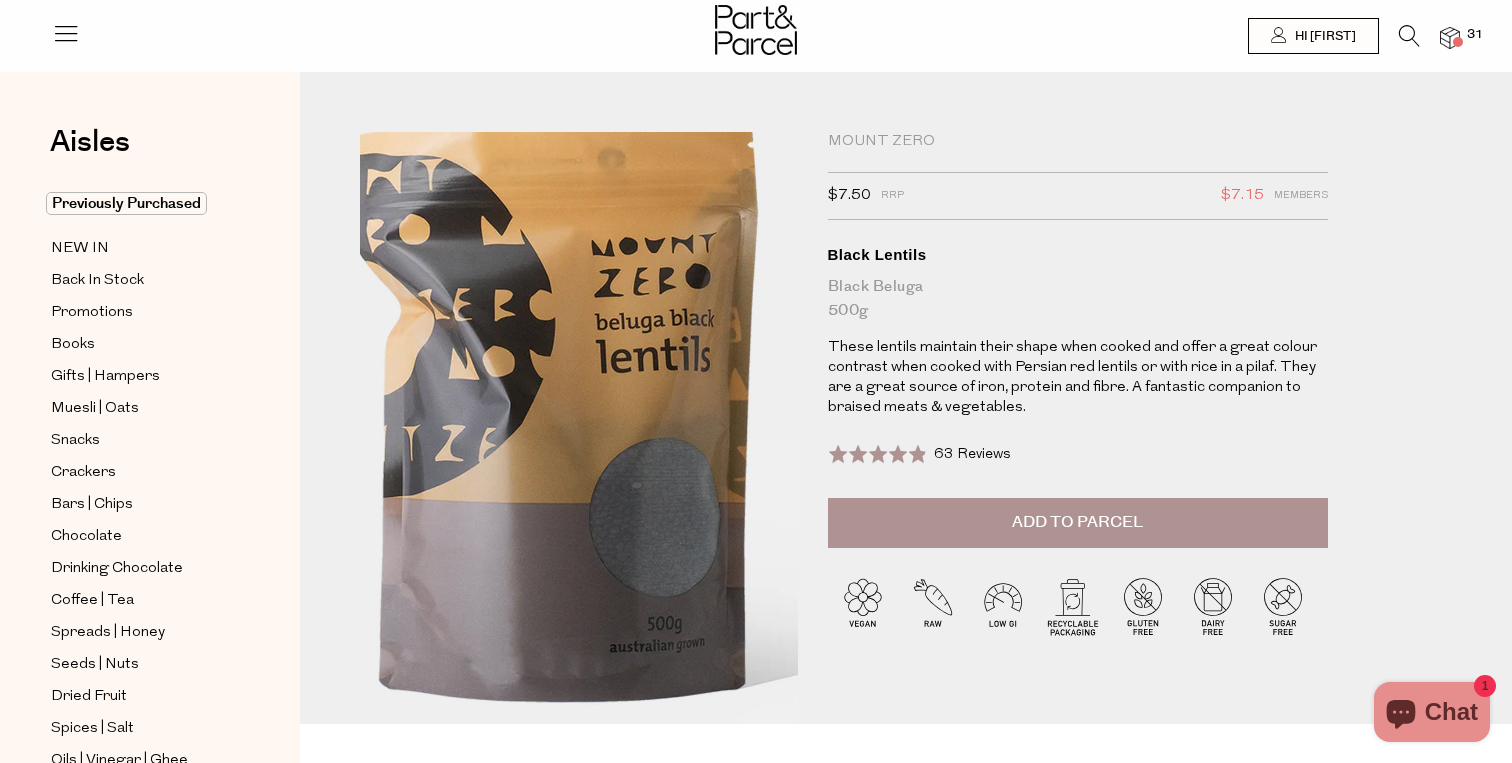 click at bounding box center (551, 409) 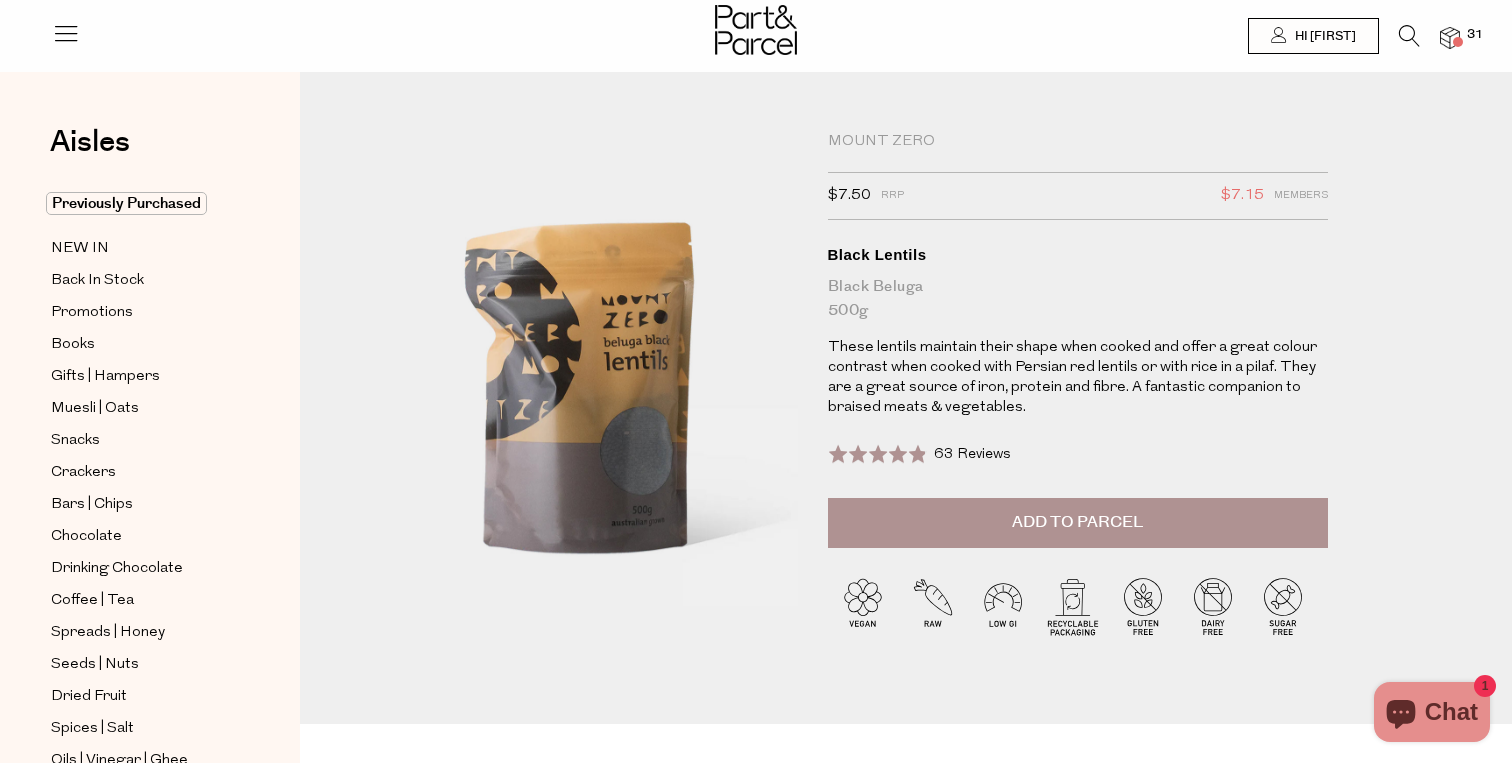 click on "Black Beluga 500g" at bounding box center [1078, 299] 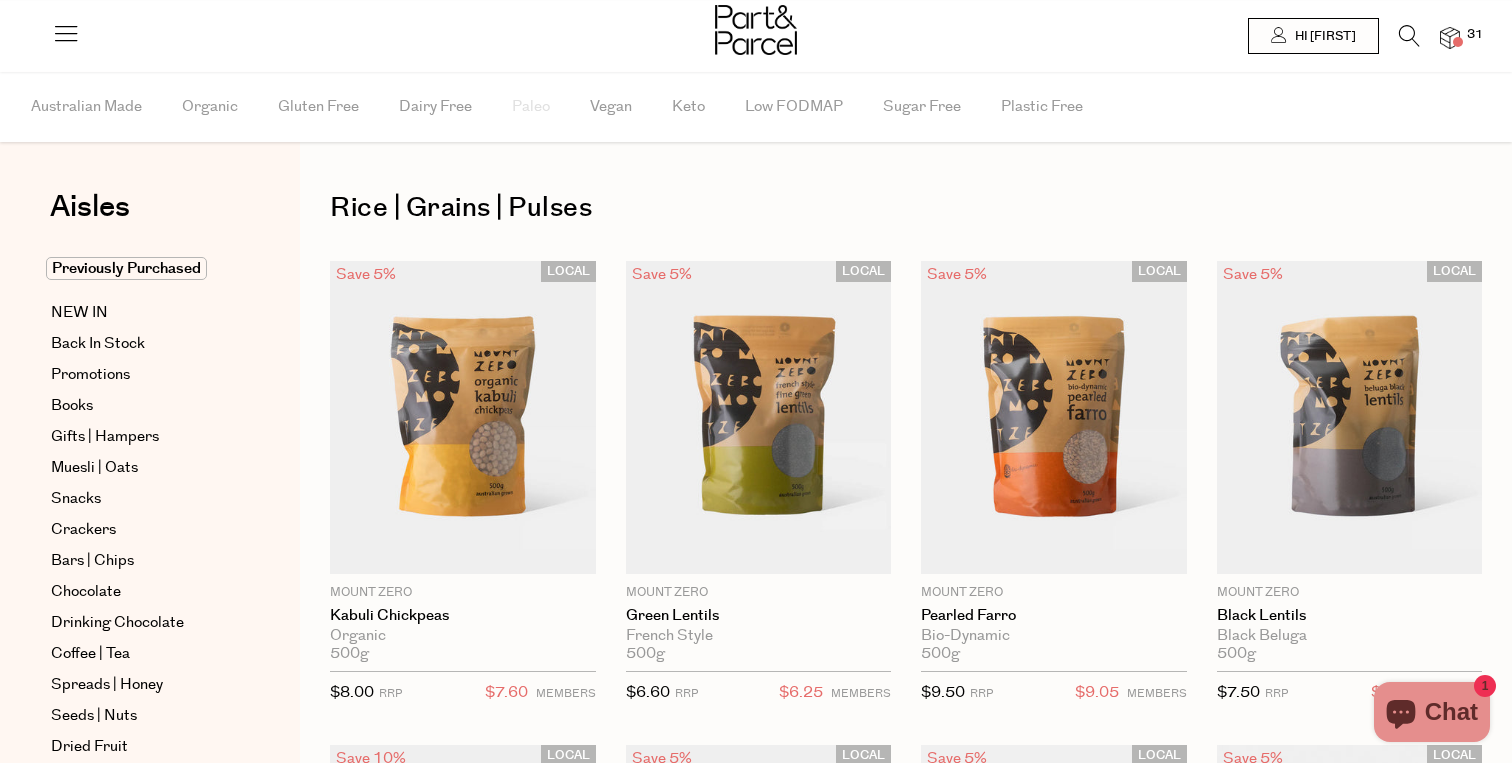 scroll, scrollTop: 36, scrollLeft: 0, axis: vertical 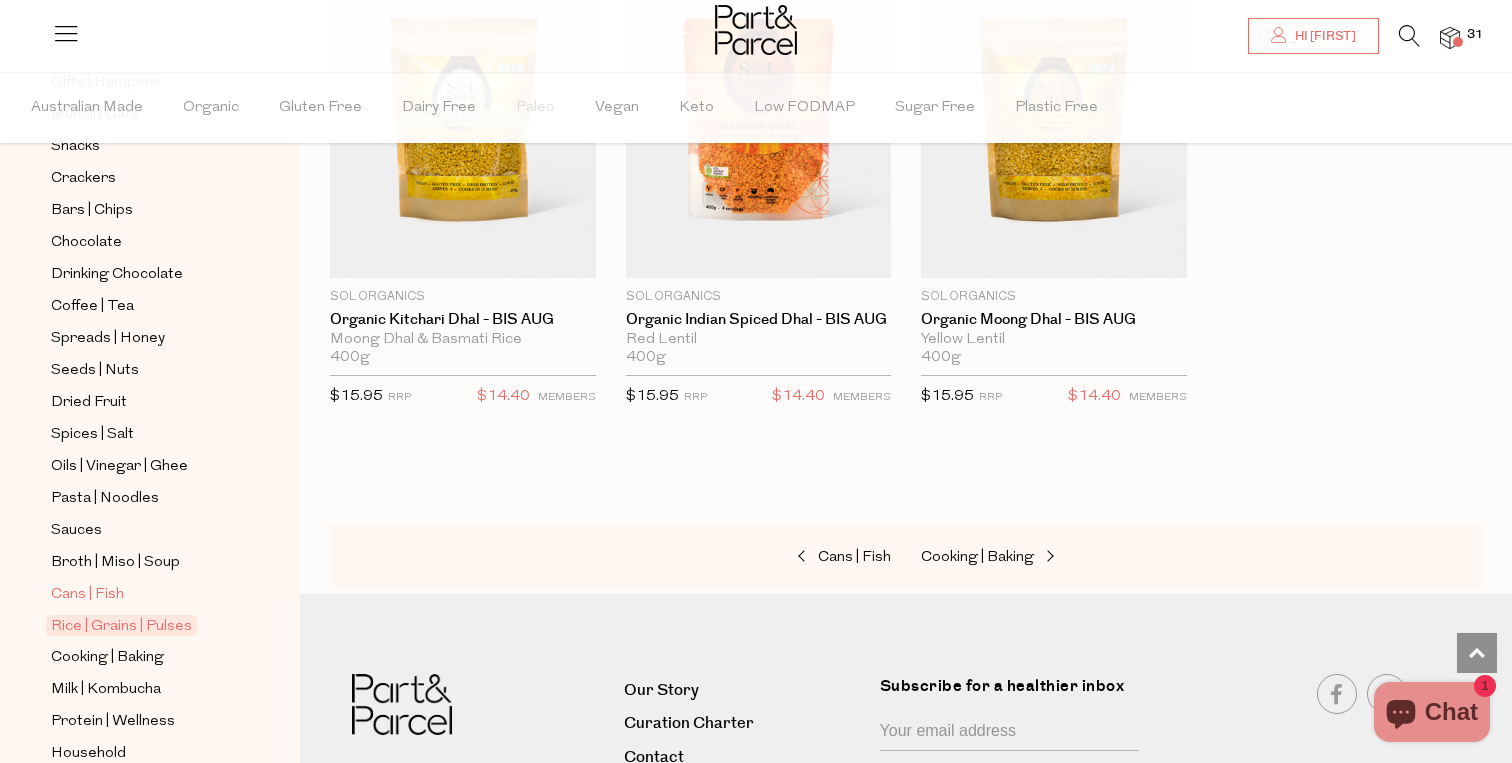 click on "Cans | Fish" at bounding box center (87, 595) 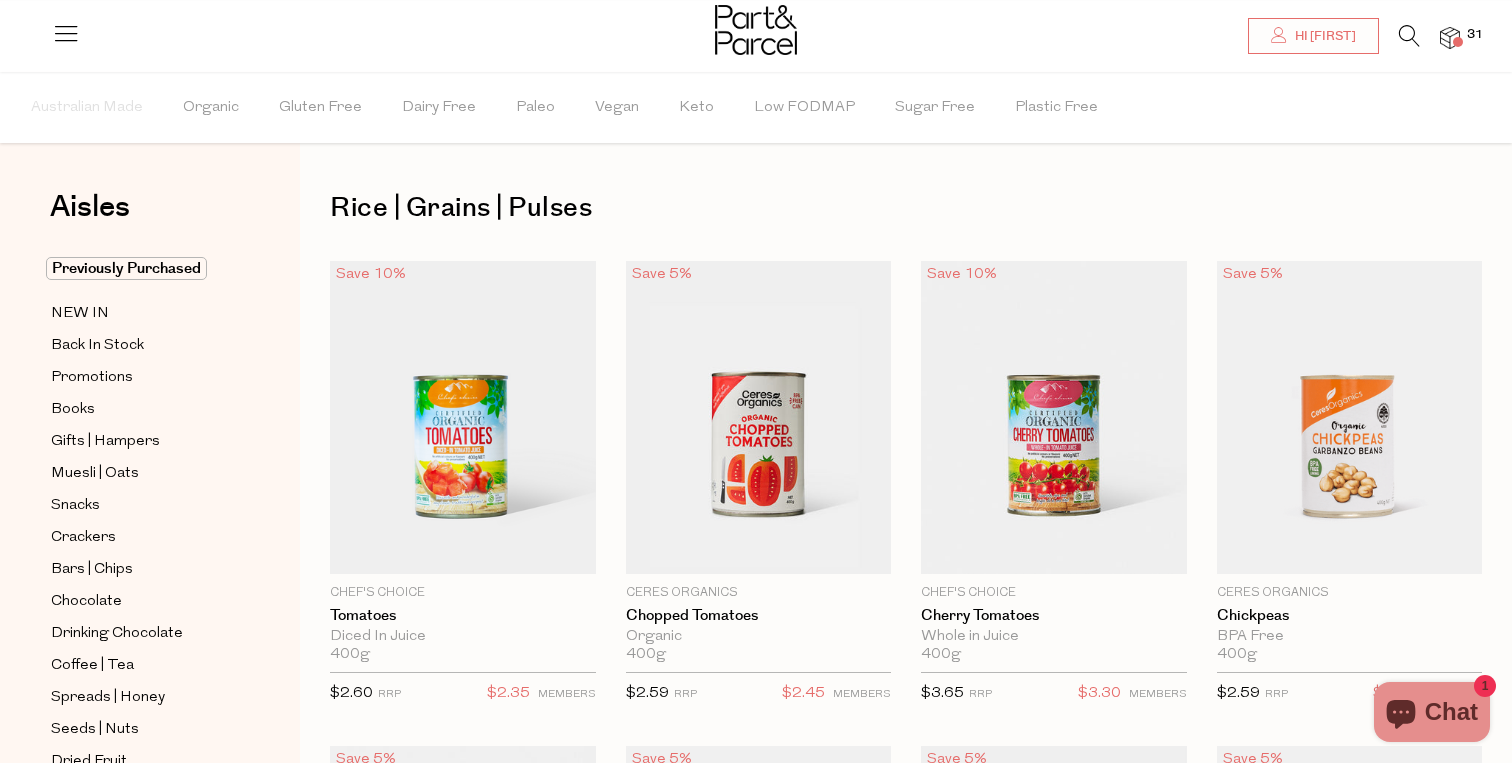 scroll, scrollTop: 0, scrollLeft: 0, axis: both 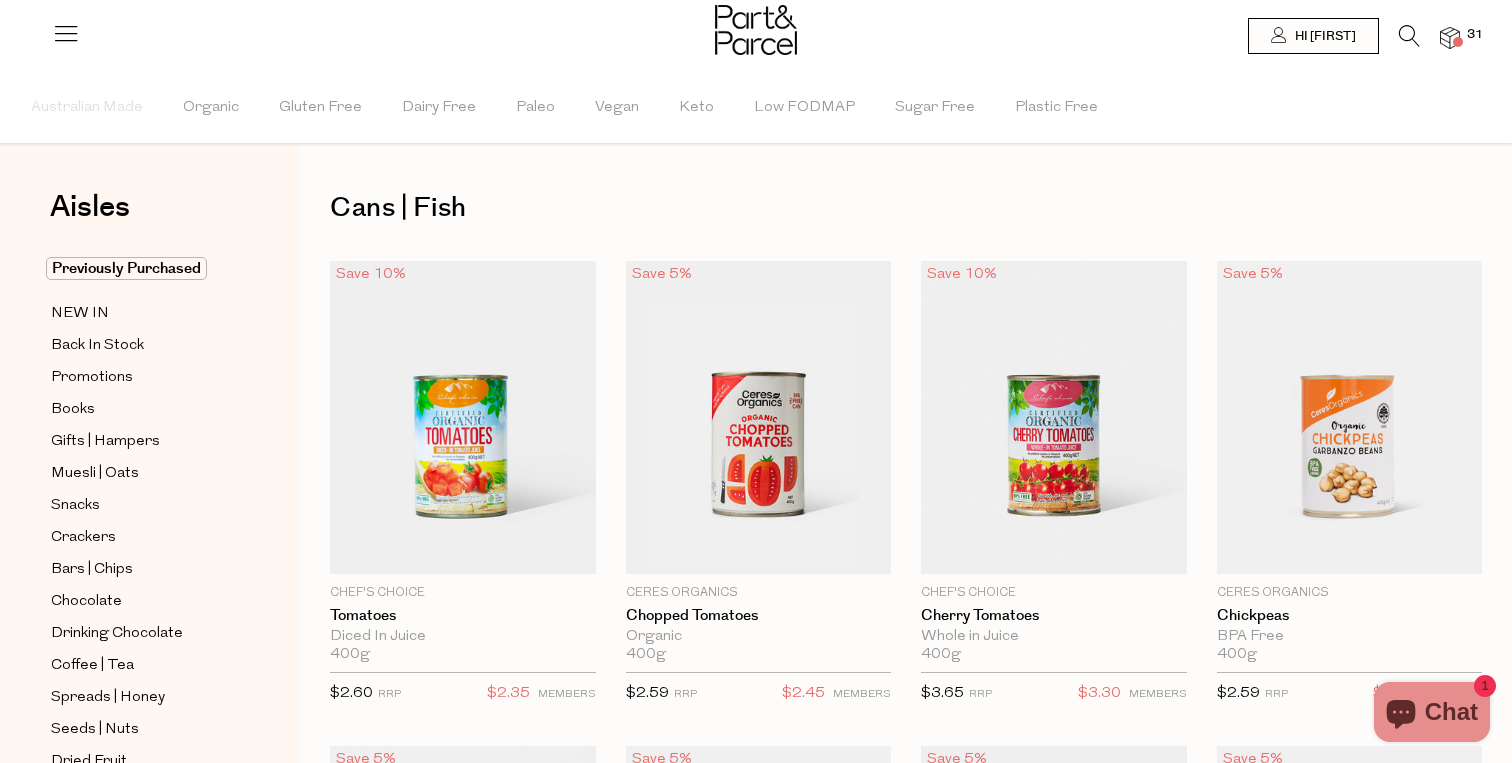 type on "4" 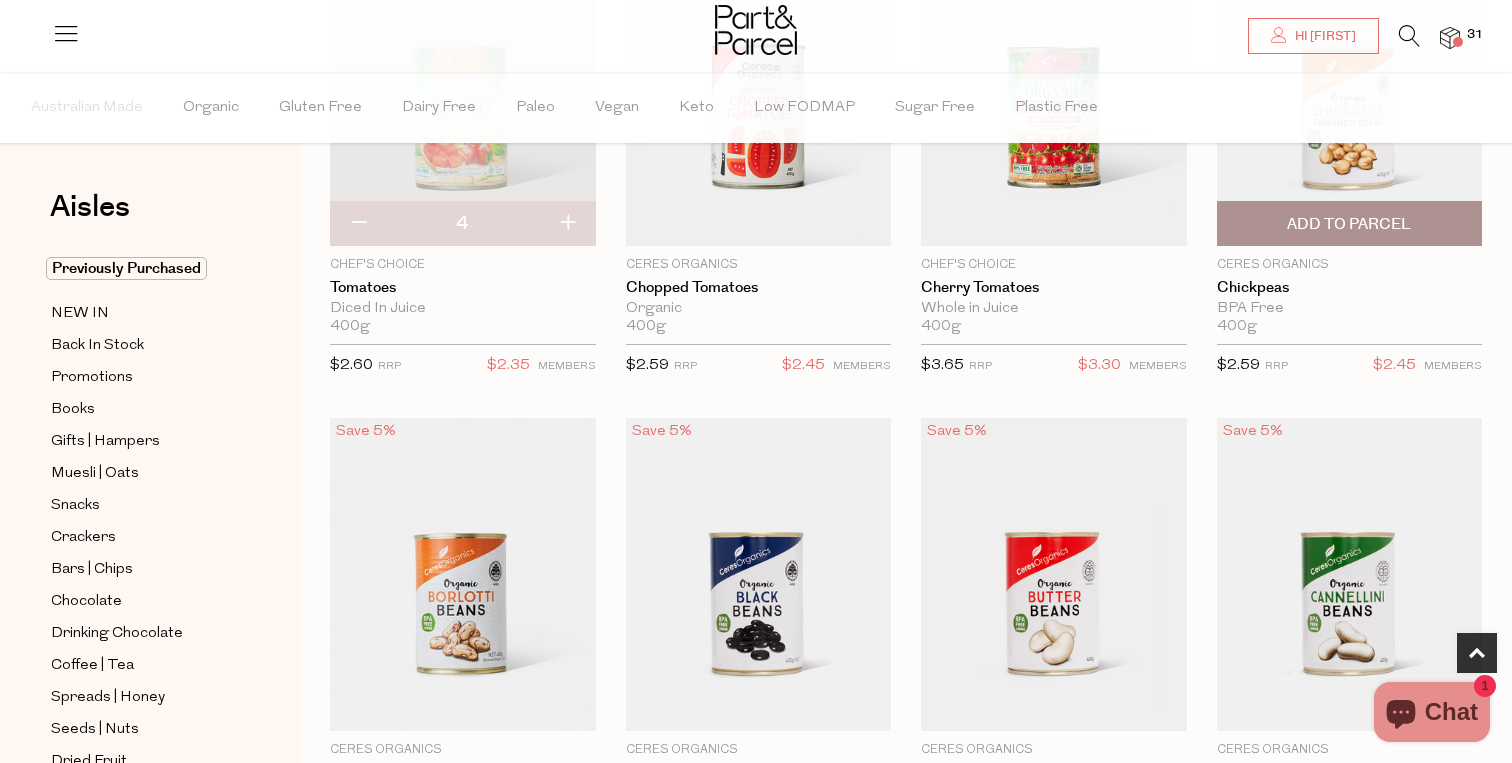 scroll, scrollTop: 324, scrollLeft: 0, axis: vertical 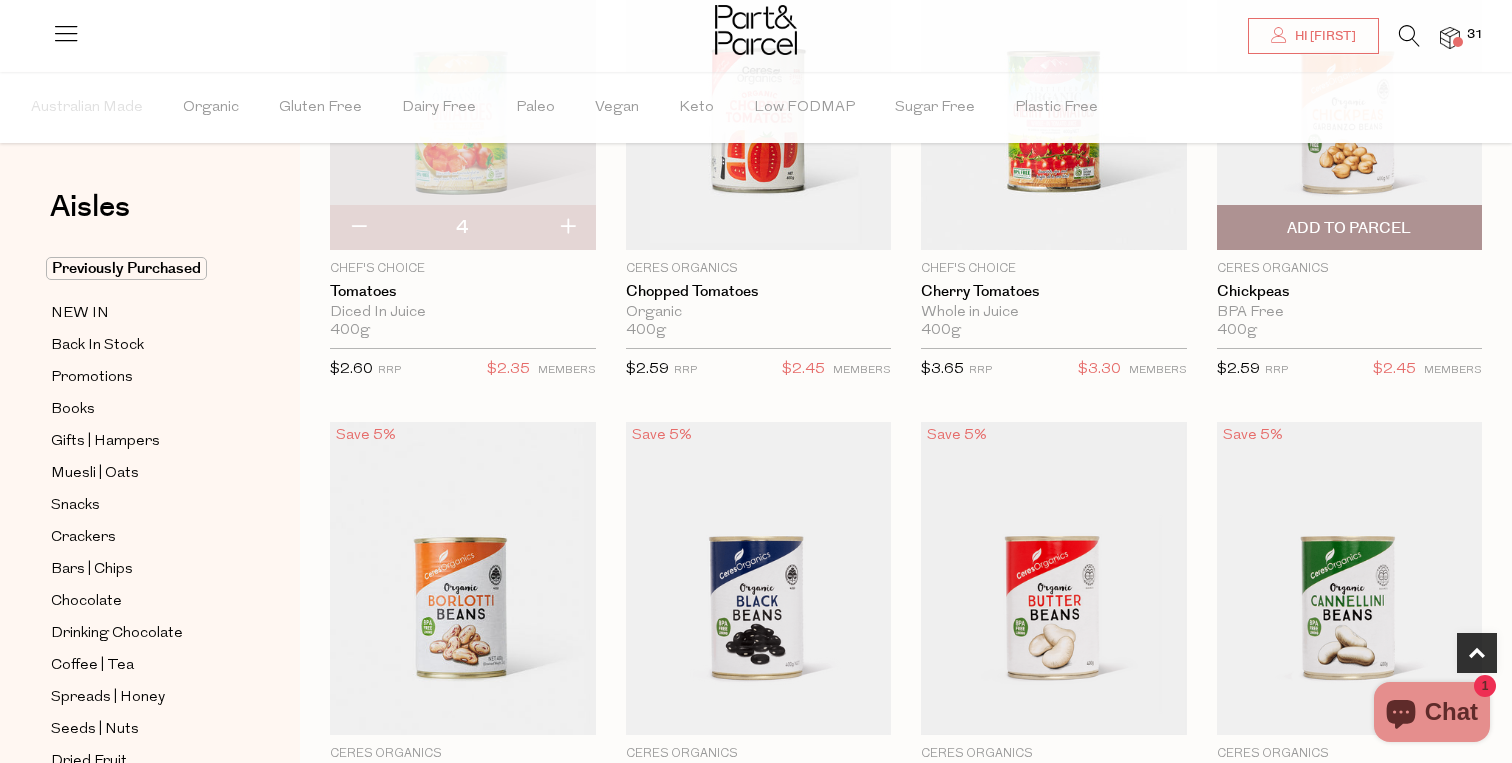 click on "Add To Parcel" at bounding box center (1349, 228) 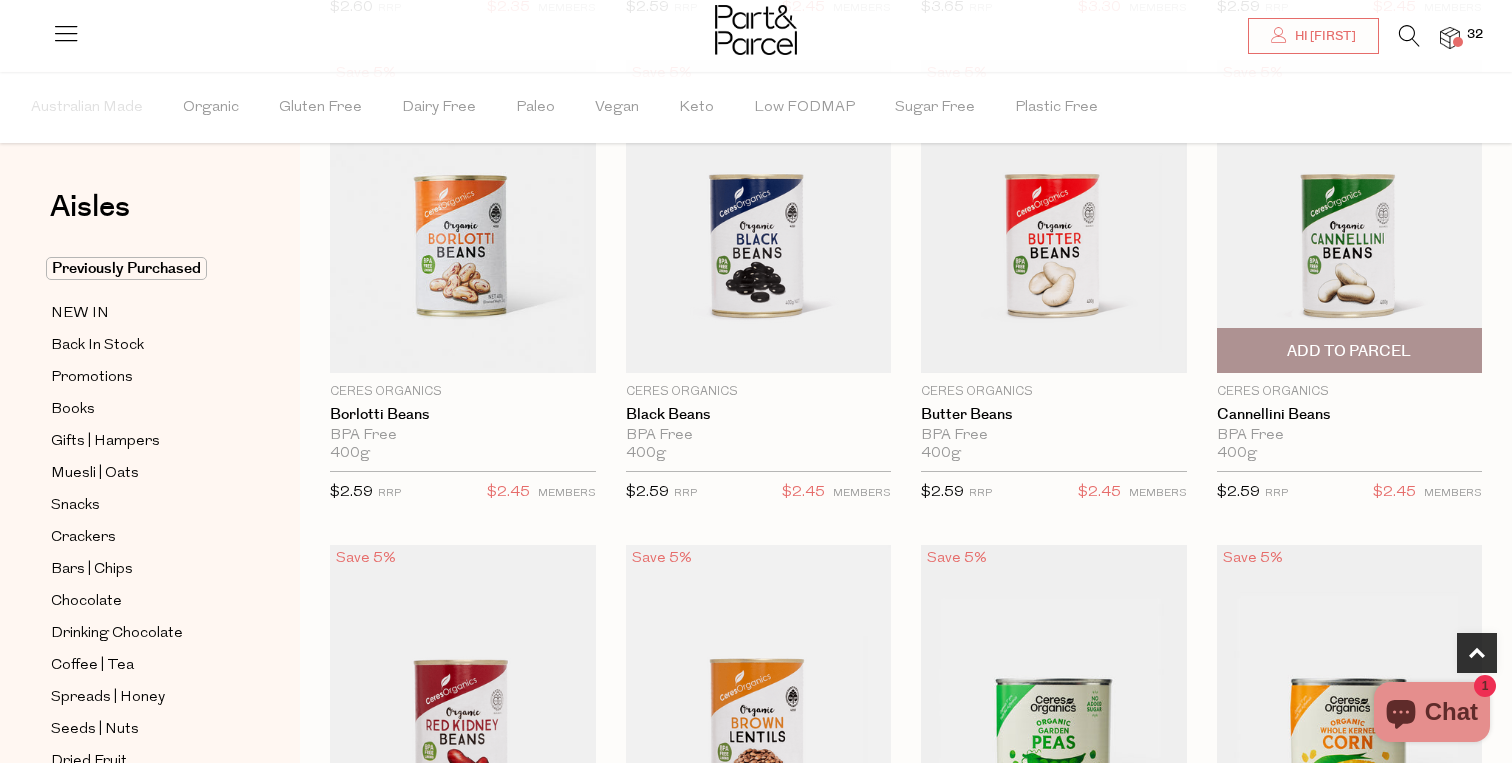 scroll, scrollTop: 688, scrollLeft: 0, axis: vertical 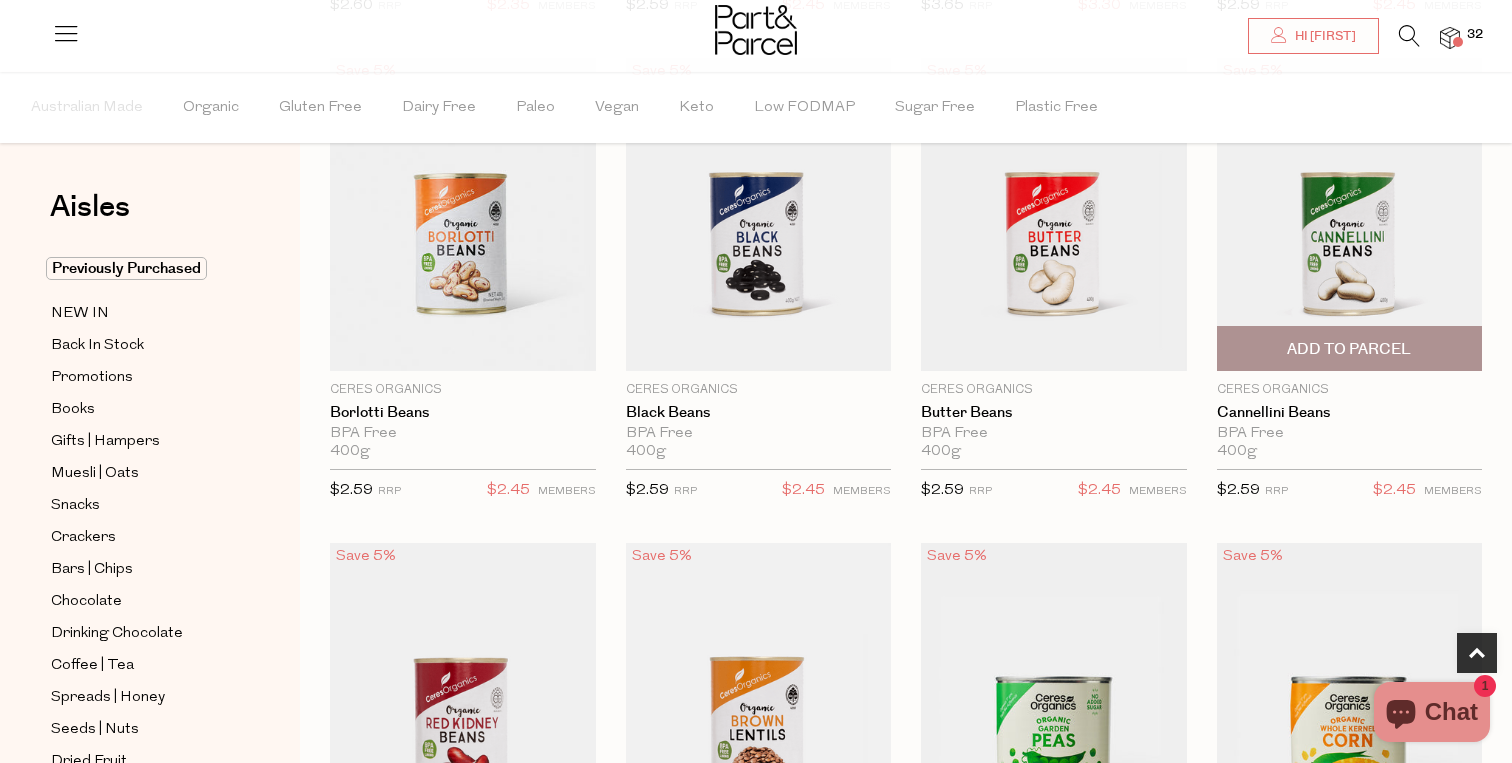 click on "Add To Parcel" at bounding box center [1350, 348] 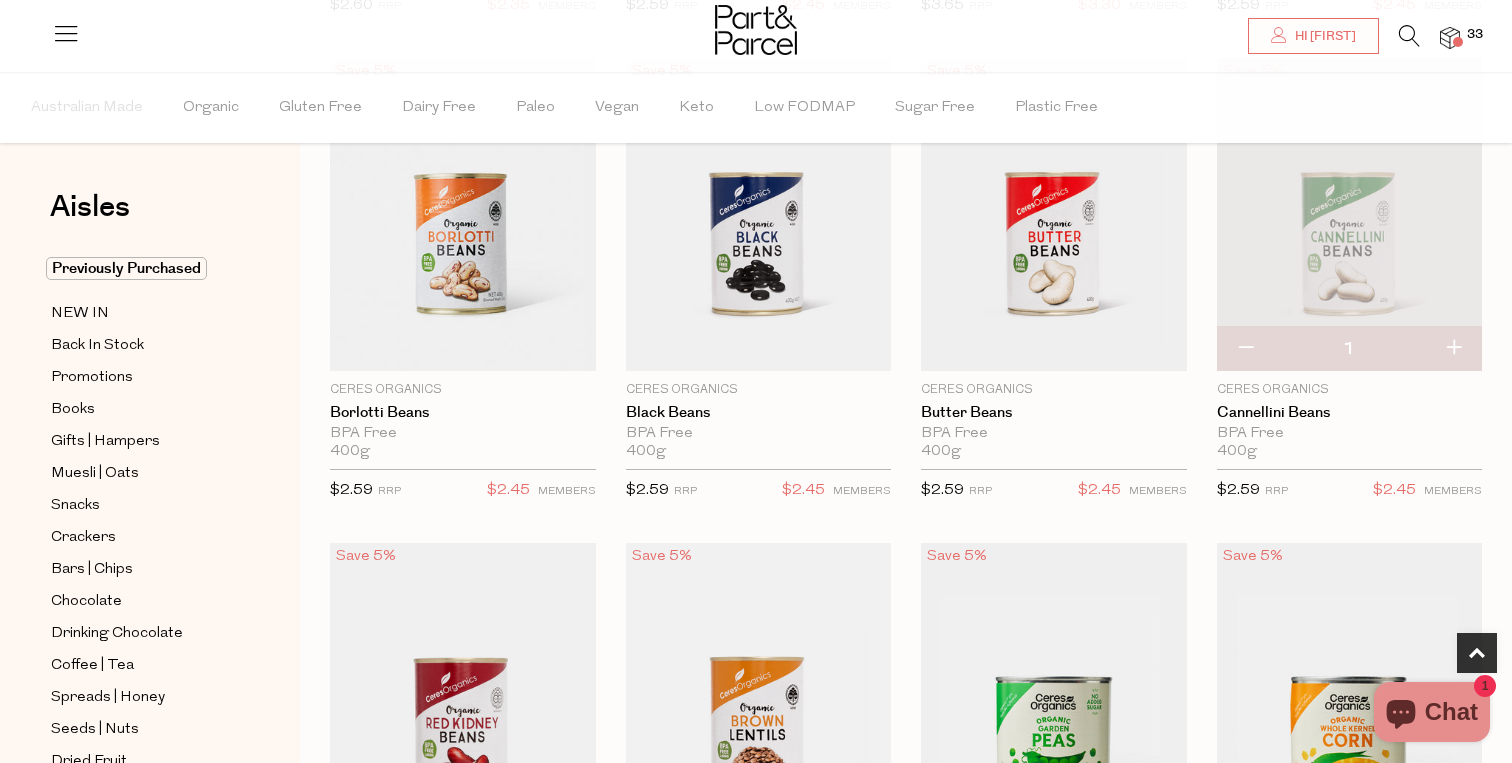 click at bounding box center (1453, 349) 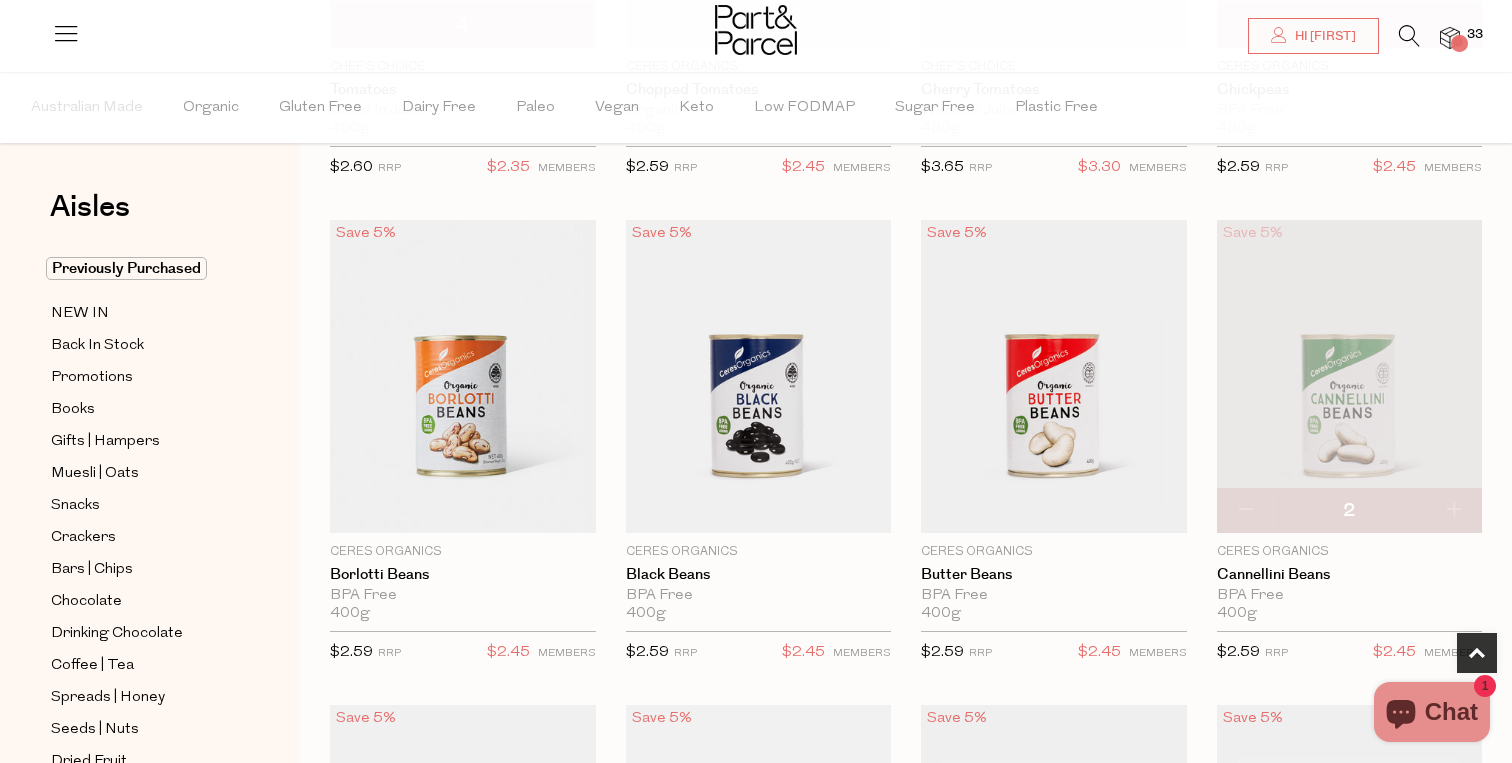 scroll, scrollTop: 328, scrollLeft: 0, axis: vertical 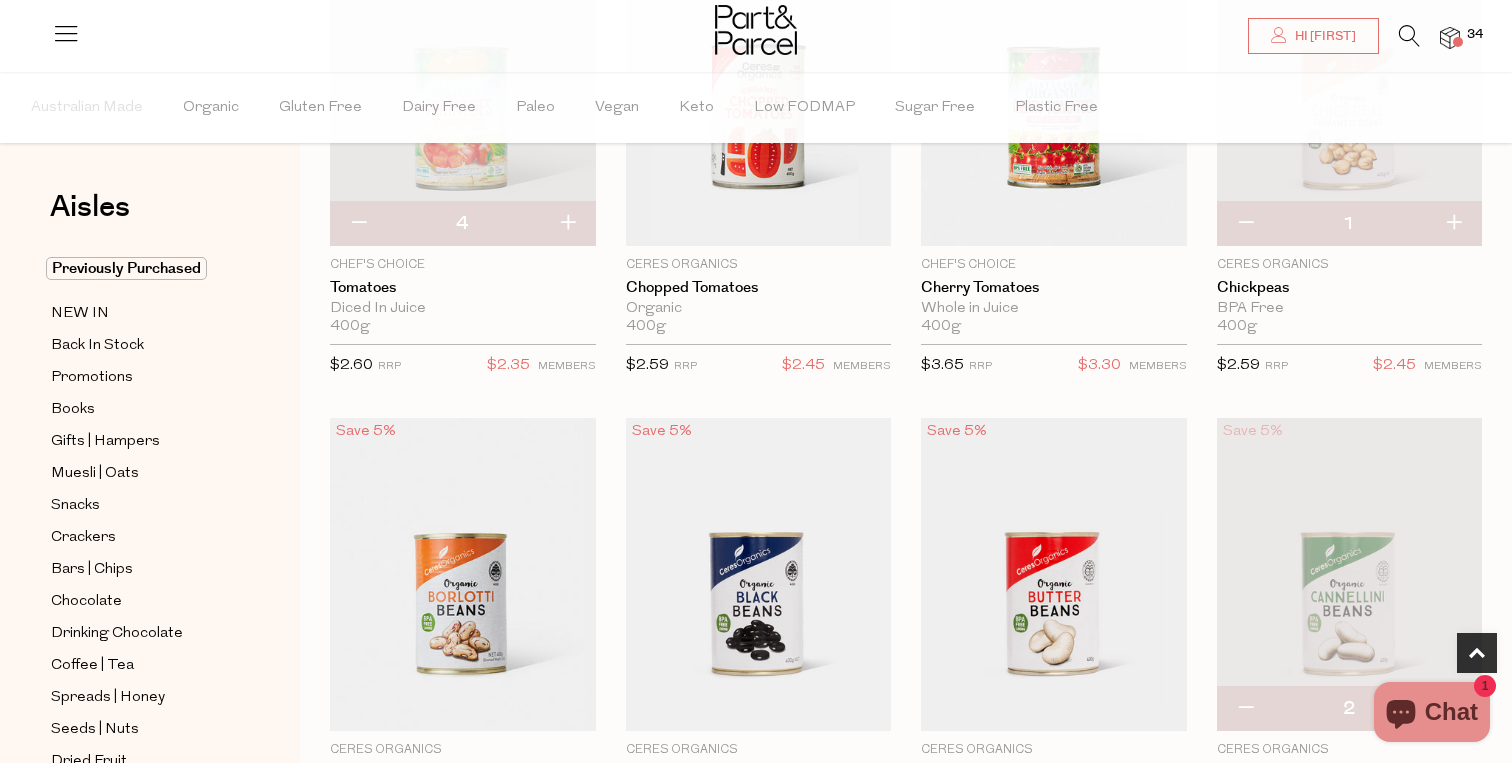 click at bounding box center (1453, 224) 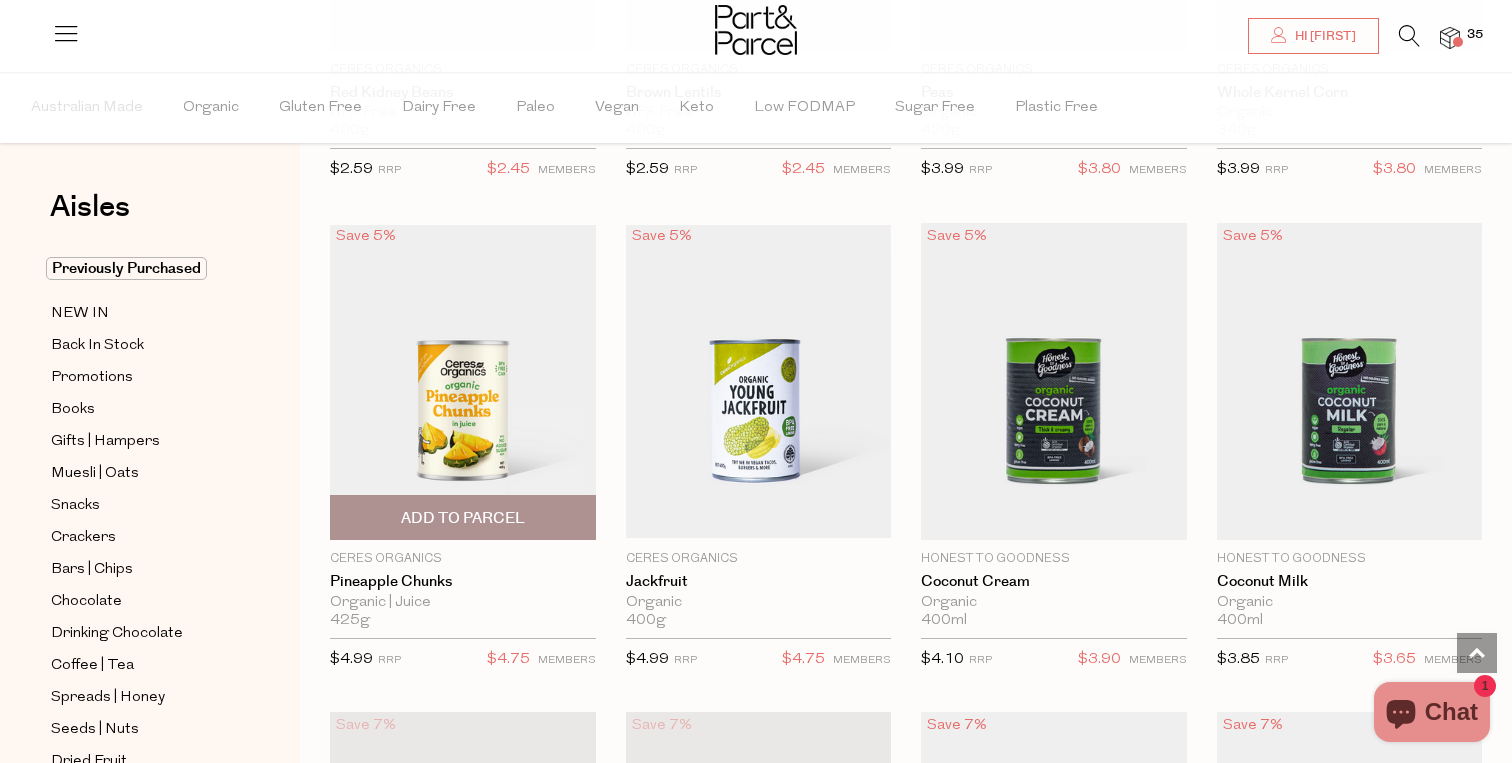 scroll, scrollTop: 1495, scrollLeft: 0, axis: vertical 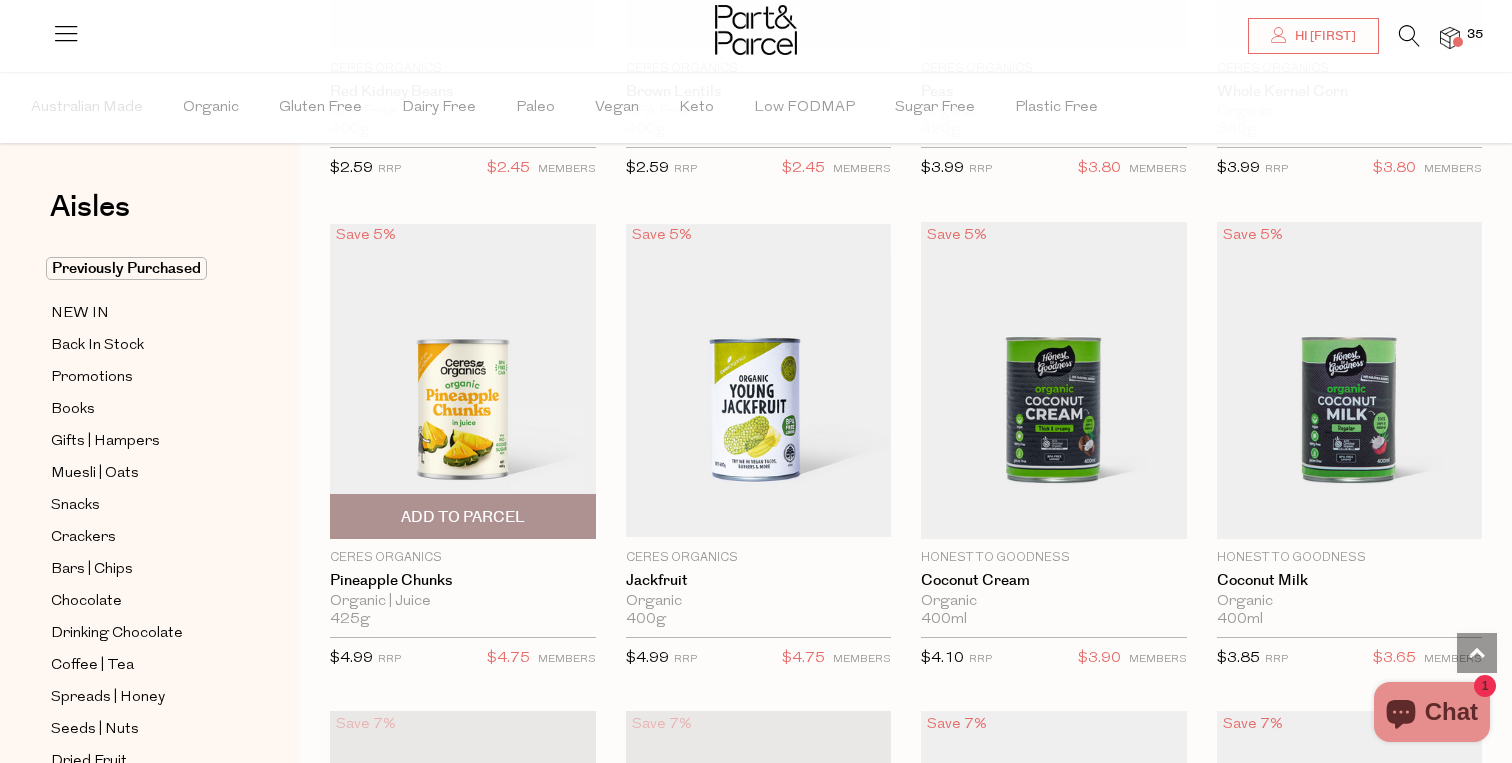 click on "Add To Parcel" at bounding box center (463, 516) 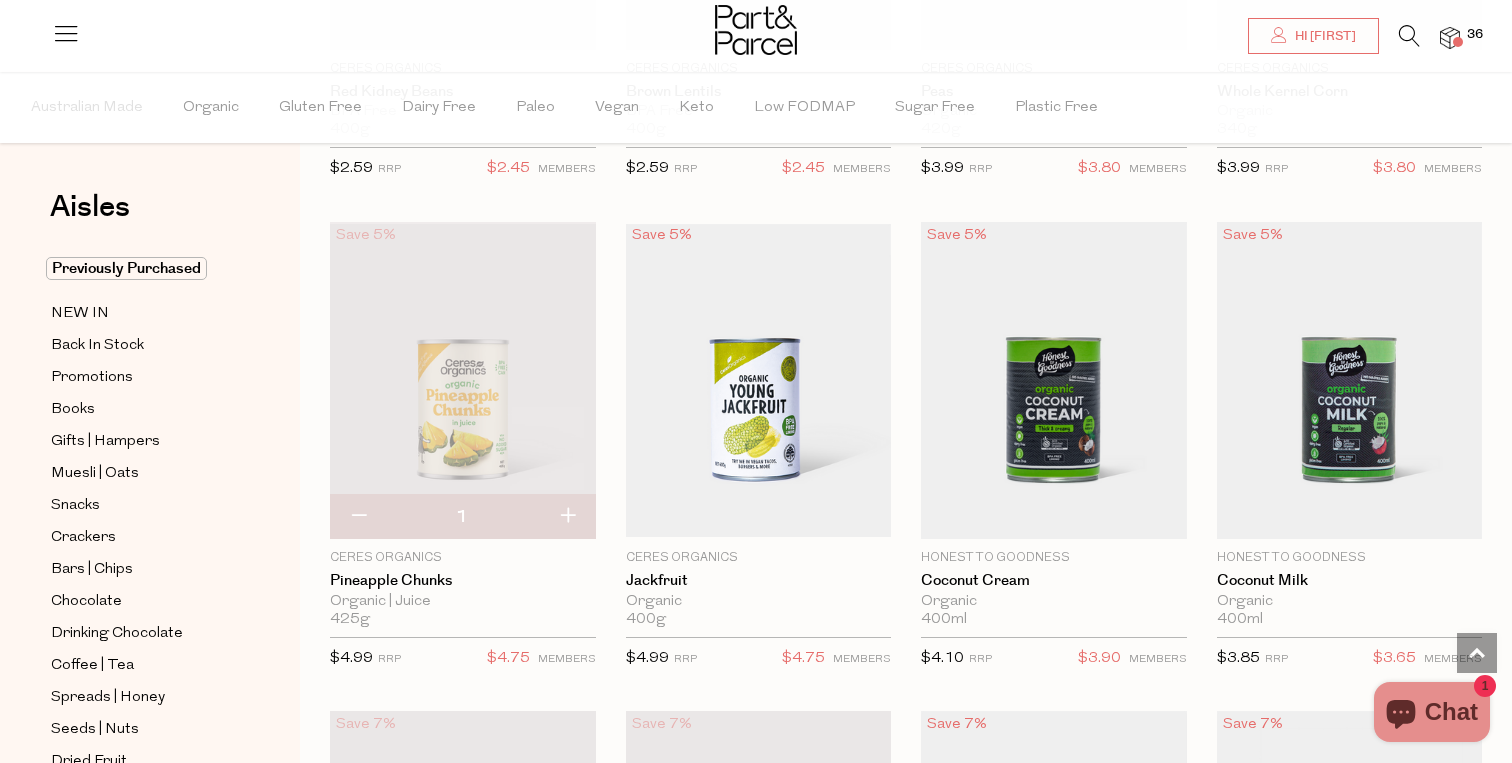 click at bounding box center (463, 380) 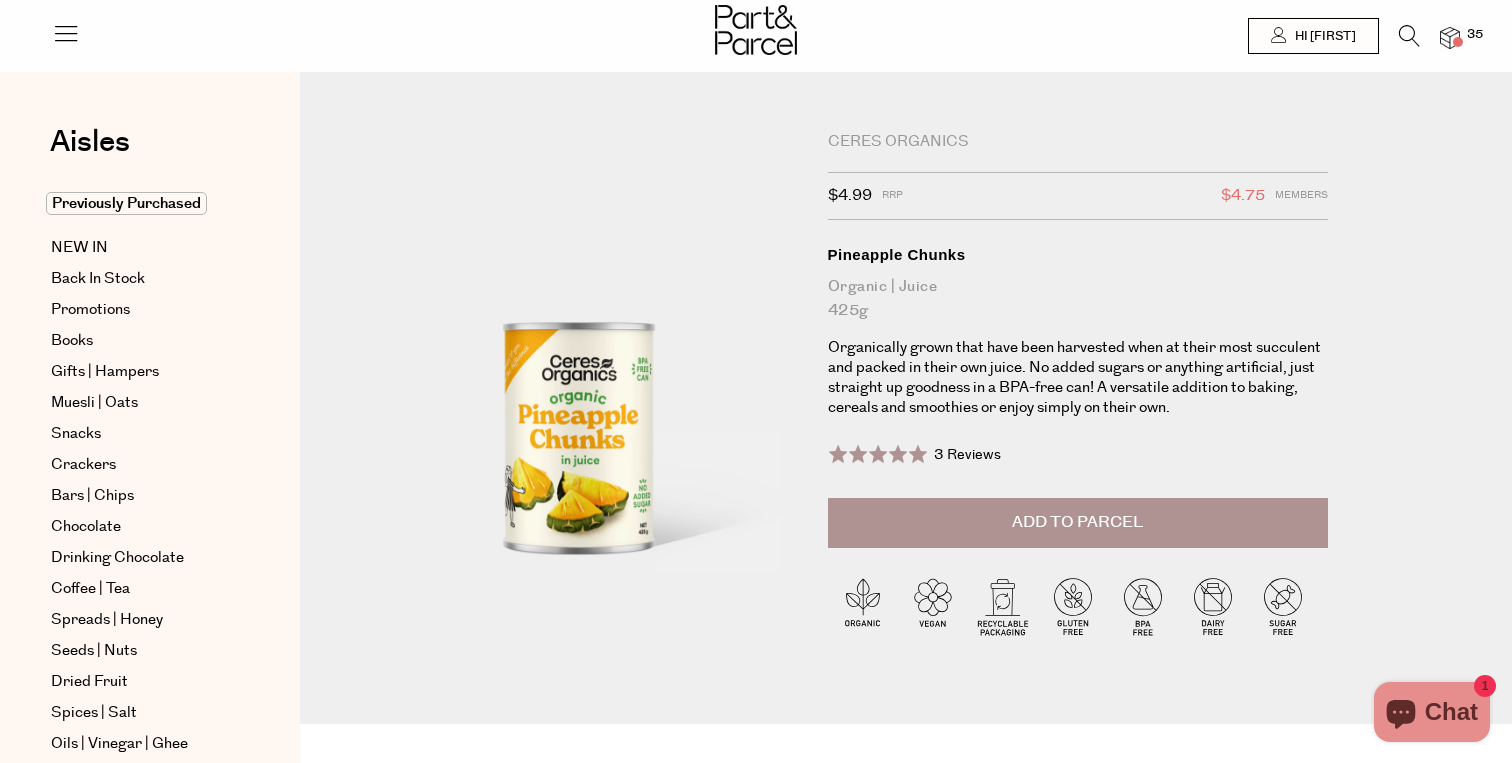 scroll, scrollTop: 0, scrollLeft: 0, axis: both 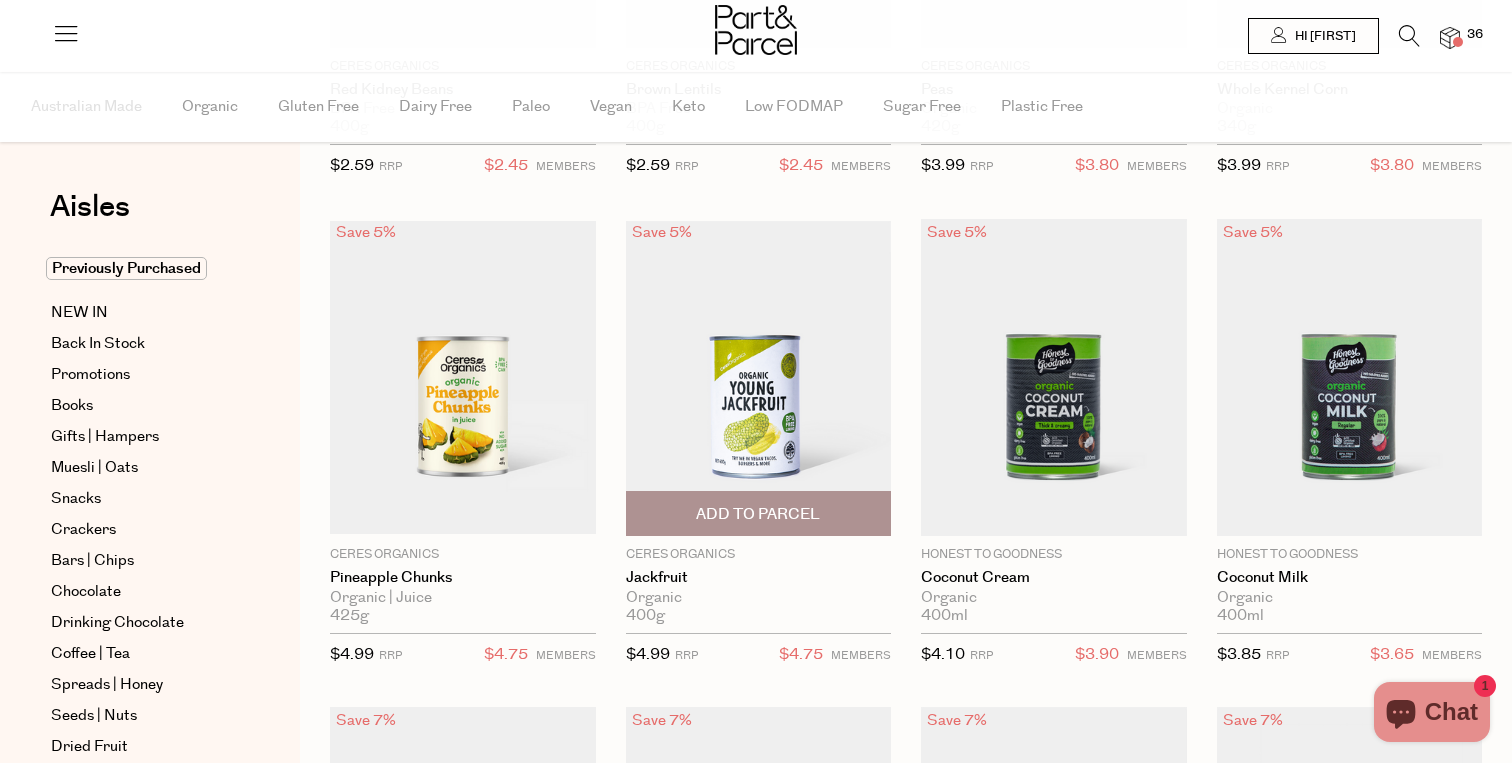 type on "4" 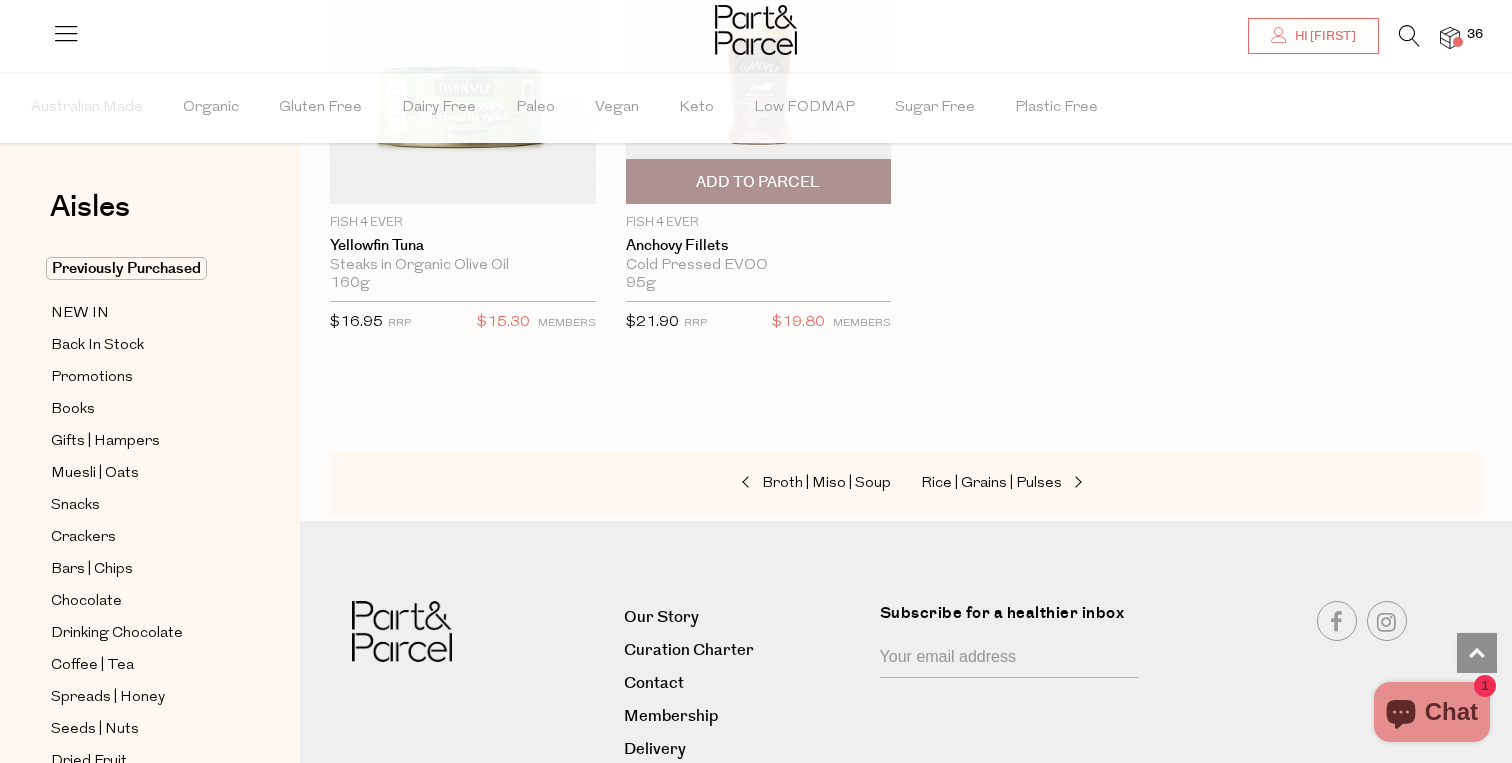 scroll, scrollTop: 3406, scrollLeft: 0, axis: vertical 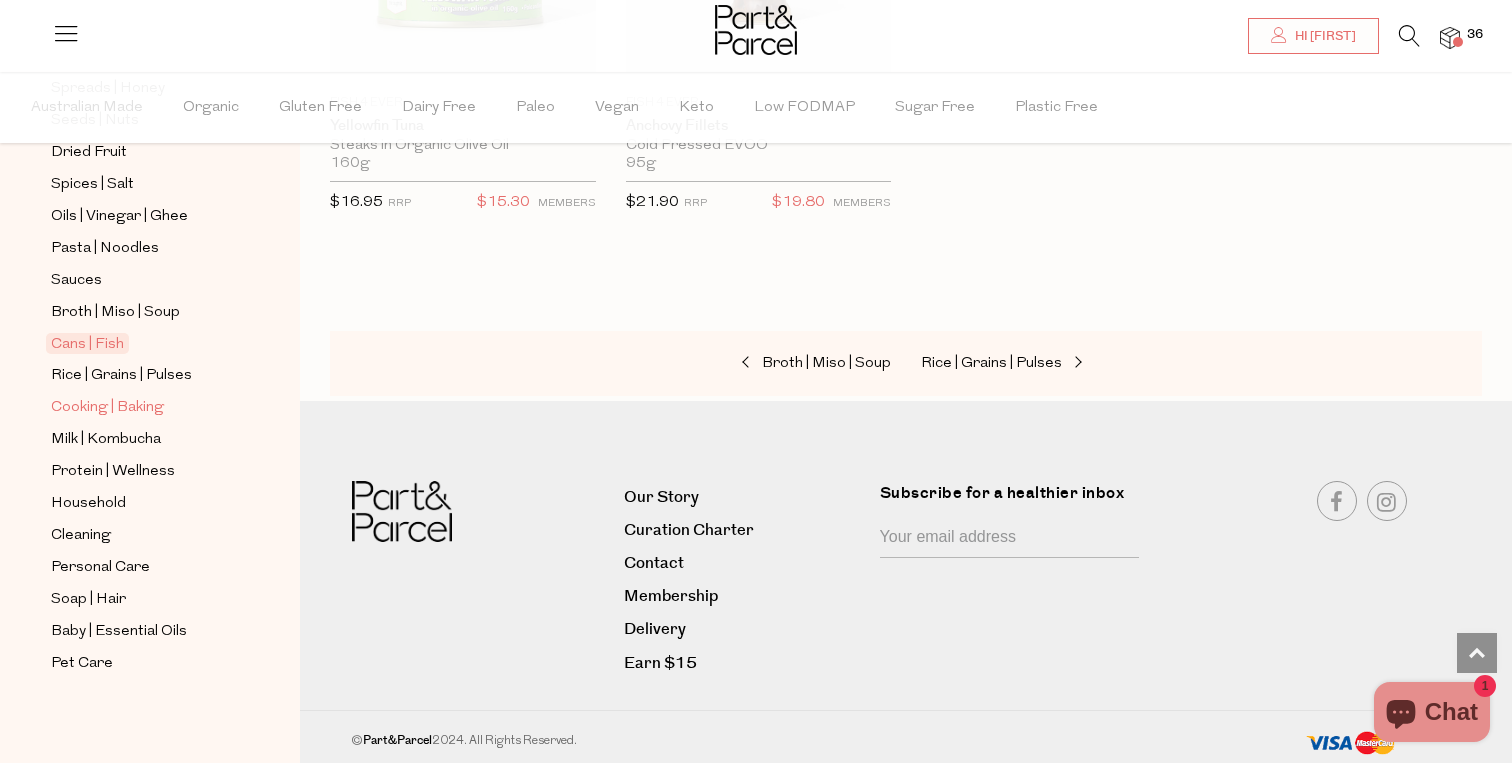 click on "Cooking | Baking" at bounding box center (107, 408) 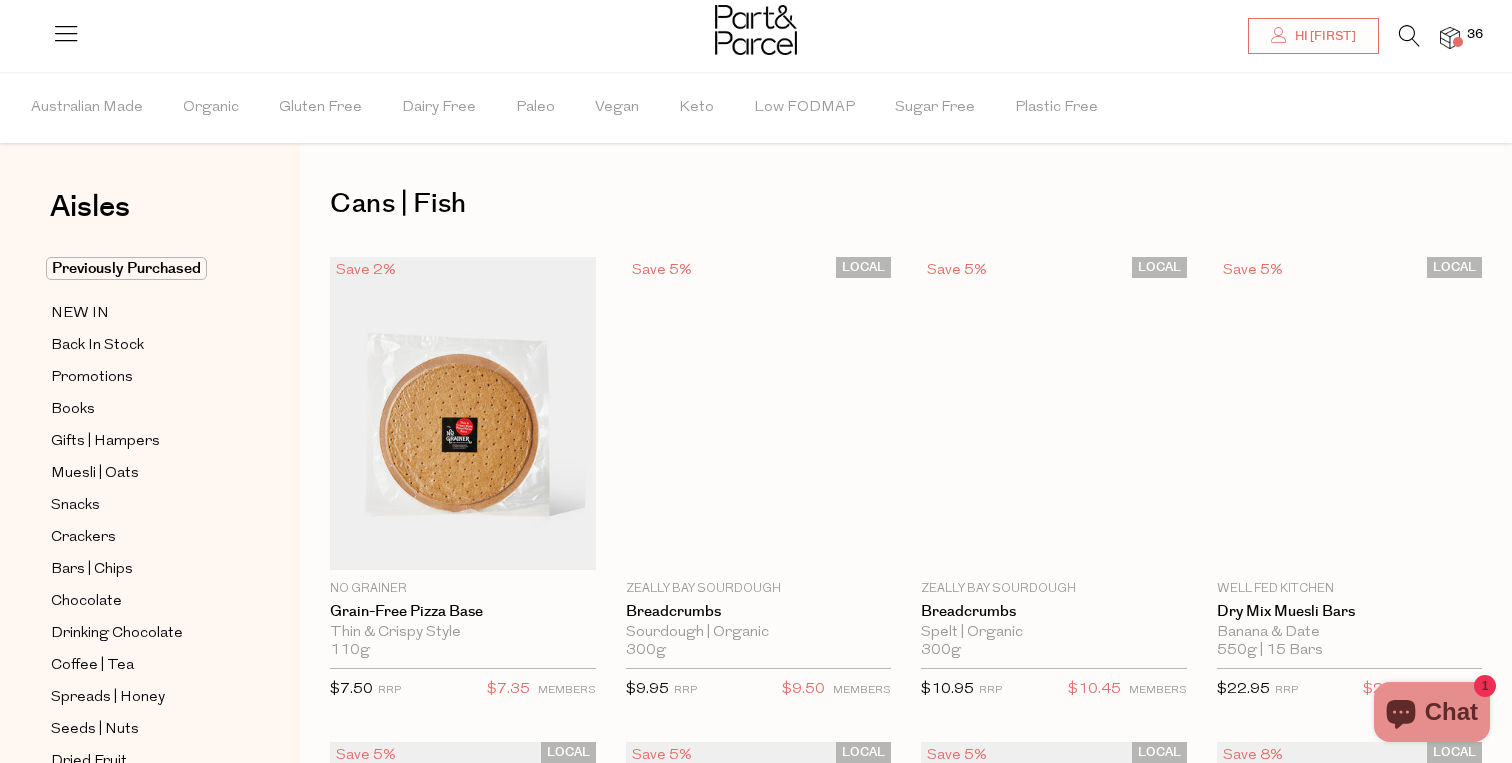 scroll, scrollTop: 0, scrollLeft: 0, axis: both 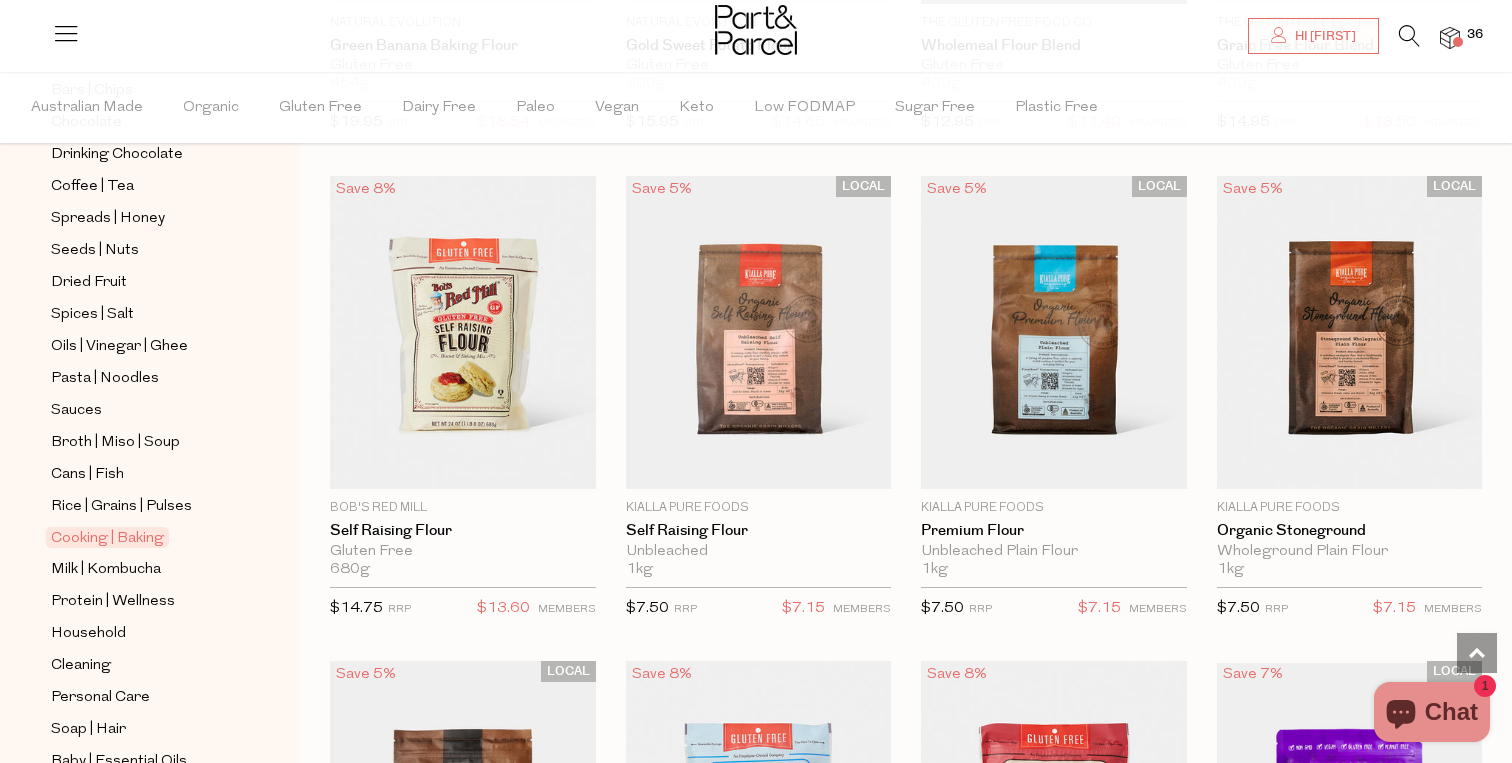 type on "2" 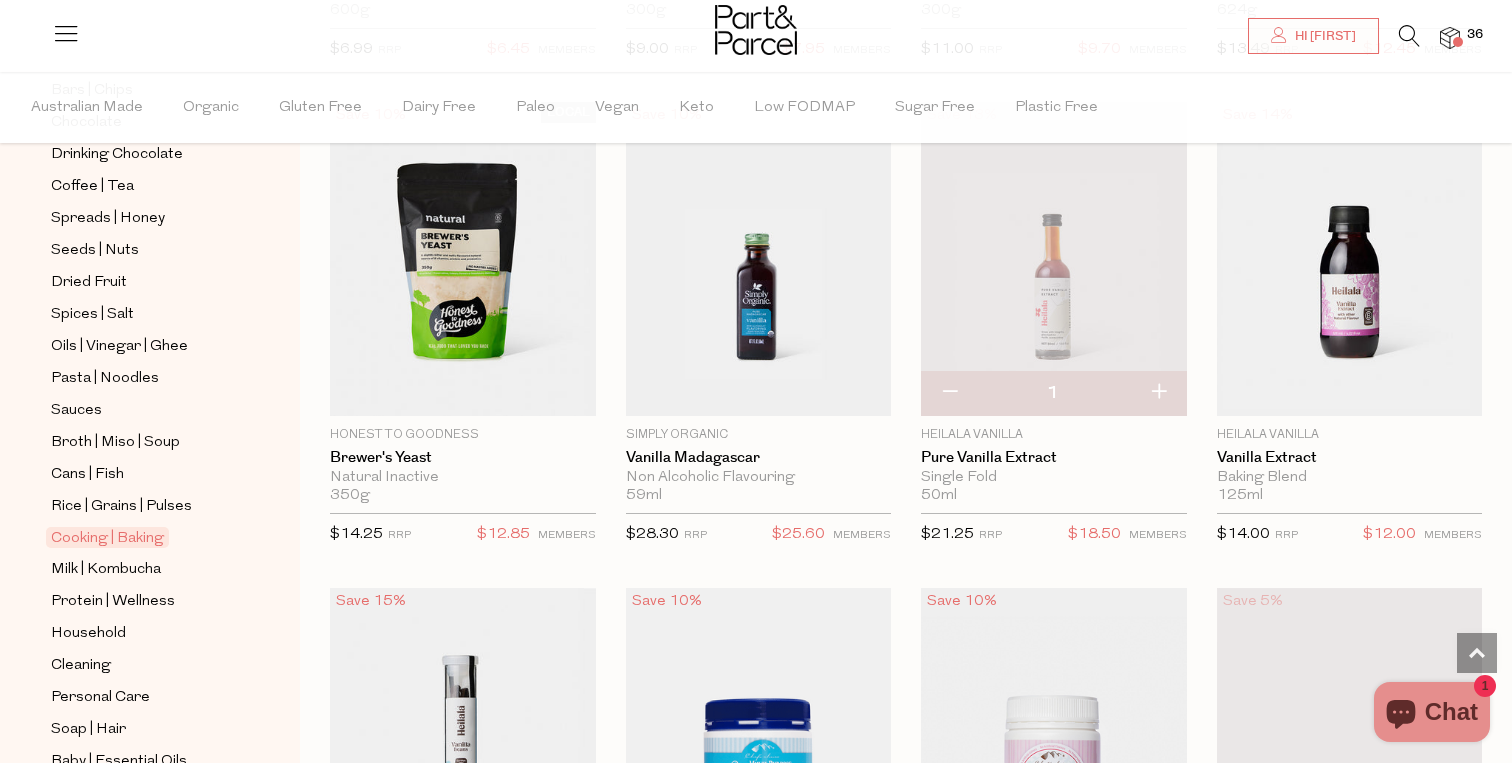 scroll, scrollTop: 8901, scrollLeft: 0, axis: vertical 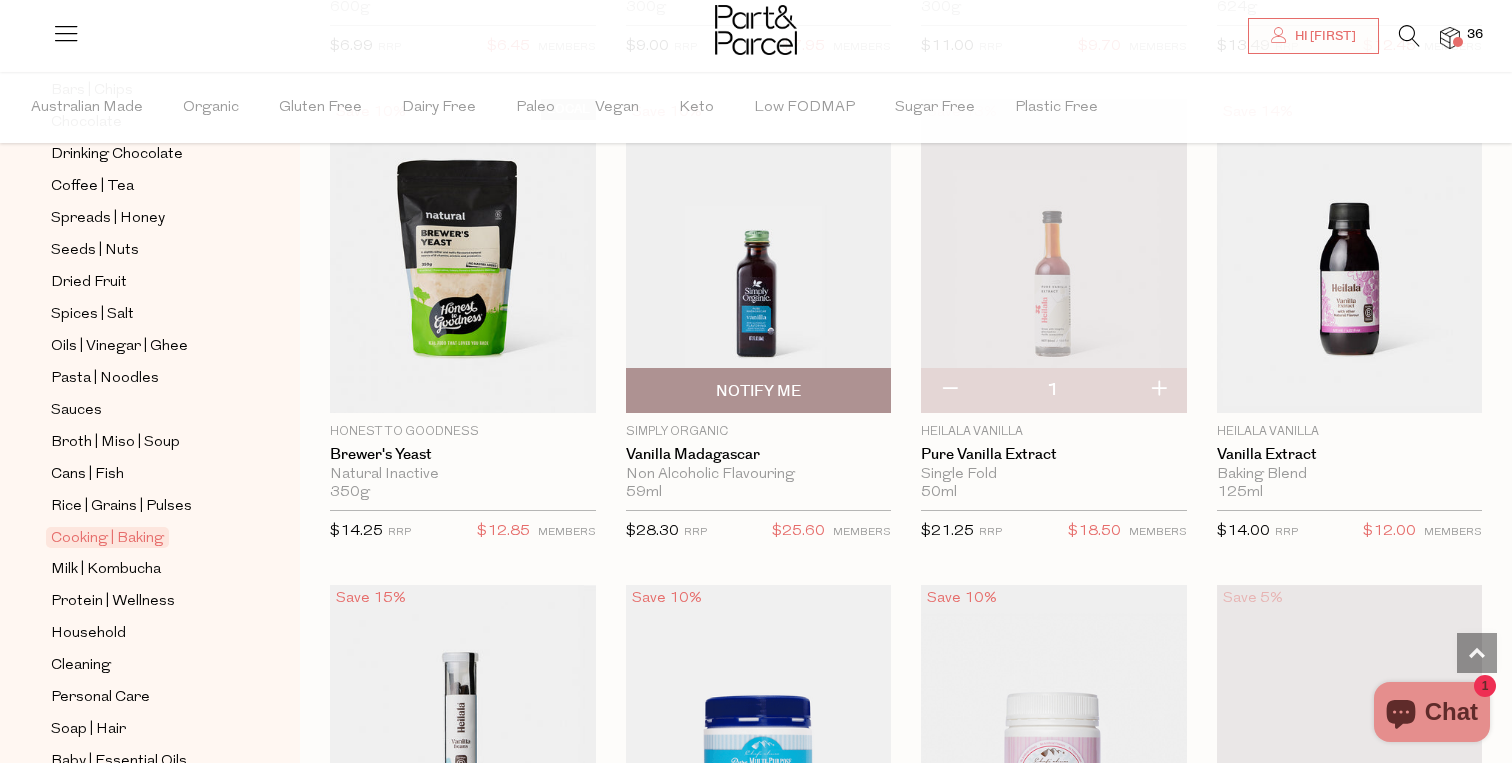 click at bounding box center (759, 255) 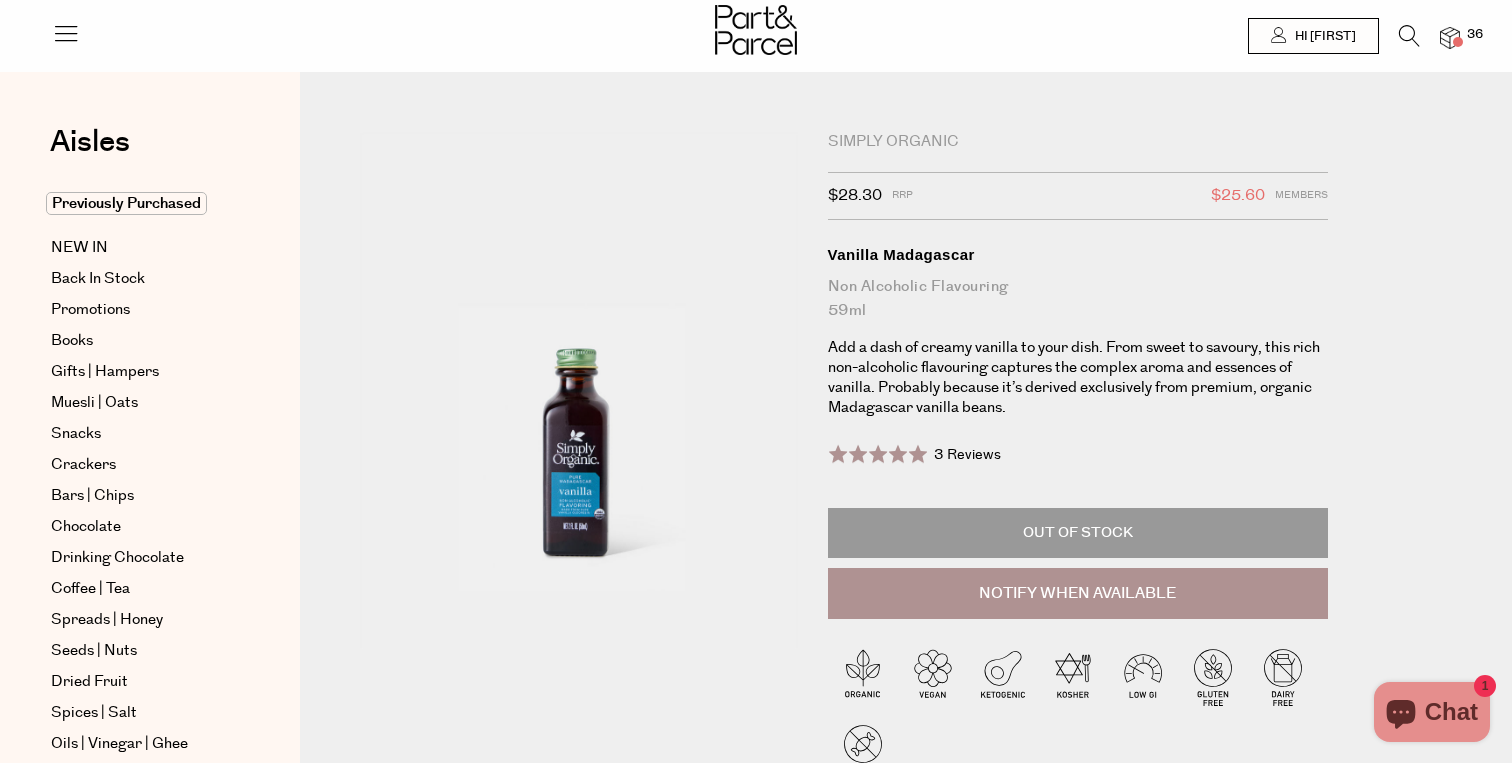 scroll, scrollTop: 0, scrollLeft: 0, axis: both 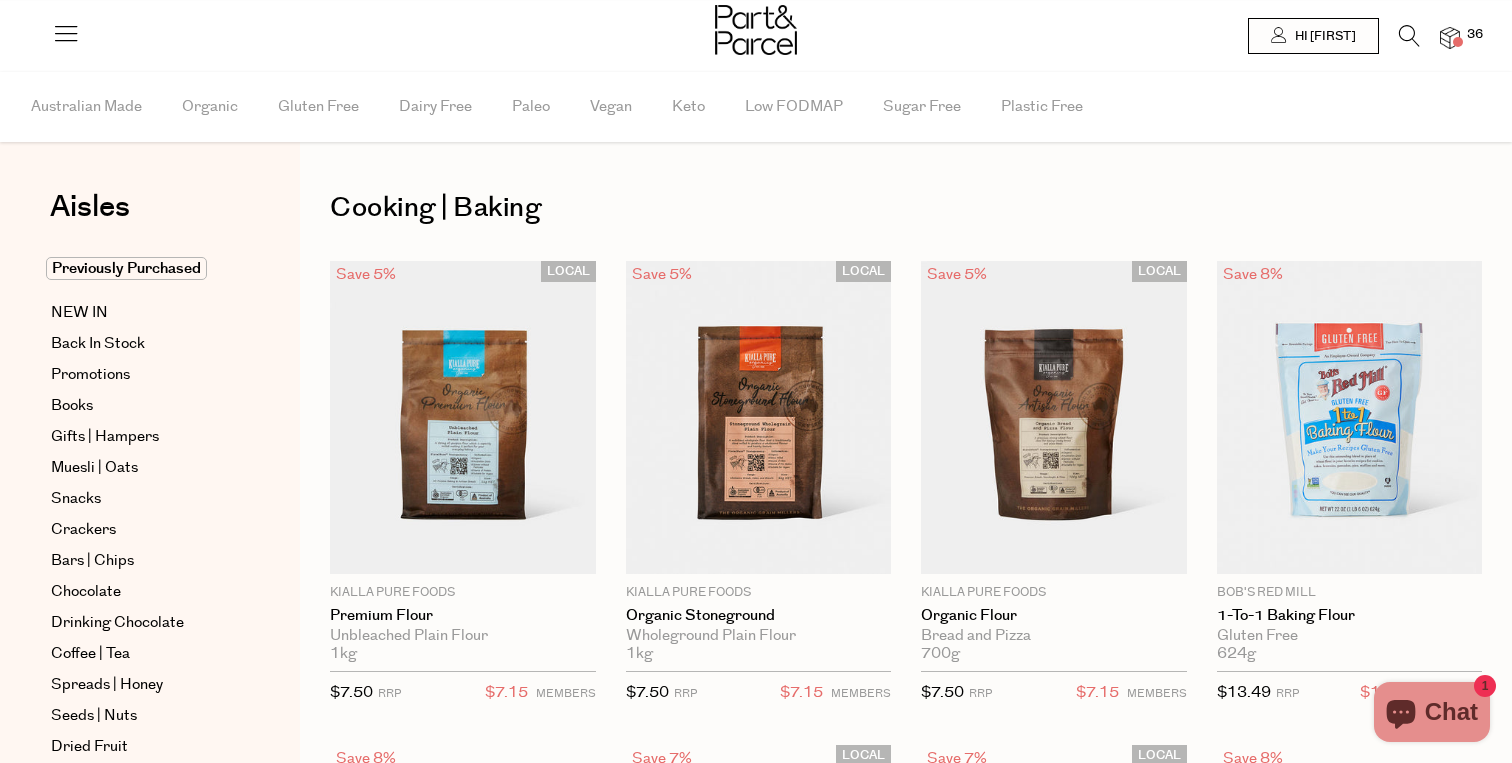 type on "2" 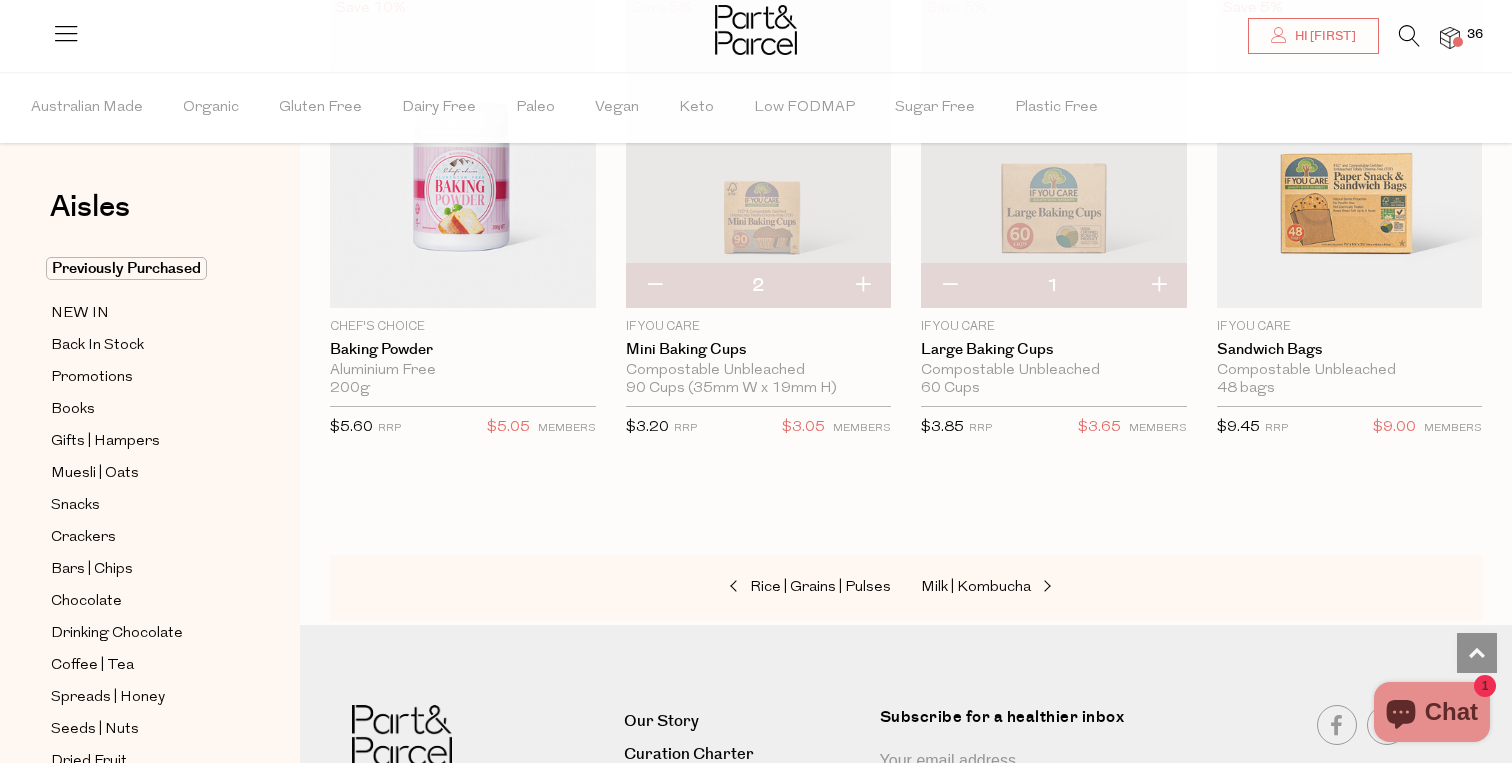 scroll, scrollTop: 3886, scrollLeft: 0, axis: vertical 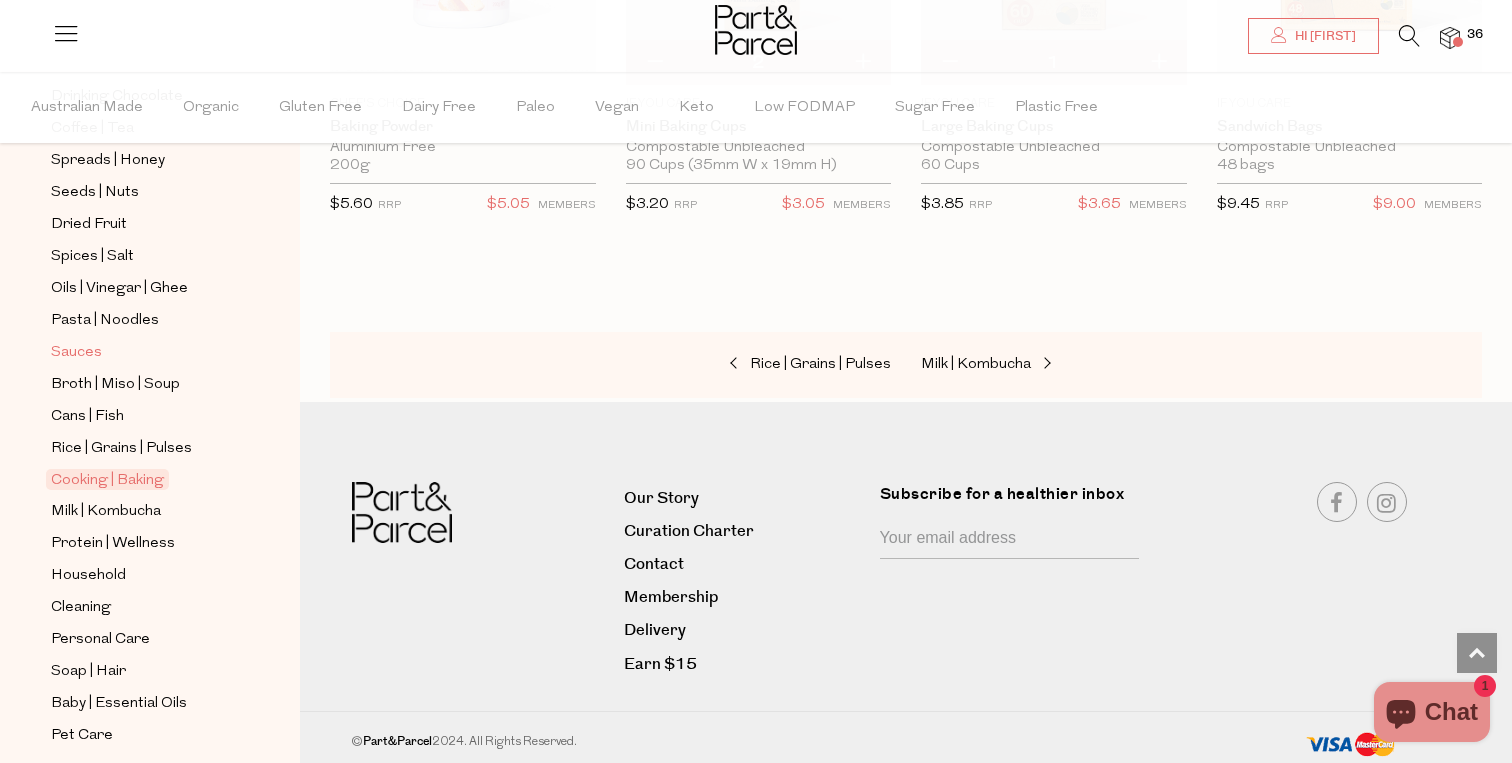 click on "Sauces" at bounding box center (76, 353) 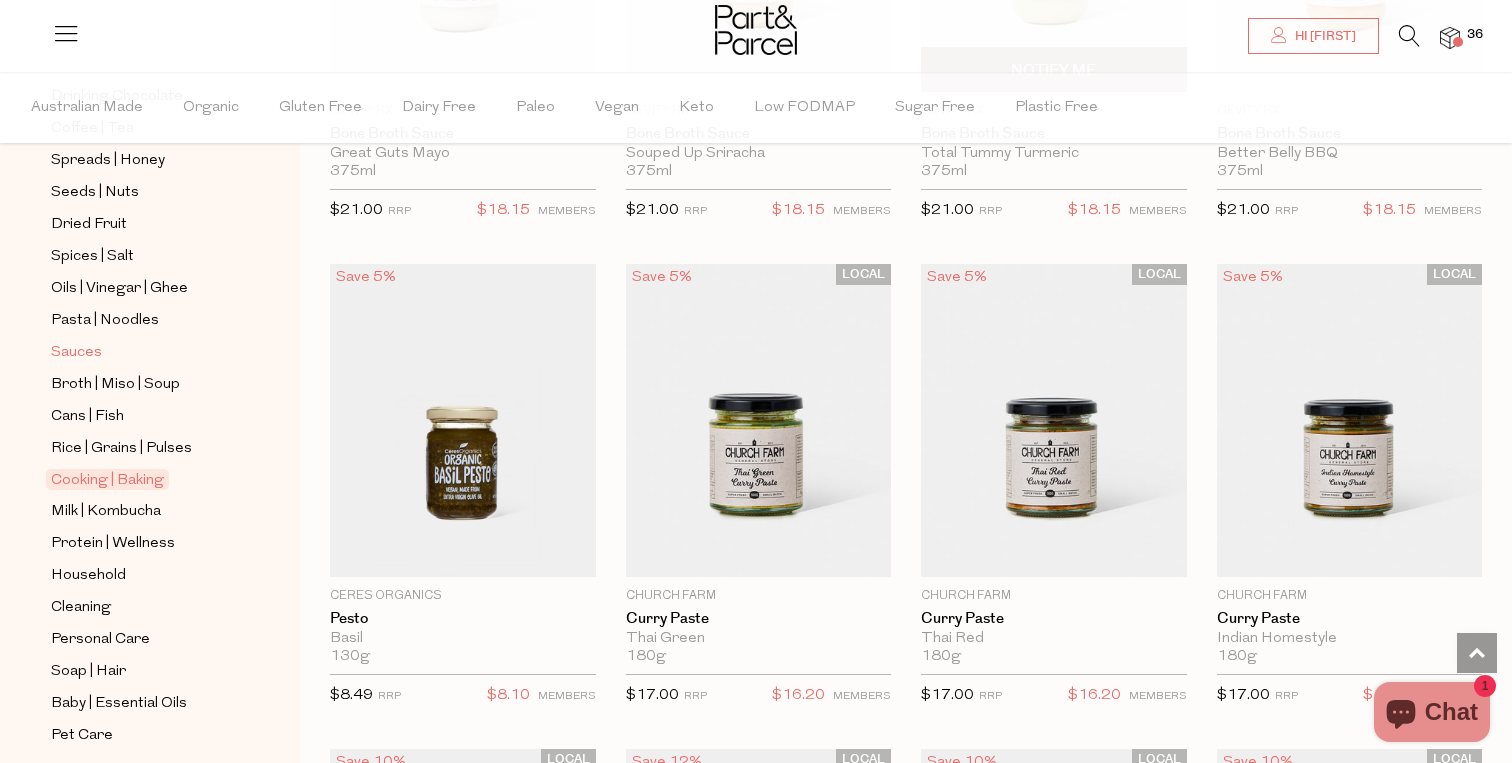 scroll, scrollTop: 1456, scrollLeft: 0, axis: vertical 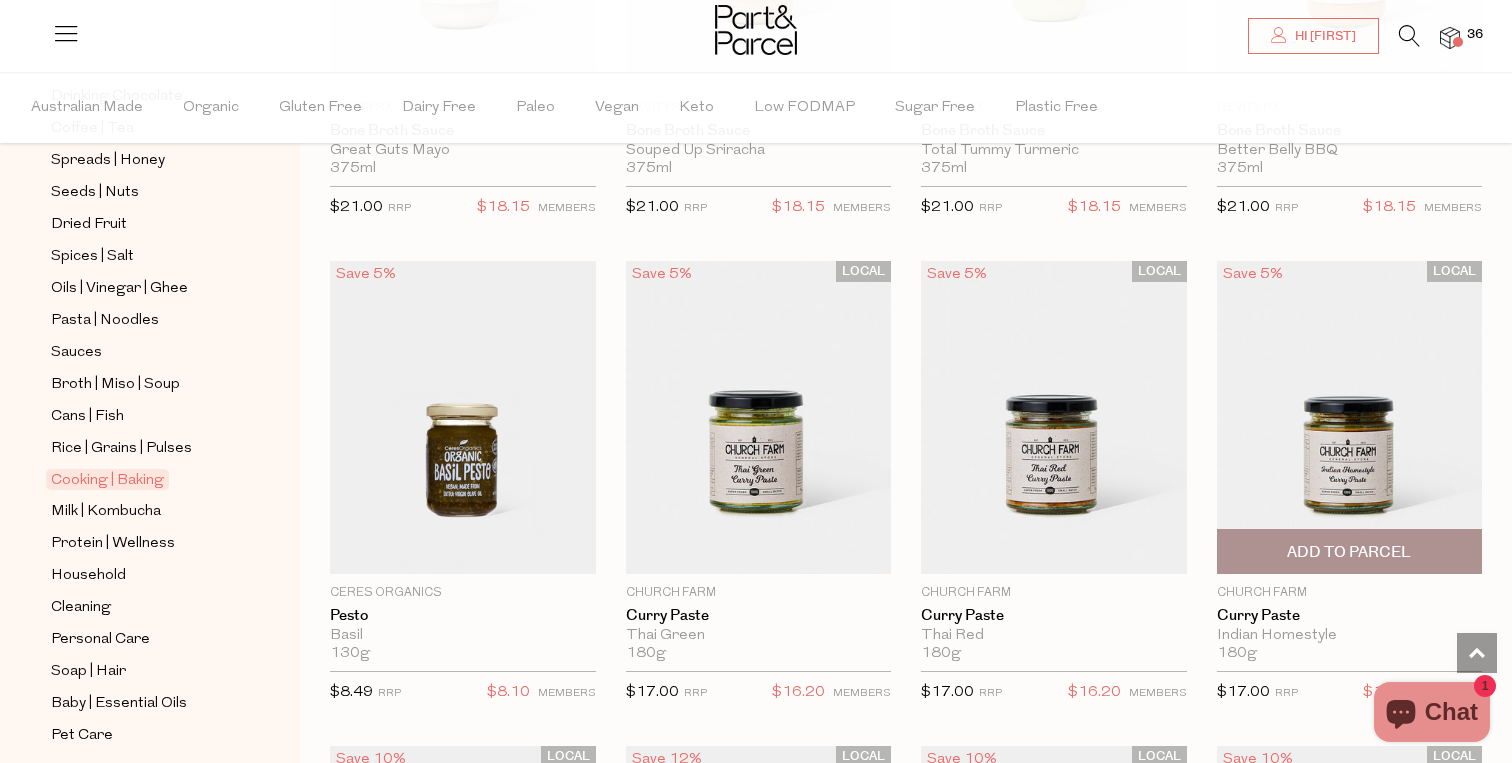 click at bounding box center (1350, 417) 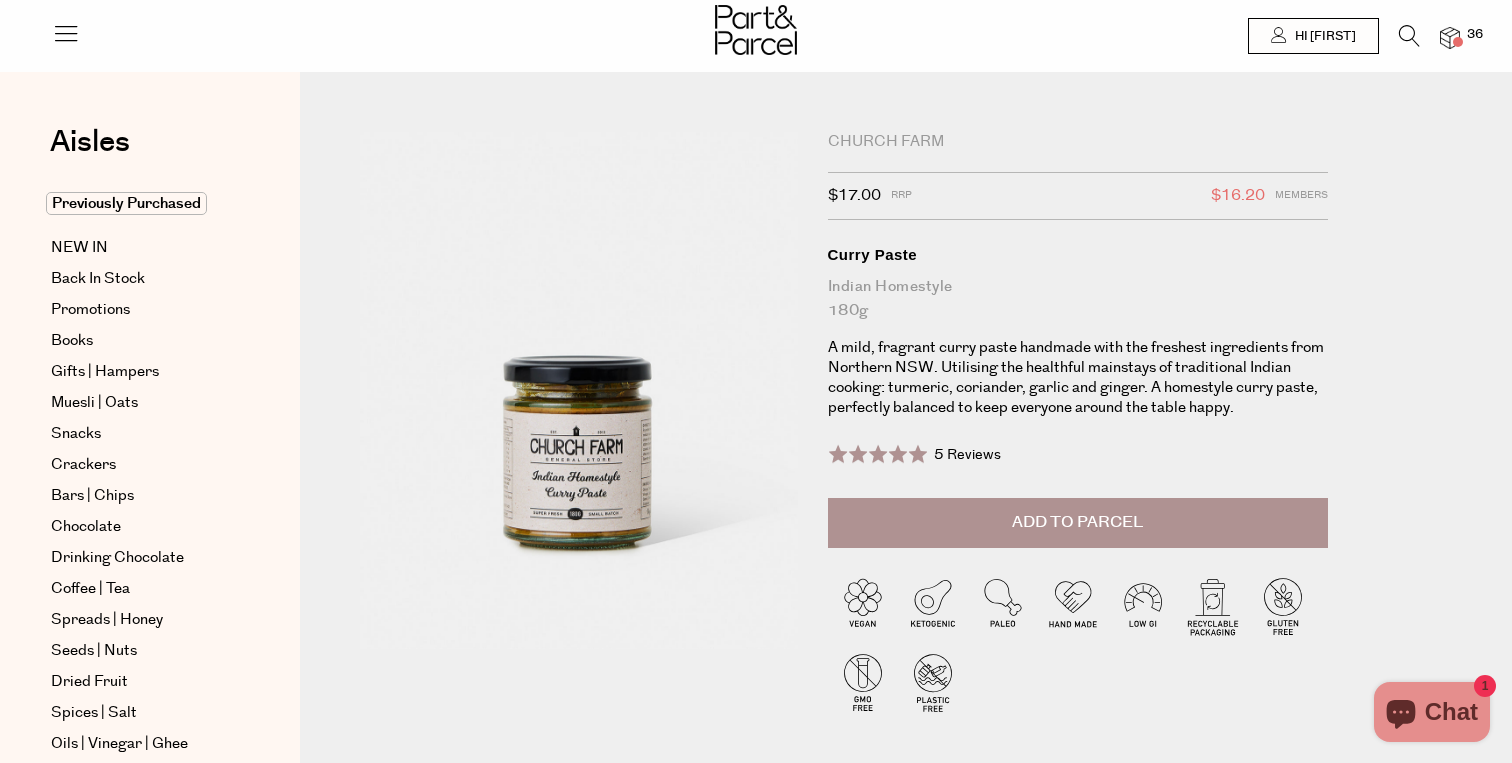 scroll, scrollTop: 0, scrollLeft: 0, axis: both 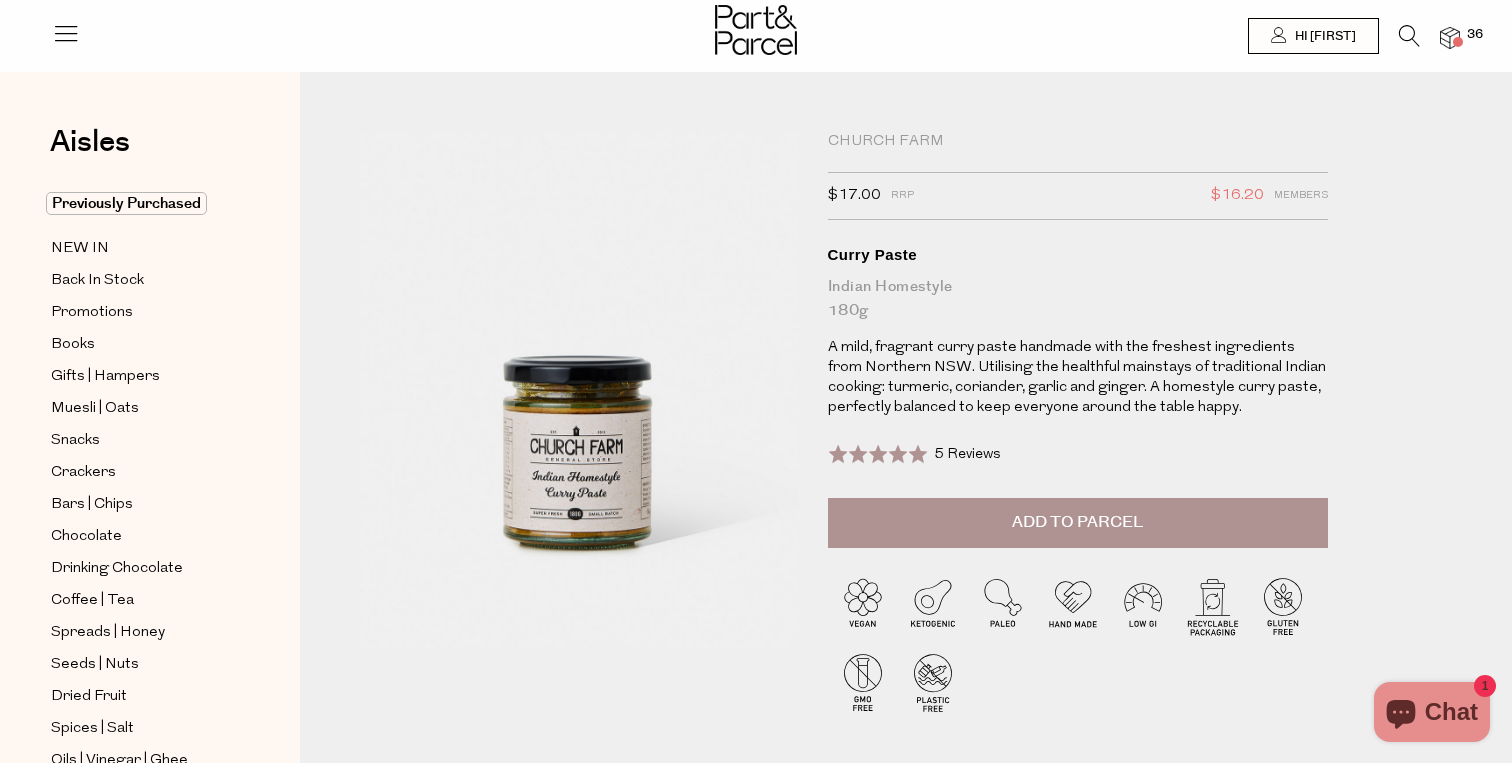 click on "Add to Parcel" at bounding box center (1078, 523) 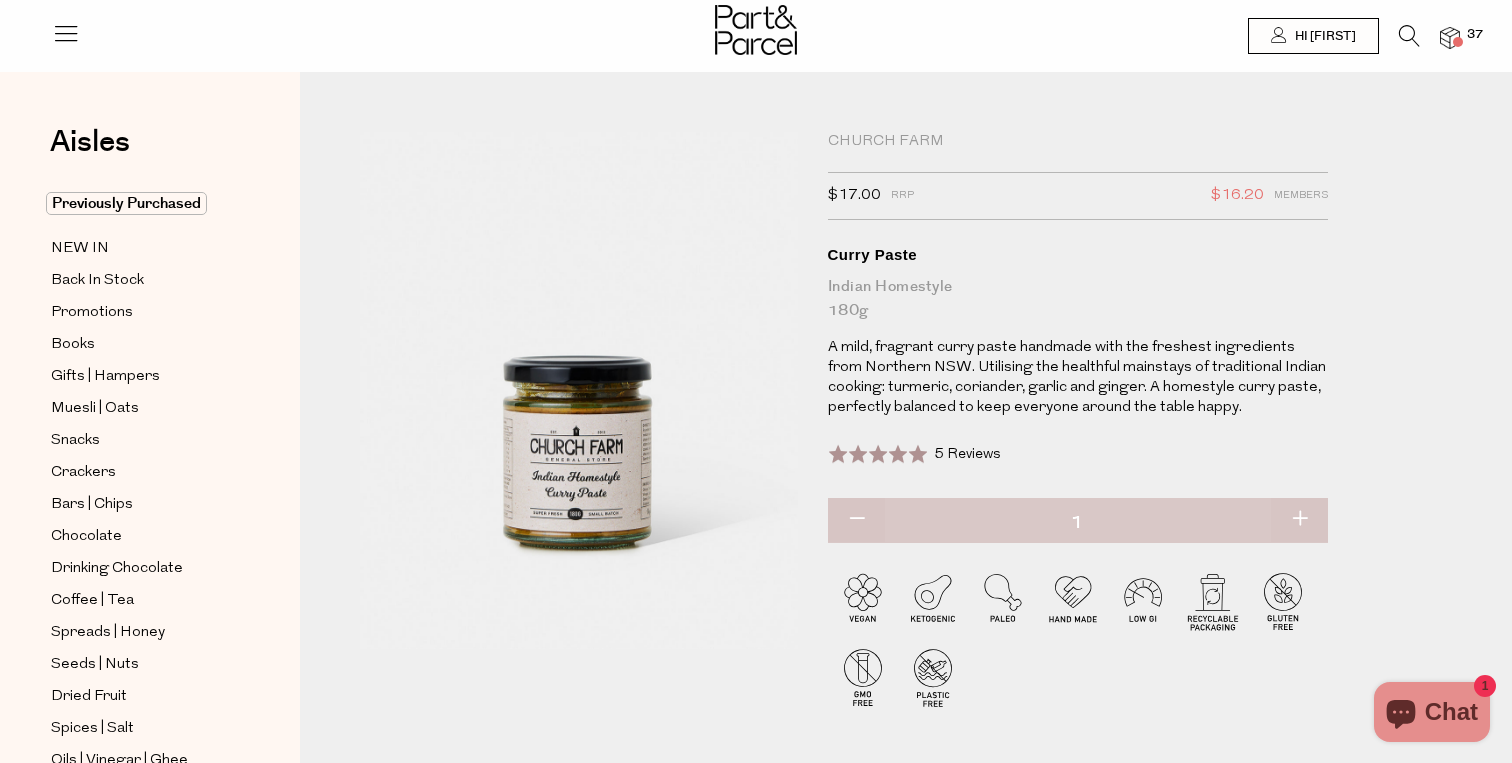 click at bounding box center (1458, 42) 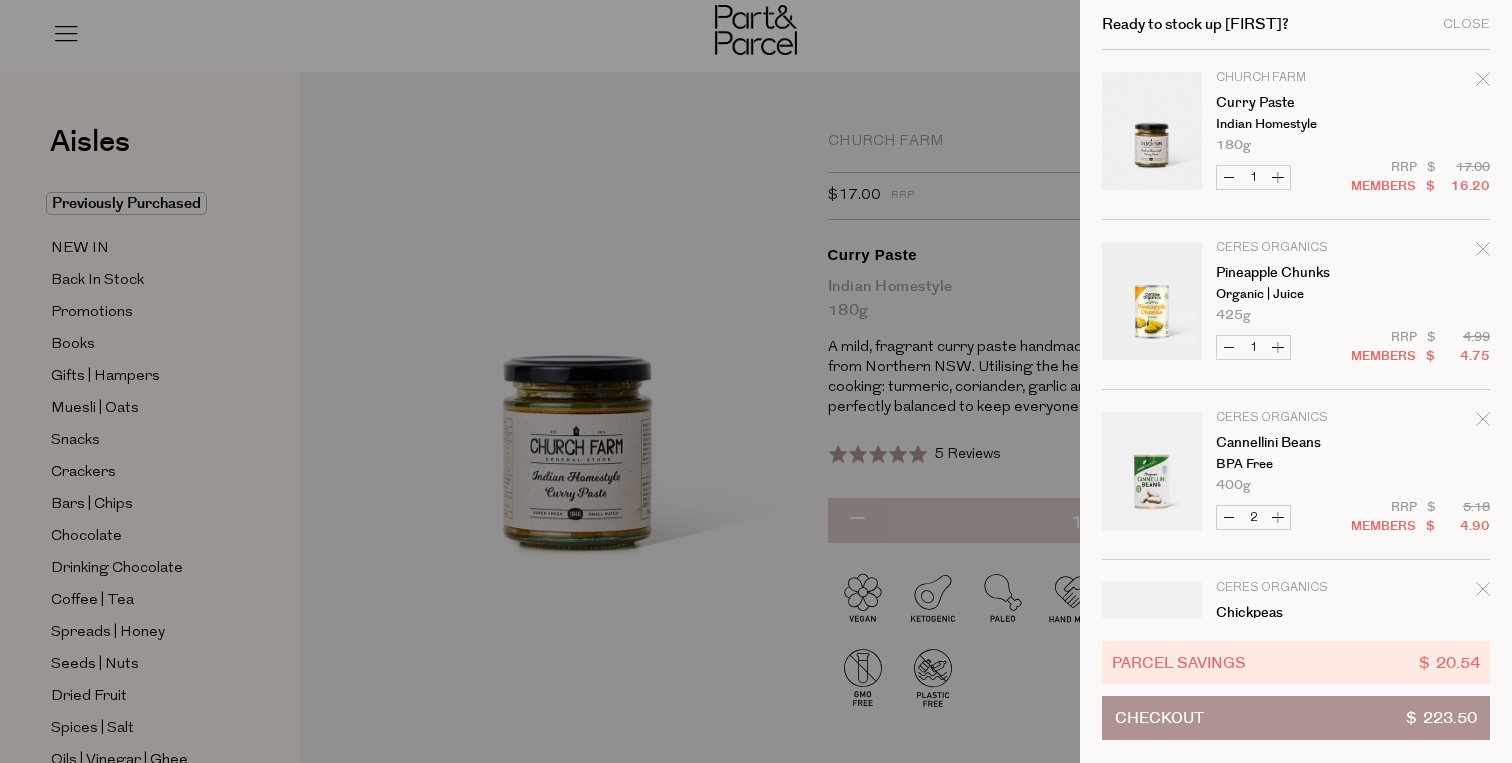 click at bounding box center [756, 381] 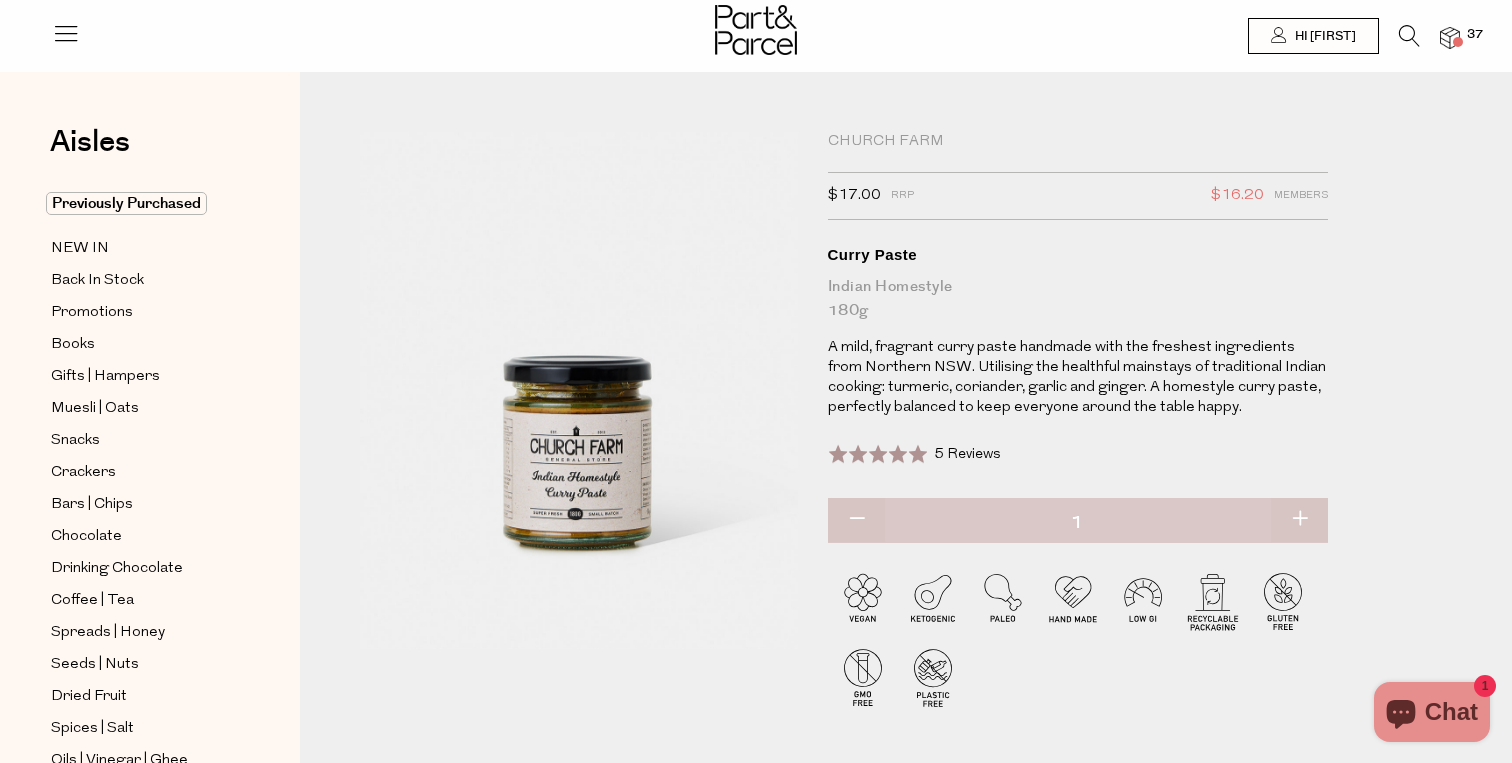 click at bounding box center [1409, 36] 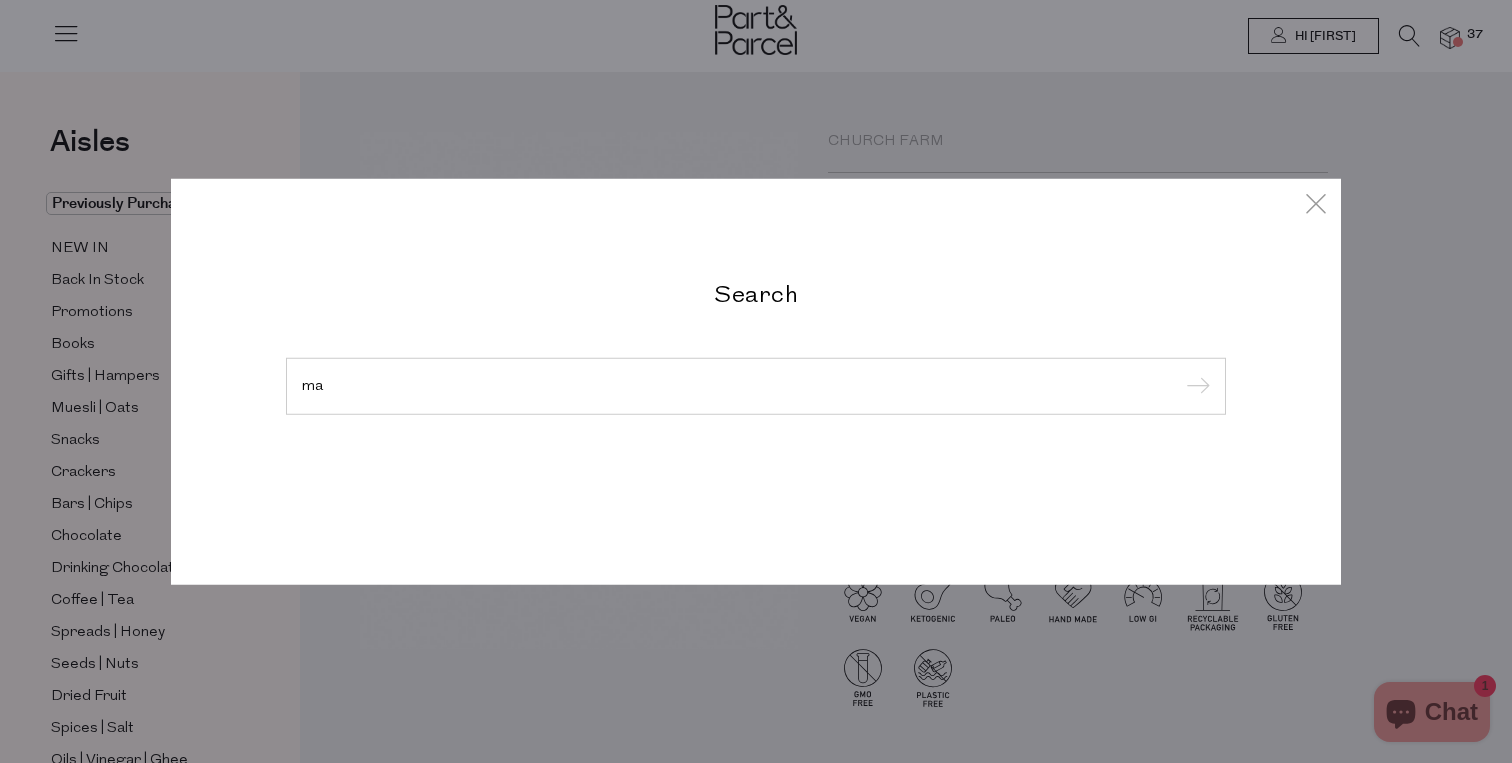 type on "m" 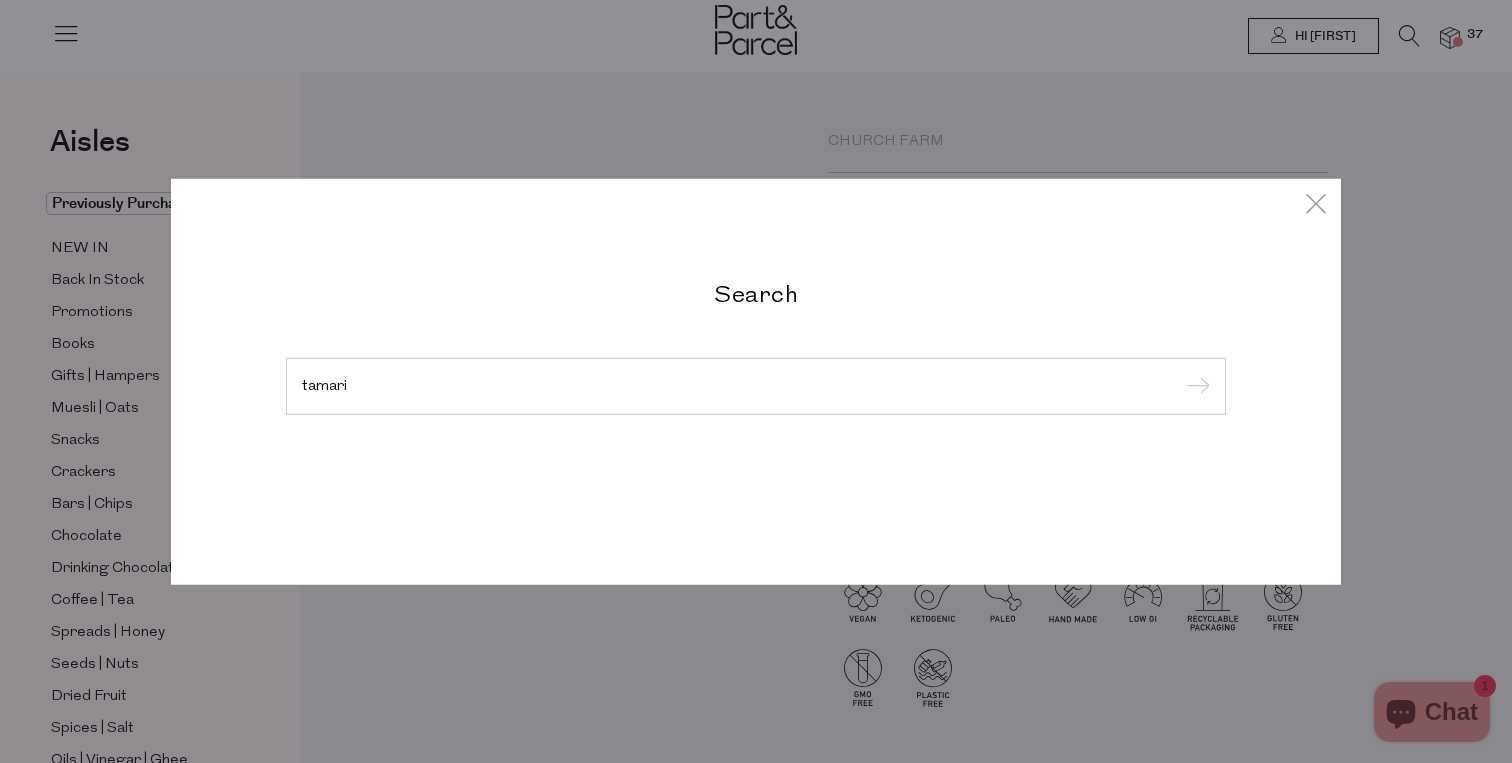 type on "tamari" 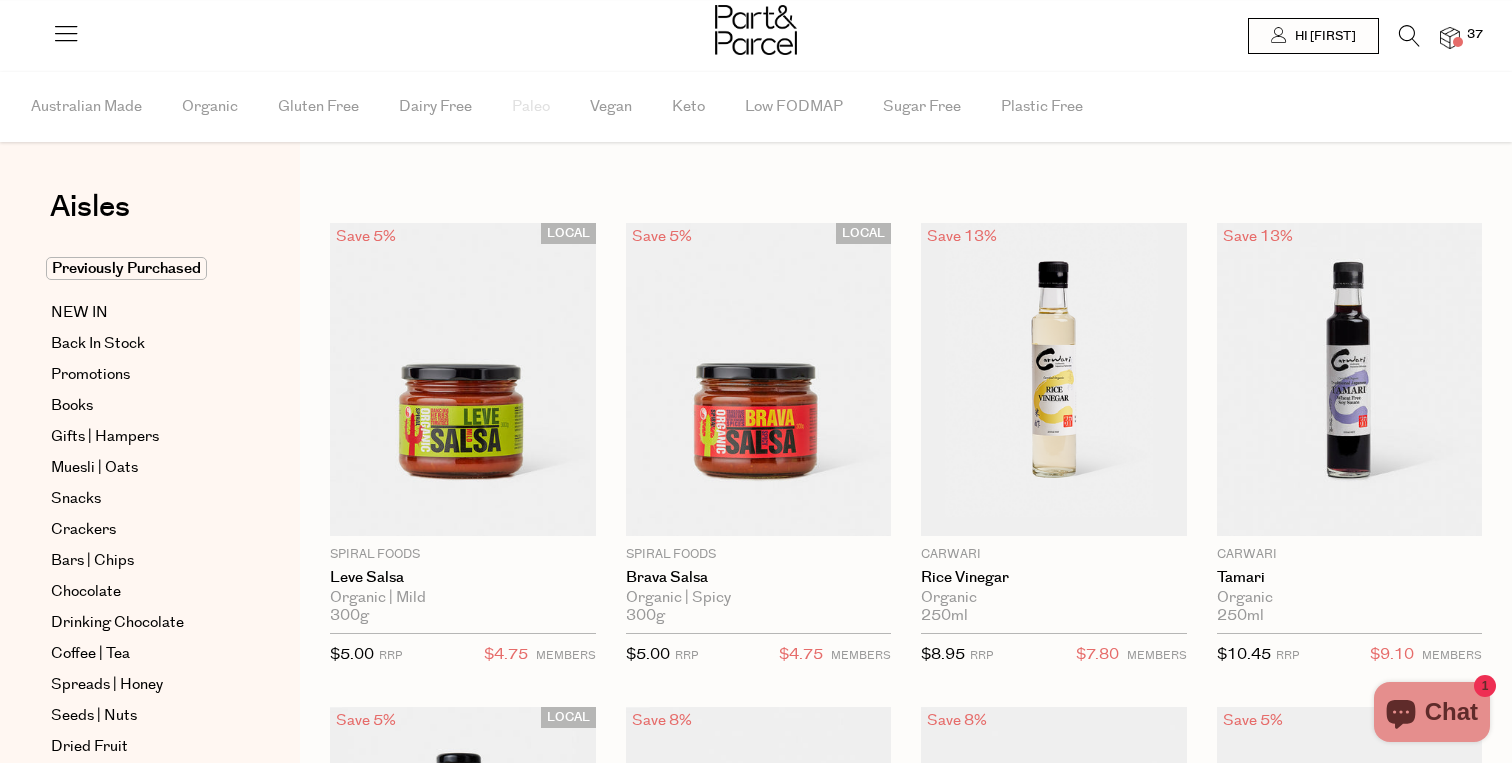 scroll, scrollTop: 0, scrollLeft: 0, axis: both 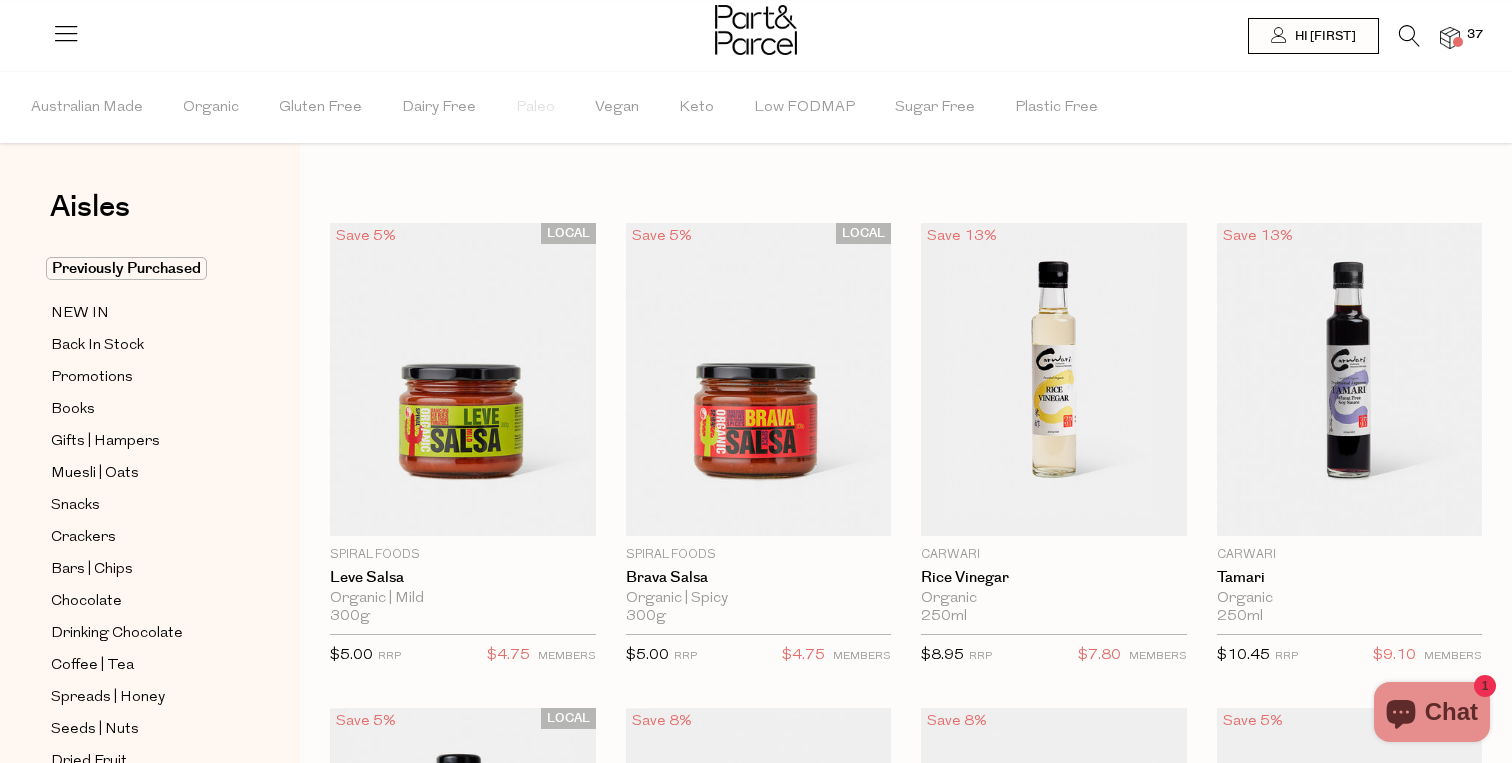 click at bounding box center [1409, 36] 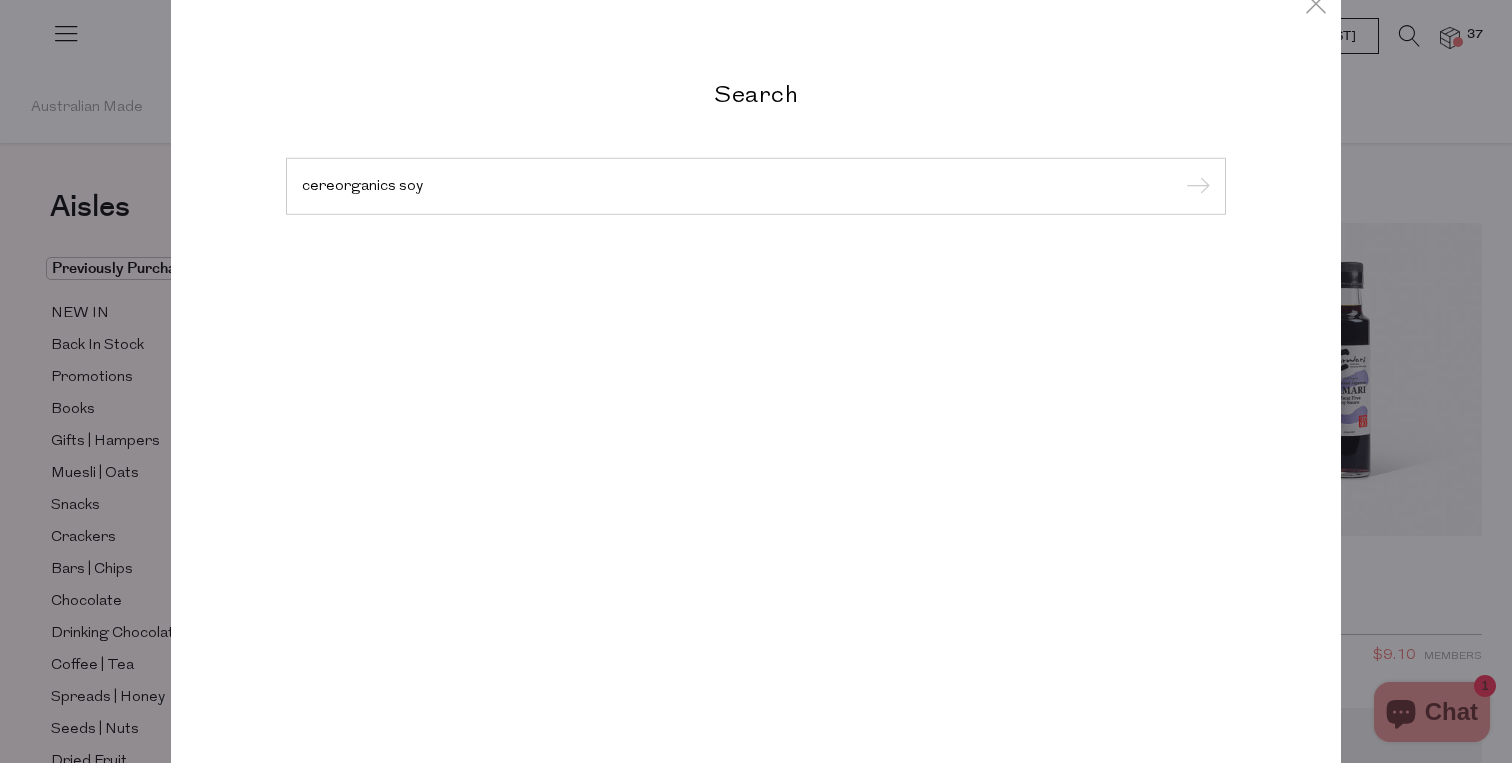 type on "cereorganics soy" 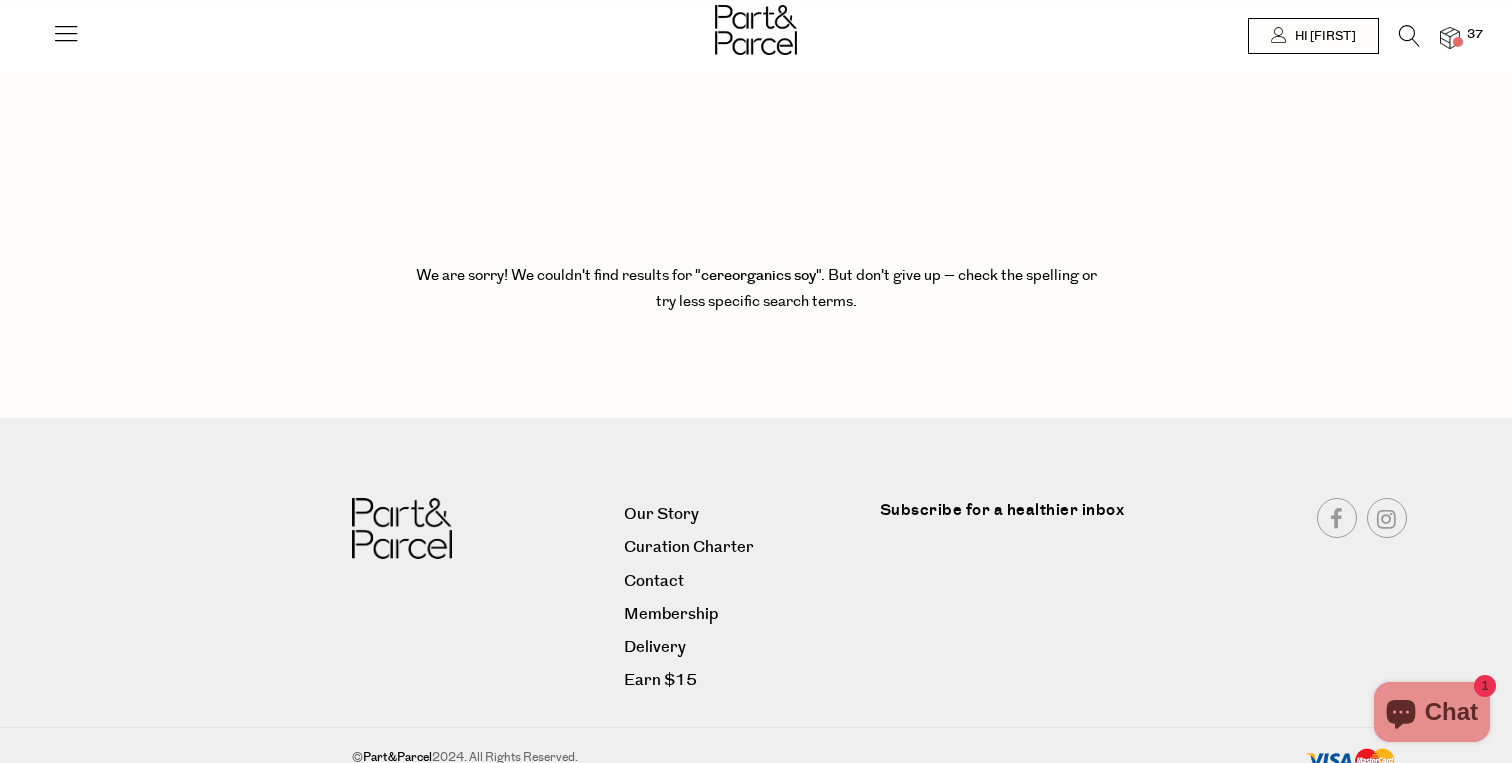 scroll, scrollTop: 0, scrollLeft: 0, axis: both 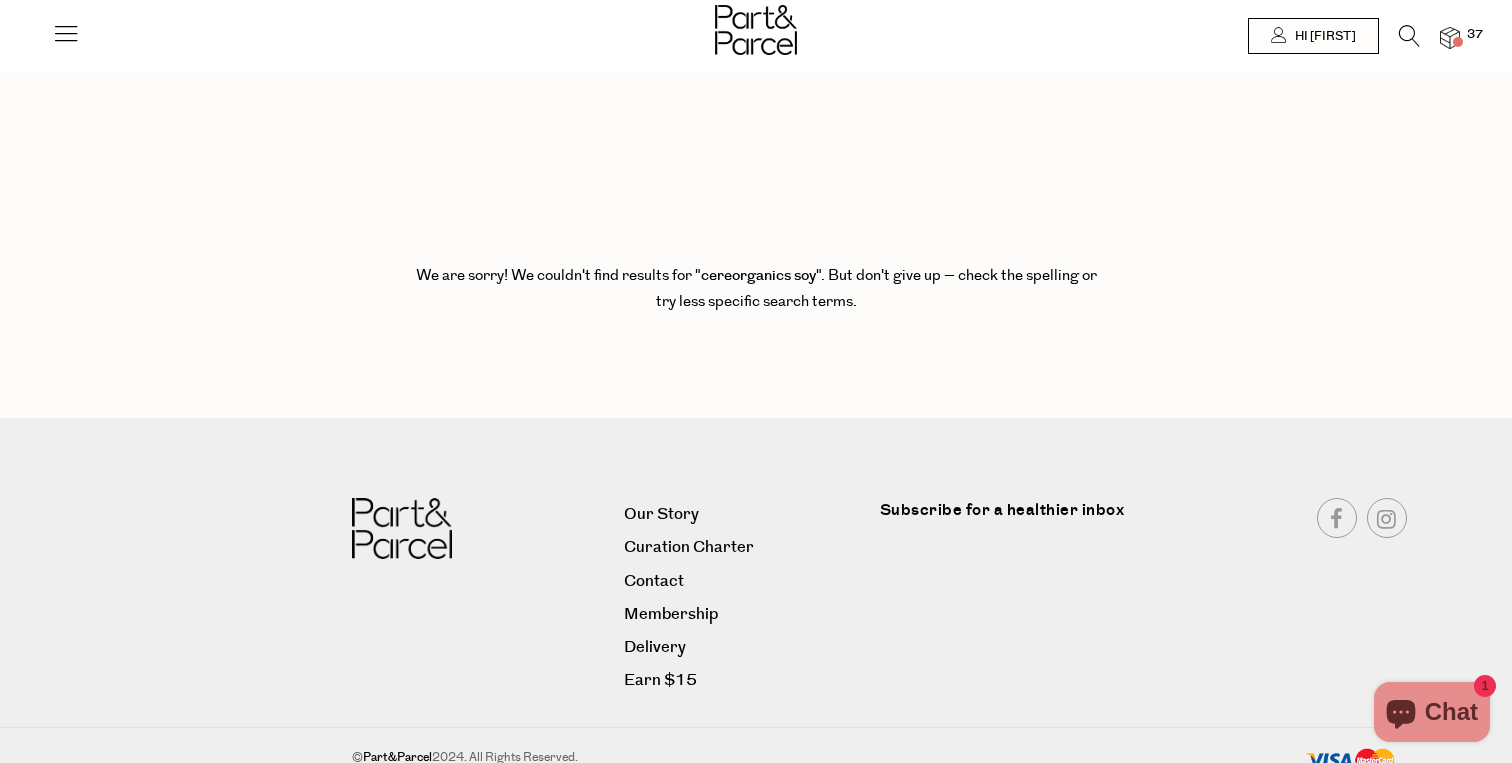 click at bounding box center (1409, 36) 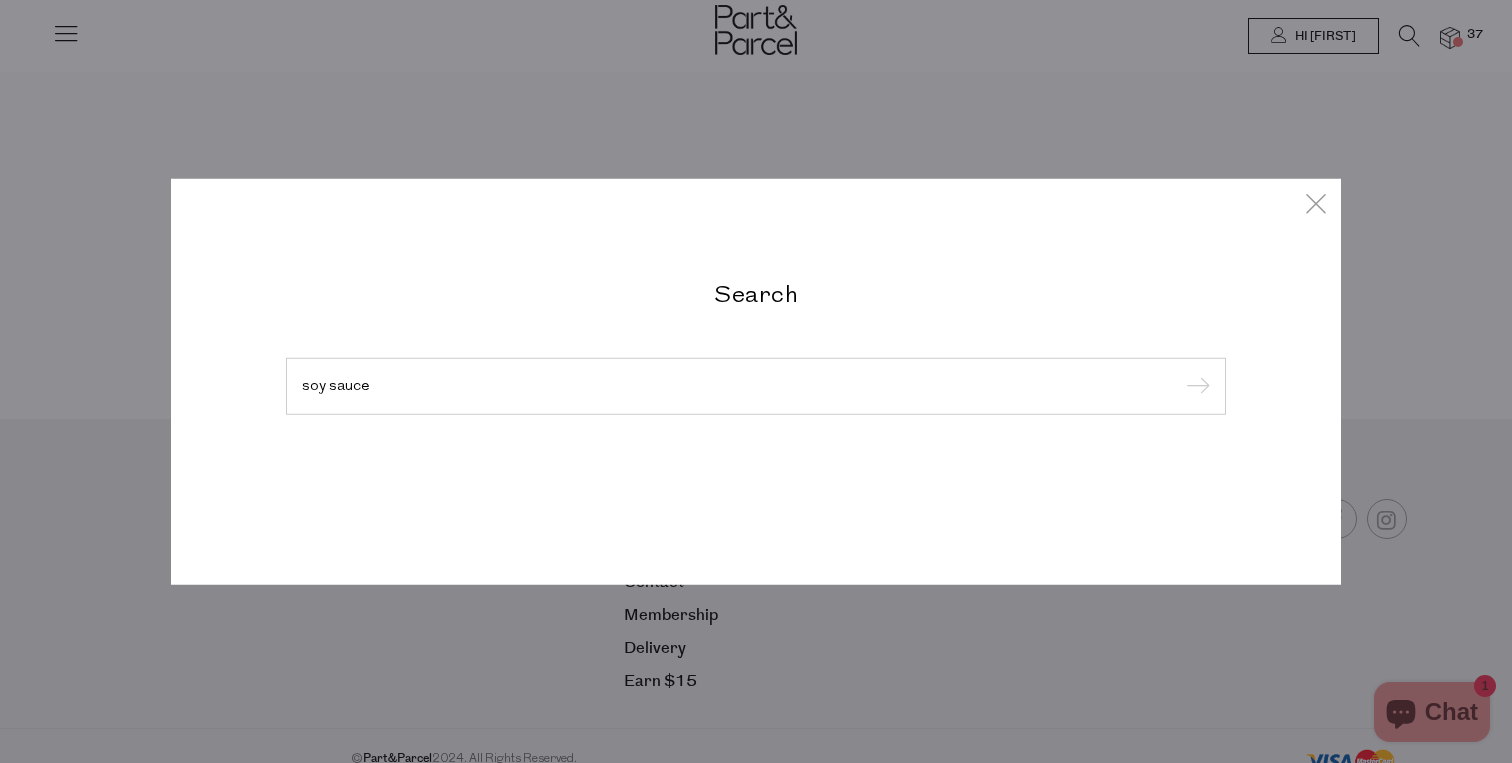 type on "soy sauce" 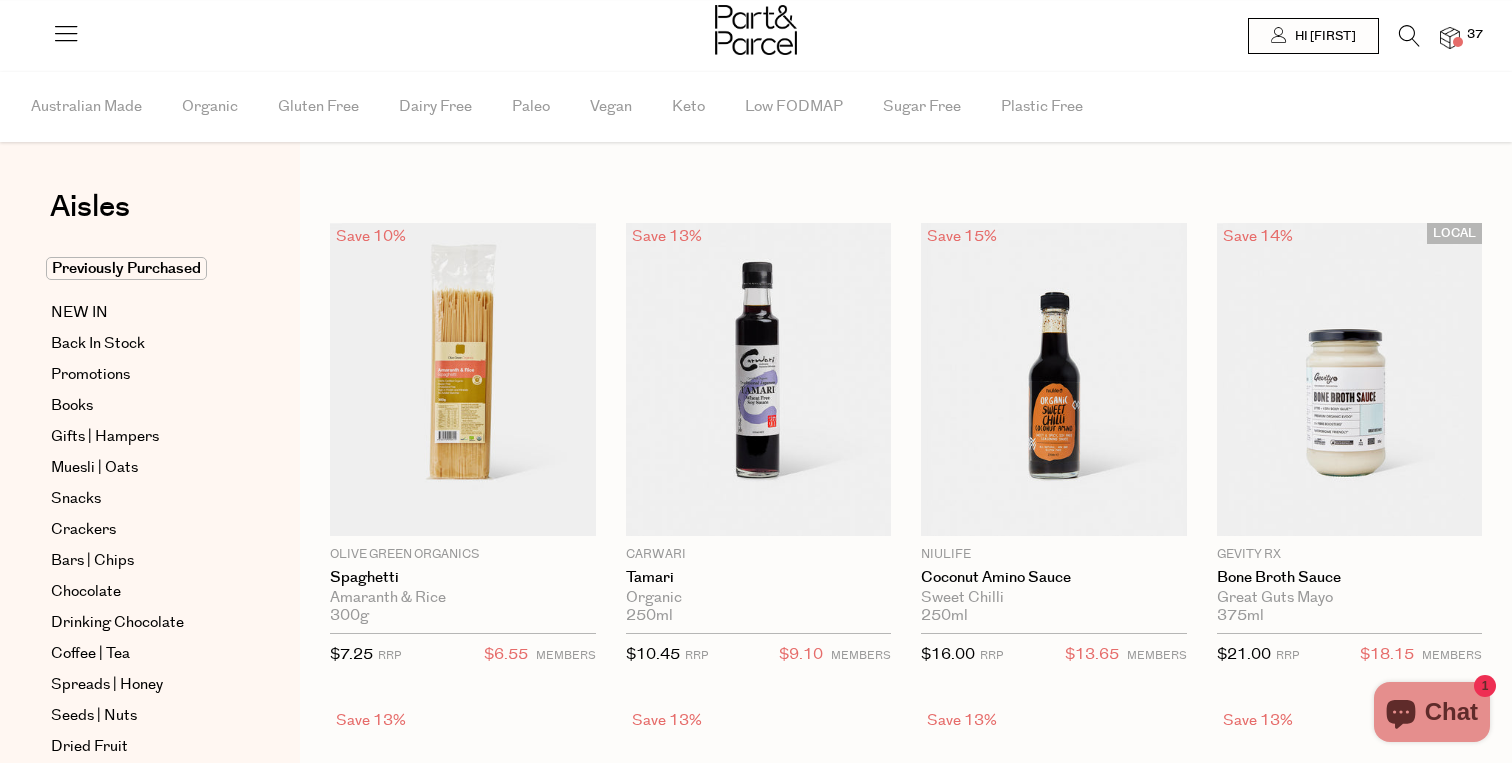scroll, scrollTop: 0, scrollLeft: 0, axis: both 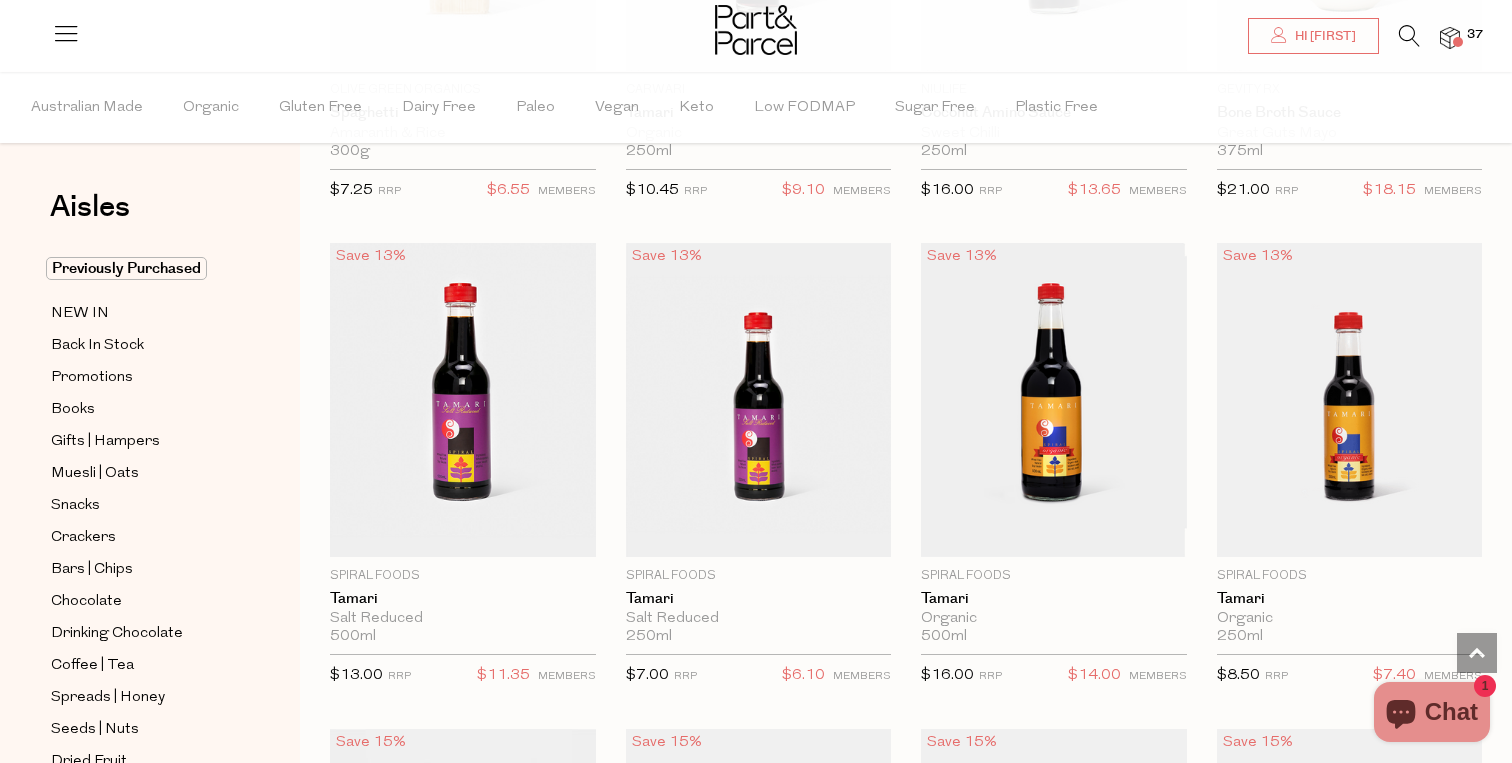 click on "37" at bounding box center (1475, 35) 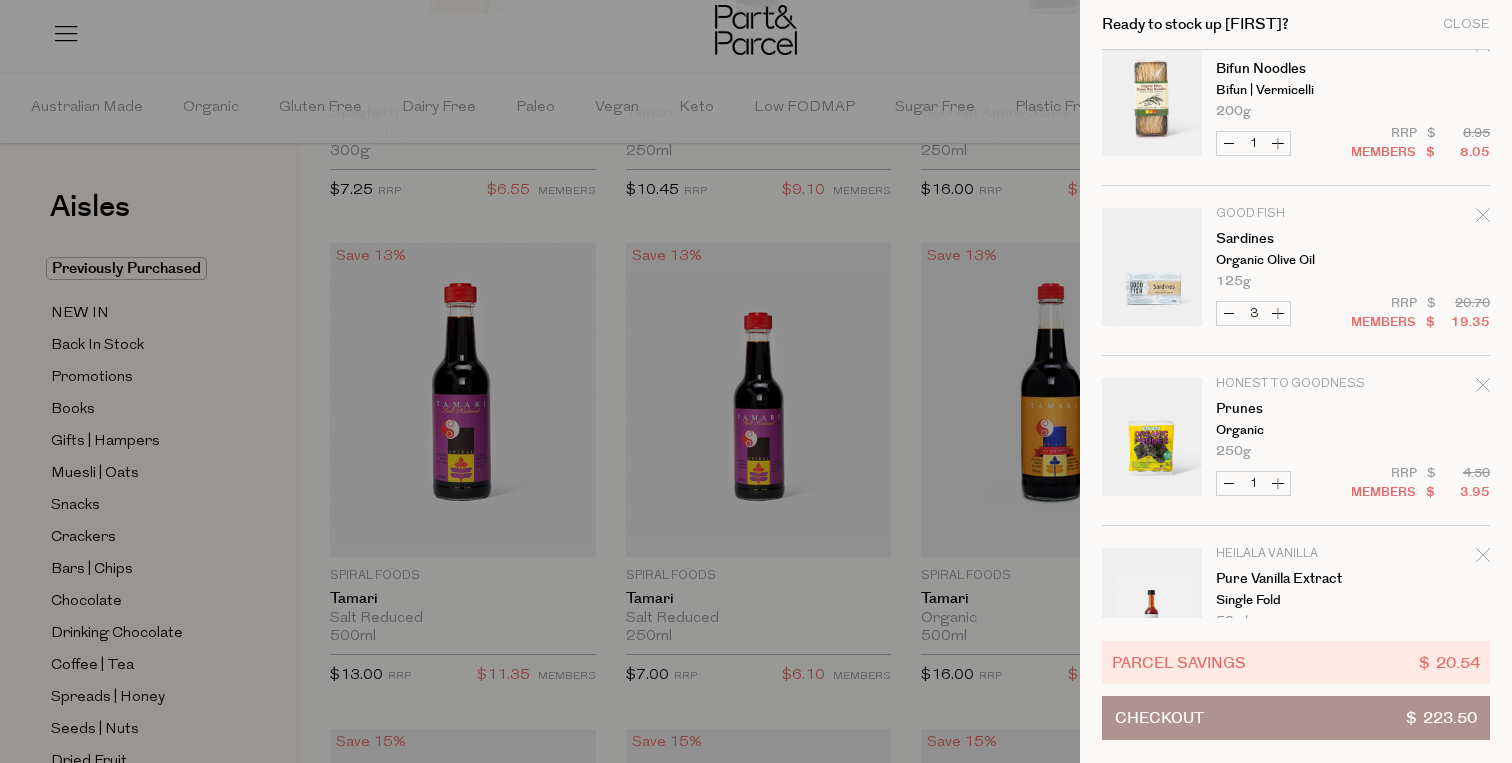 scroll, scrollTop: 1212, scrollLeft: 0, axis: vertical 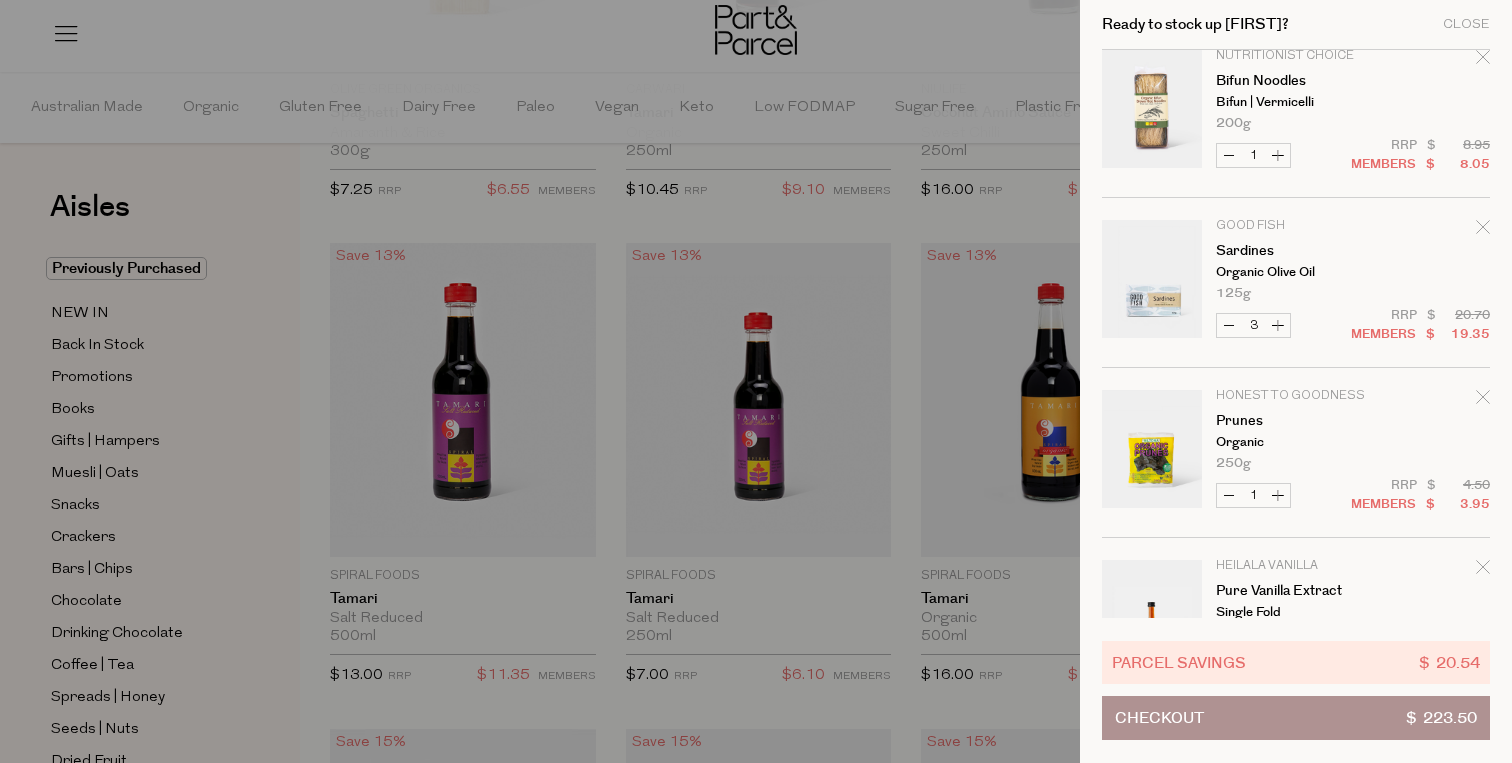 click at bounding box center [756, 381] 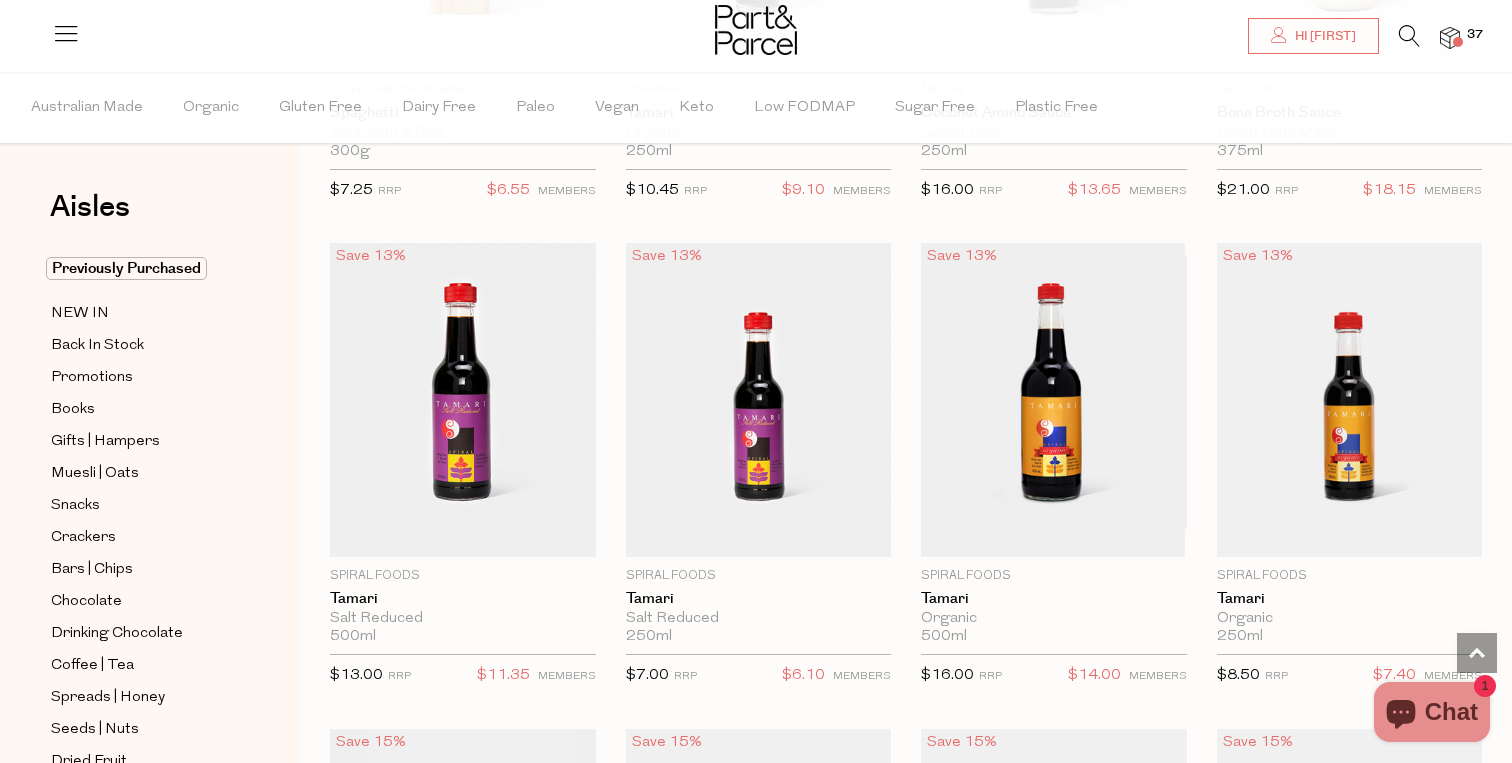 click at bounding box center [1409, 36] 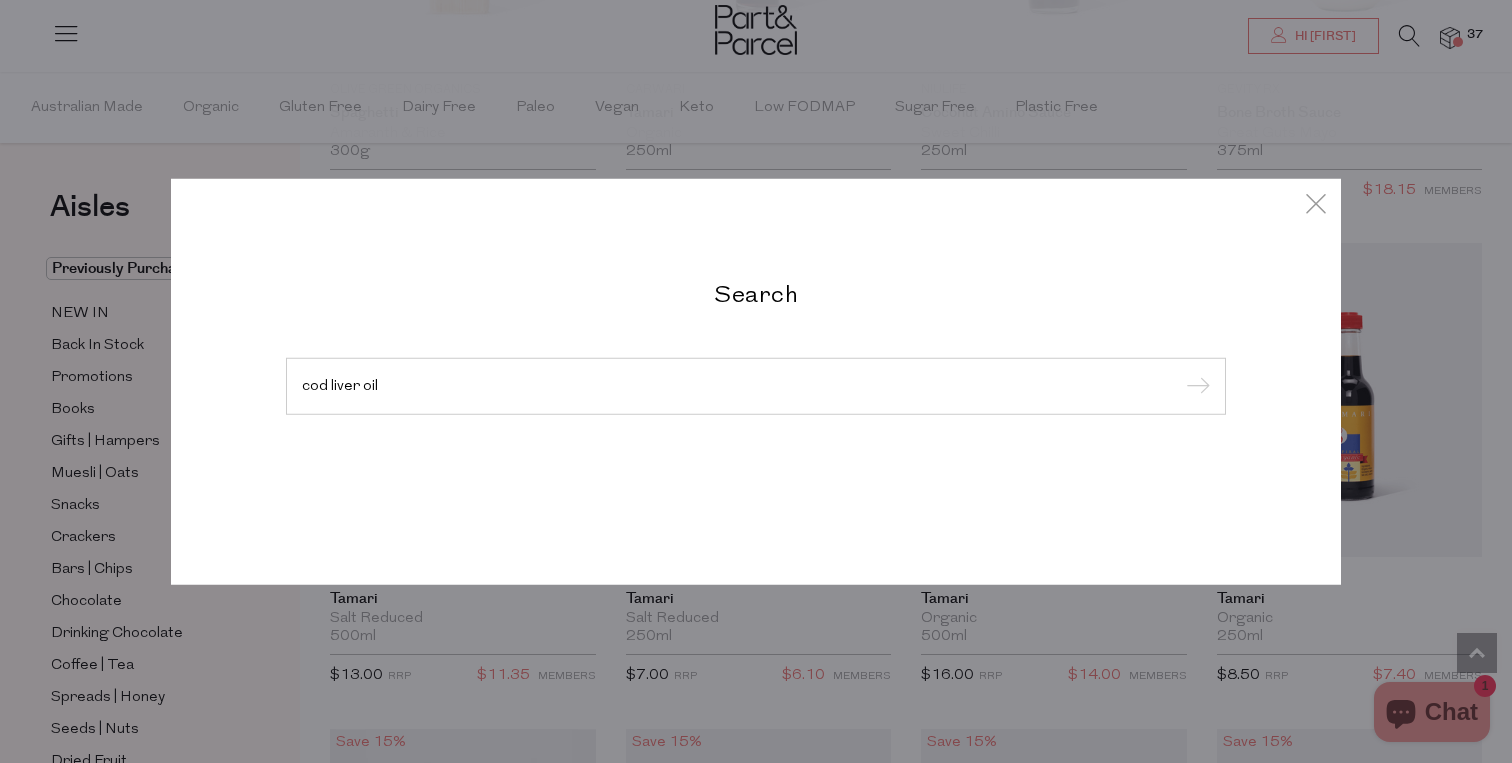 type on "cod liver oil" 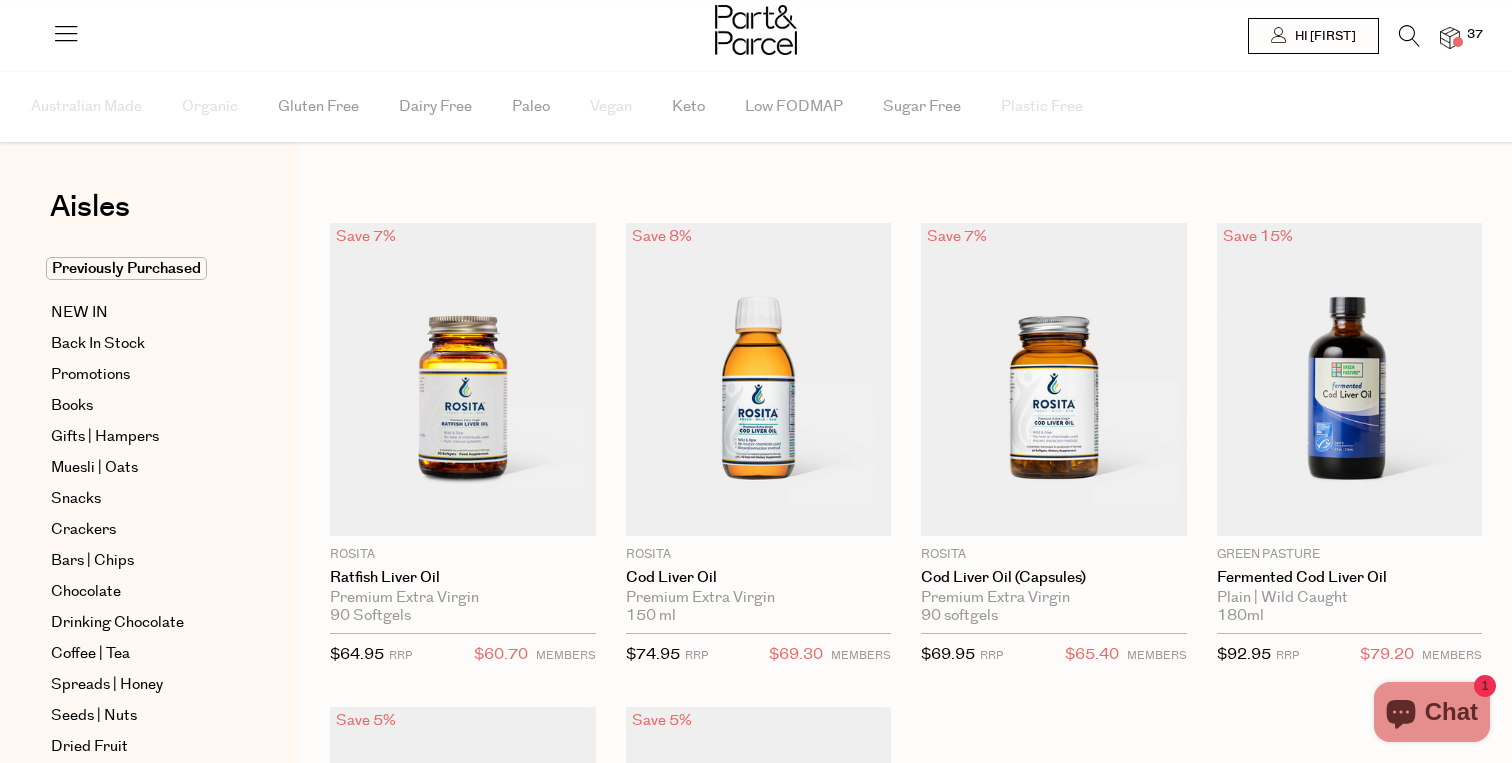 scroll, scrollTop: 0, scrollLeft: 0, axis: both 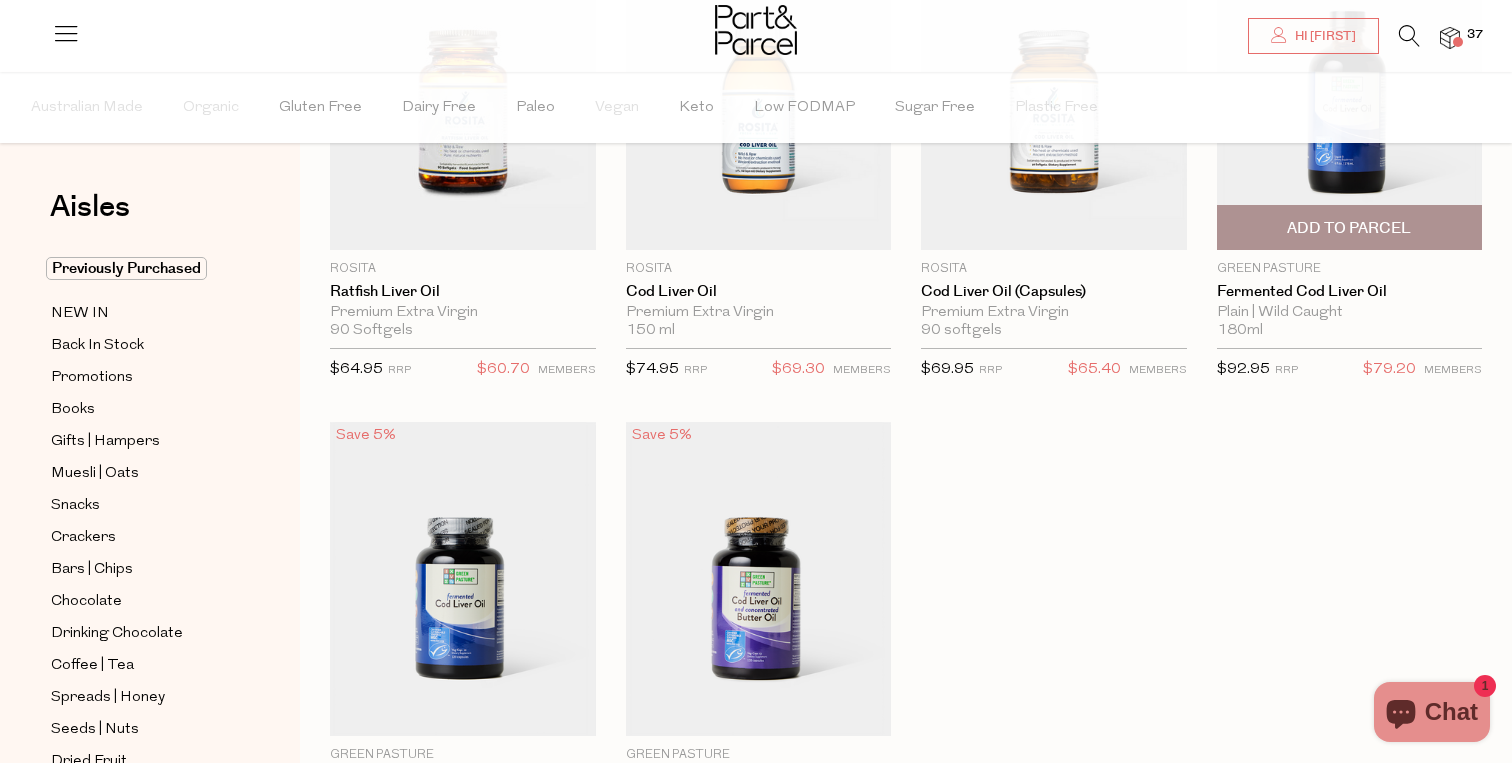 click at bounding box center [1350, 93] 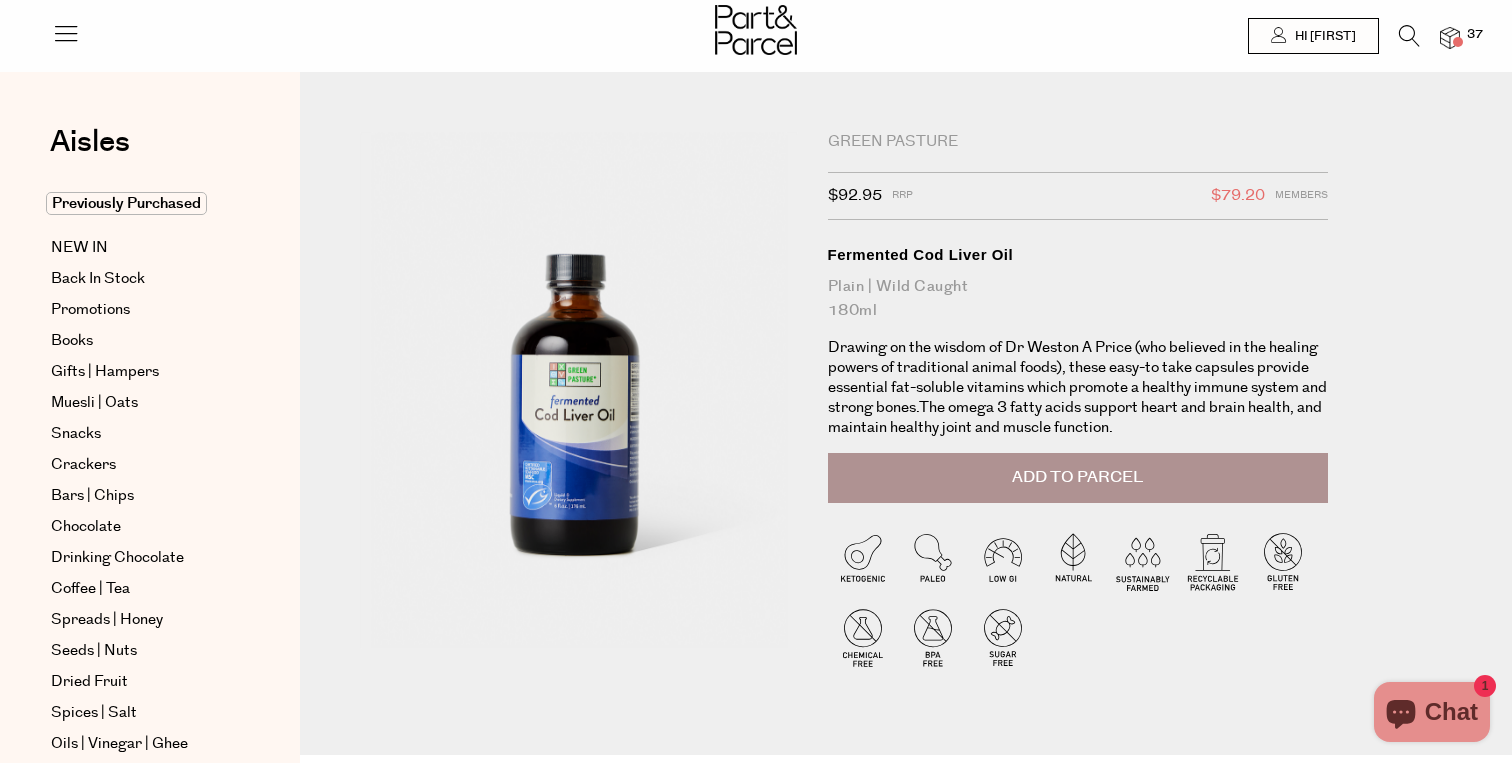 scroll, scrollTop: 0, scrollLeft: 0, axis: both 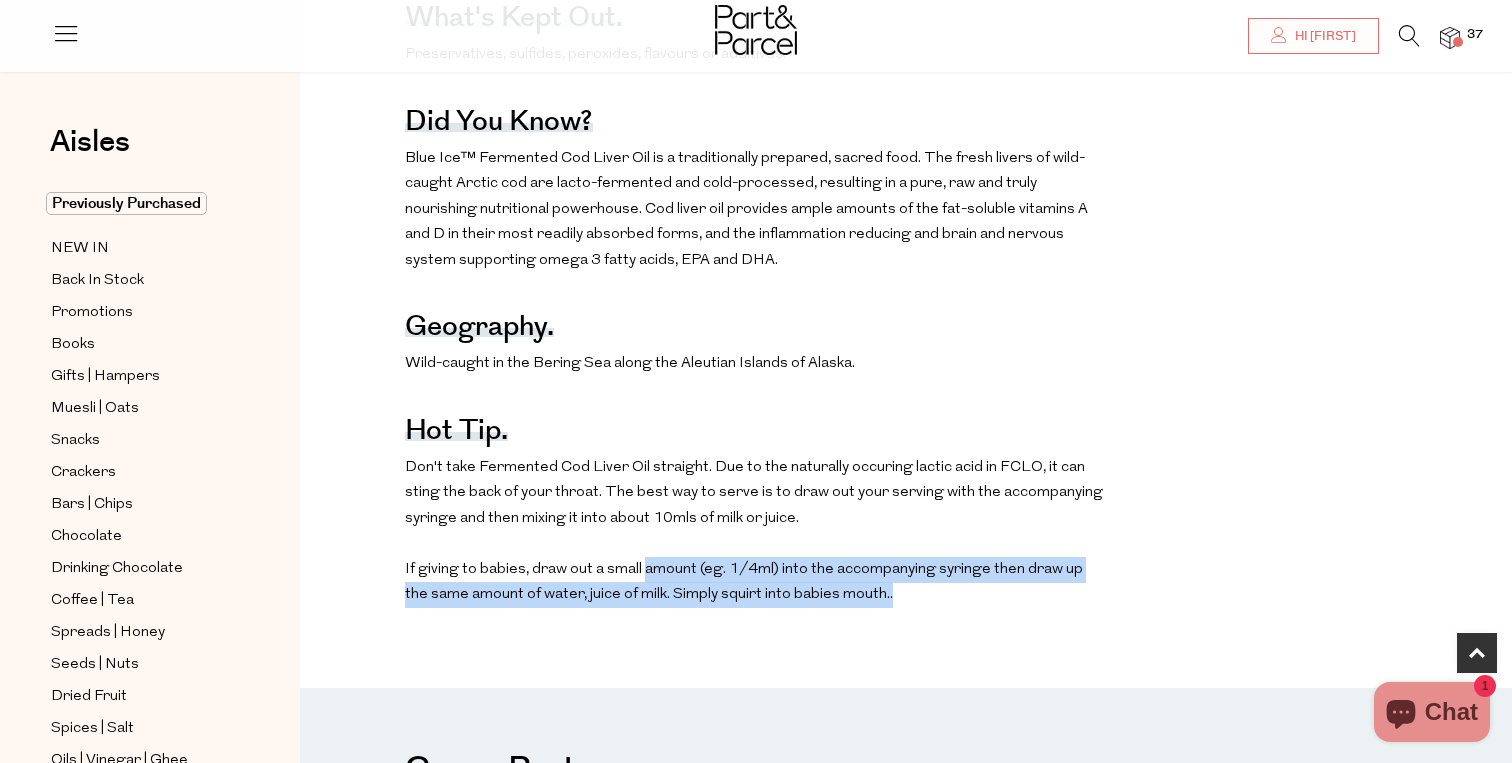 drag, startPoint x: 638, startPoint y: 562, endPoint x: 946, endPoint y: 583, distance: 308.7151 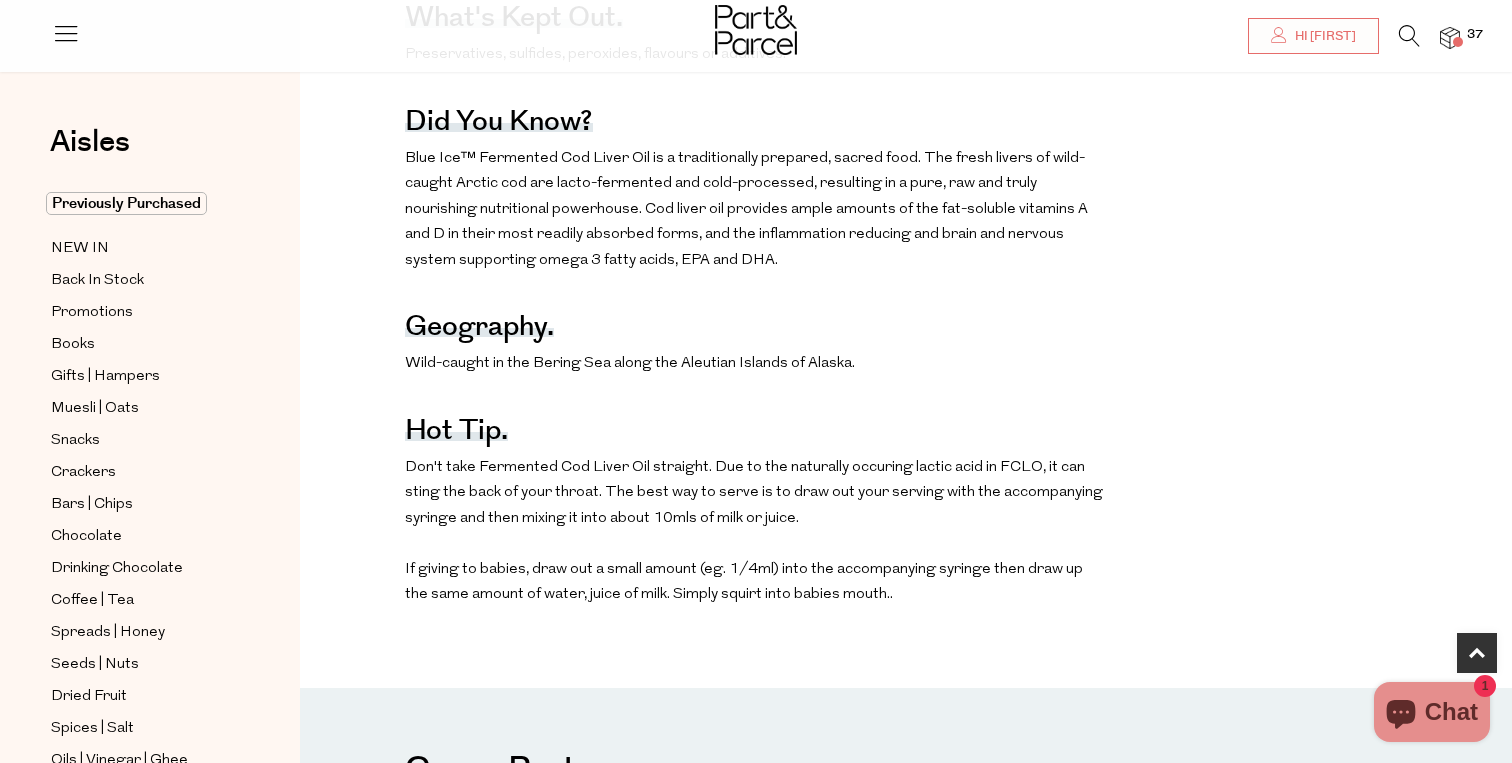 click on "The benefits.
Supports the immune system, muscles and bones (vitamin D)
Helps with heart and brain health and may lower risk of stroke (omega—3 fatty acid)
Helps maintain healthy joint and muscle function ( omega—3 fatty acid)
May help reduce inflammation (monounsaturated fats)
Helps smooth and soothe dry and irritated skin (monounsaturated fats)
What goes in.
Fermented Cod Liver Oil.
What's kept out.
Preservatives, sulfides, peroxides, flavours or additives.
Did you know?
Blue Ice™ Fermented Cod Liver Oil is a traditionally prepared, sacred food. The fresh livers of wild-caught Arctic cod are lacto-fermented and cold-processed, resulting in a pure, raw and truly nourishing nutritional powerhouse. Cod liver oil provides ample amounts of the fat-soluble vitamins A and D in their most readily absorbed forms, and the inflammation reducing and brain and nervous system supporting omega 3 fatty acids, EPA and DHA.
." at bounding box center (906, 144) 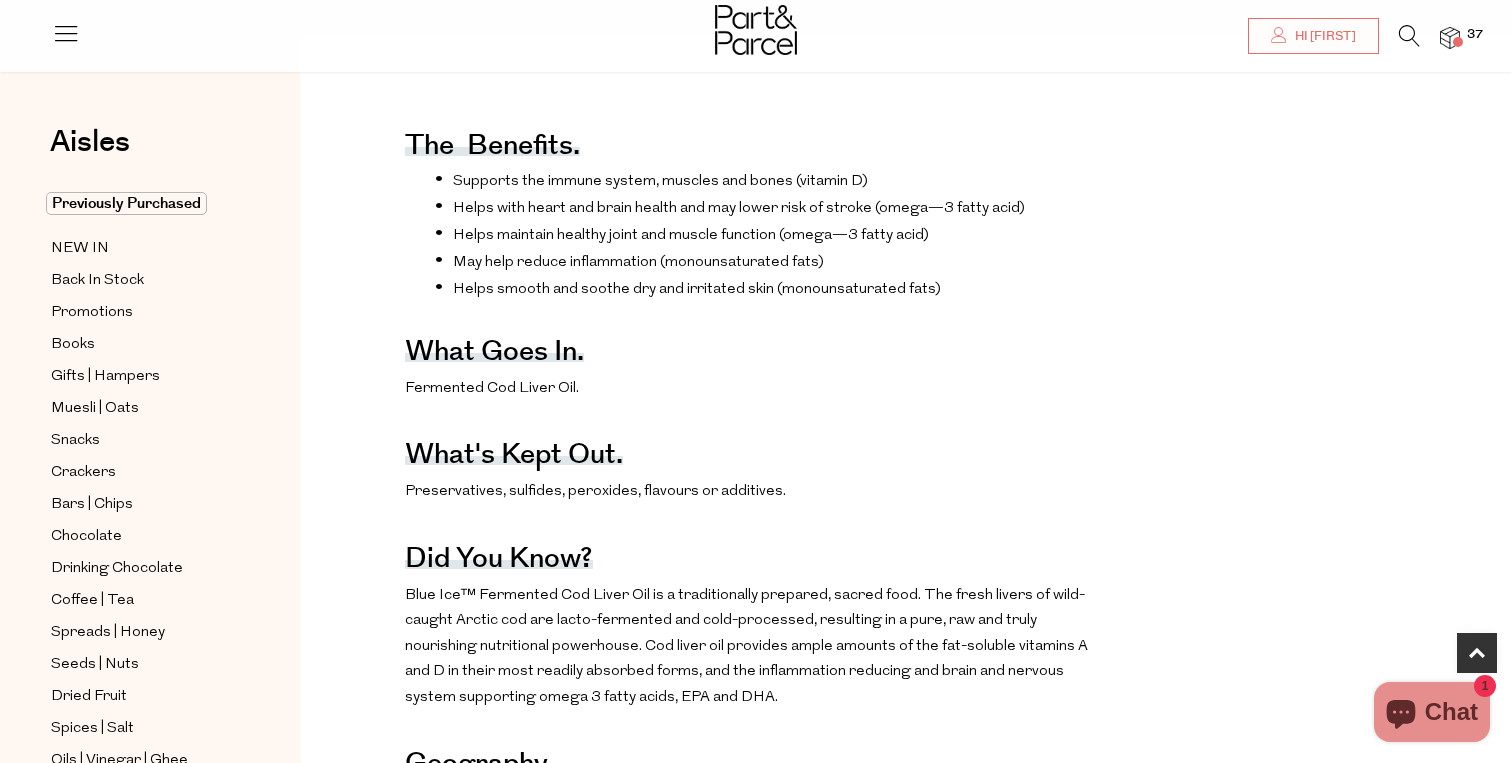 scroll, scrollTop: 773, scrollLeft: 0, axis: vertical 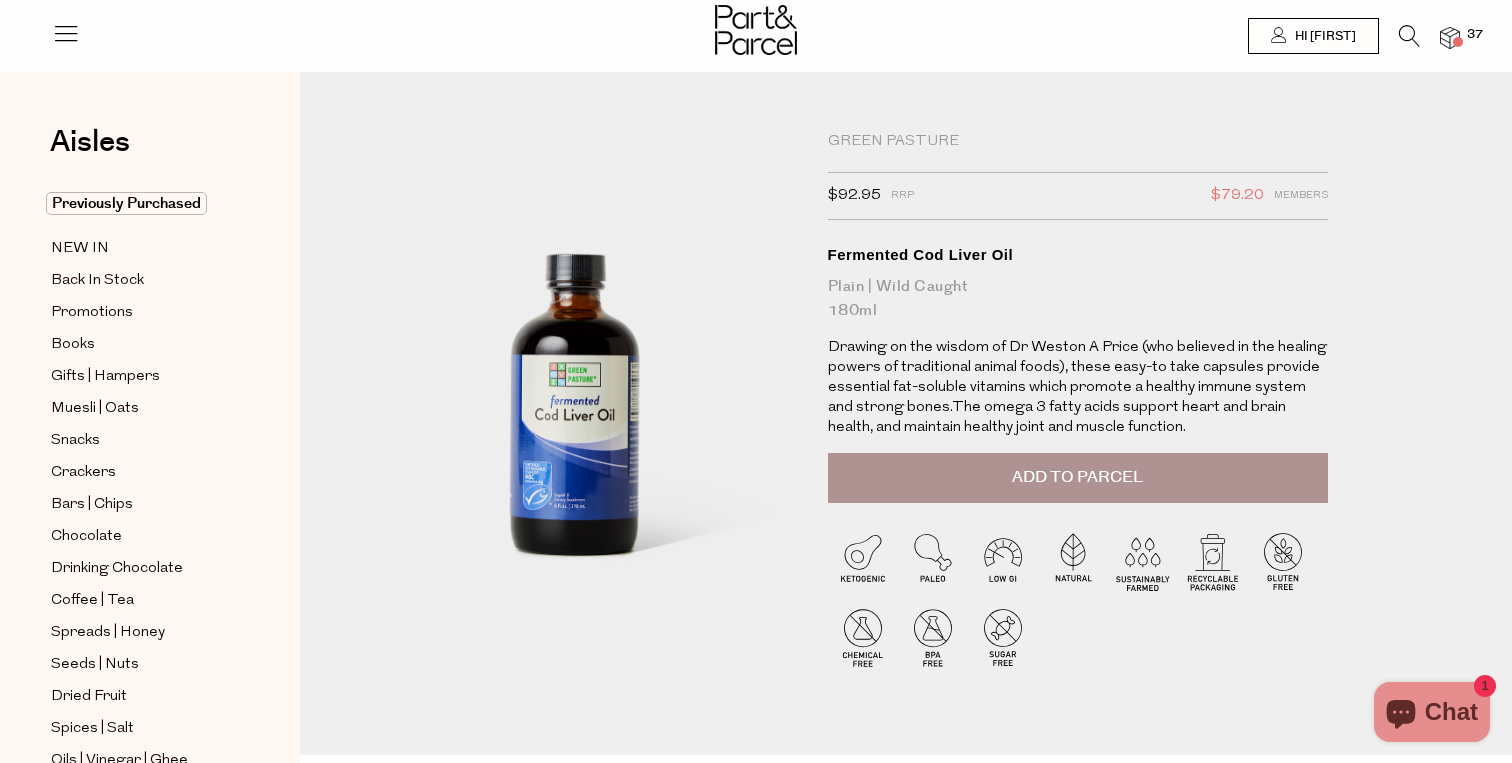 click on "Add to Parcel" at bounding box center [1077, 477] 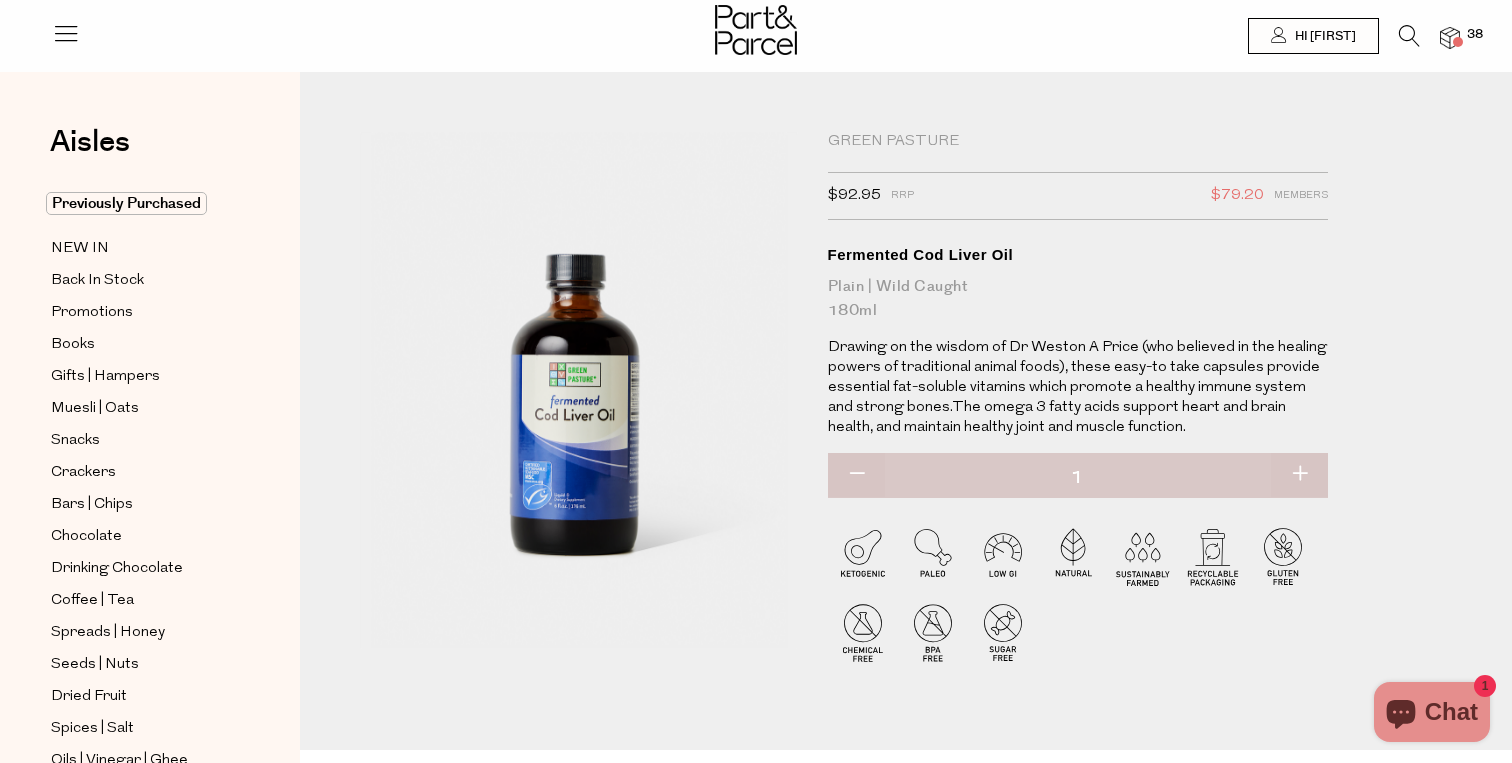click at bounding box center (1458, 42) 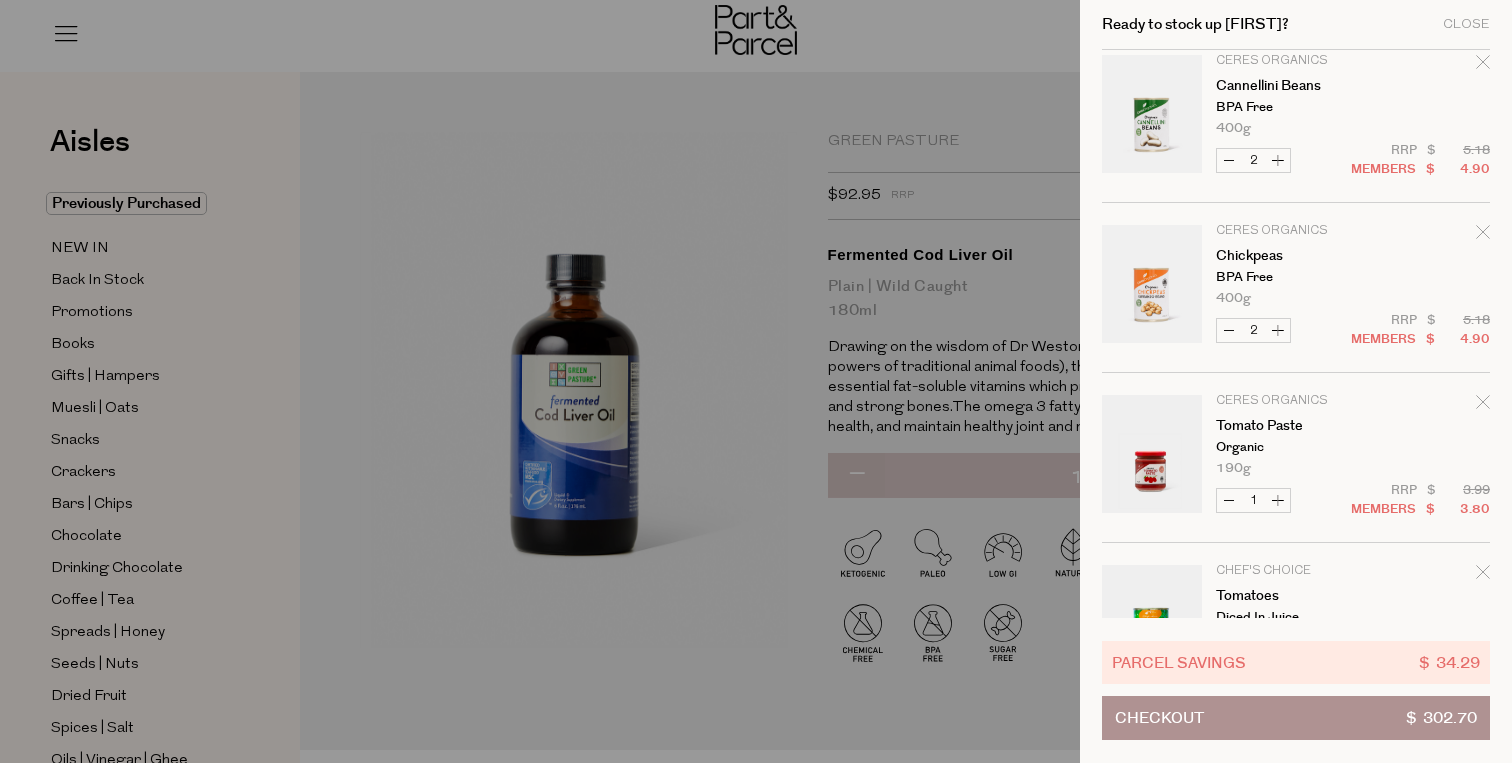 scroll, scrollTop: 528, scrollLeft: 0, axis: vertical 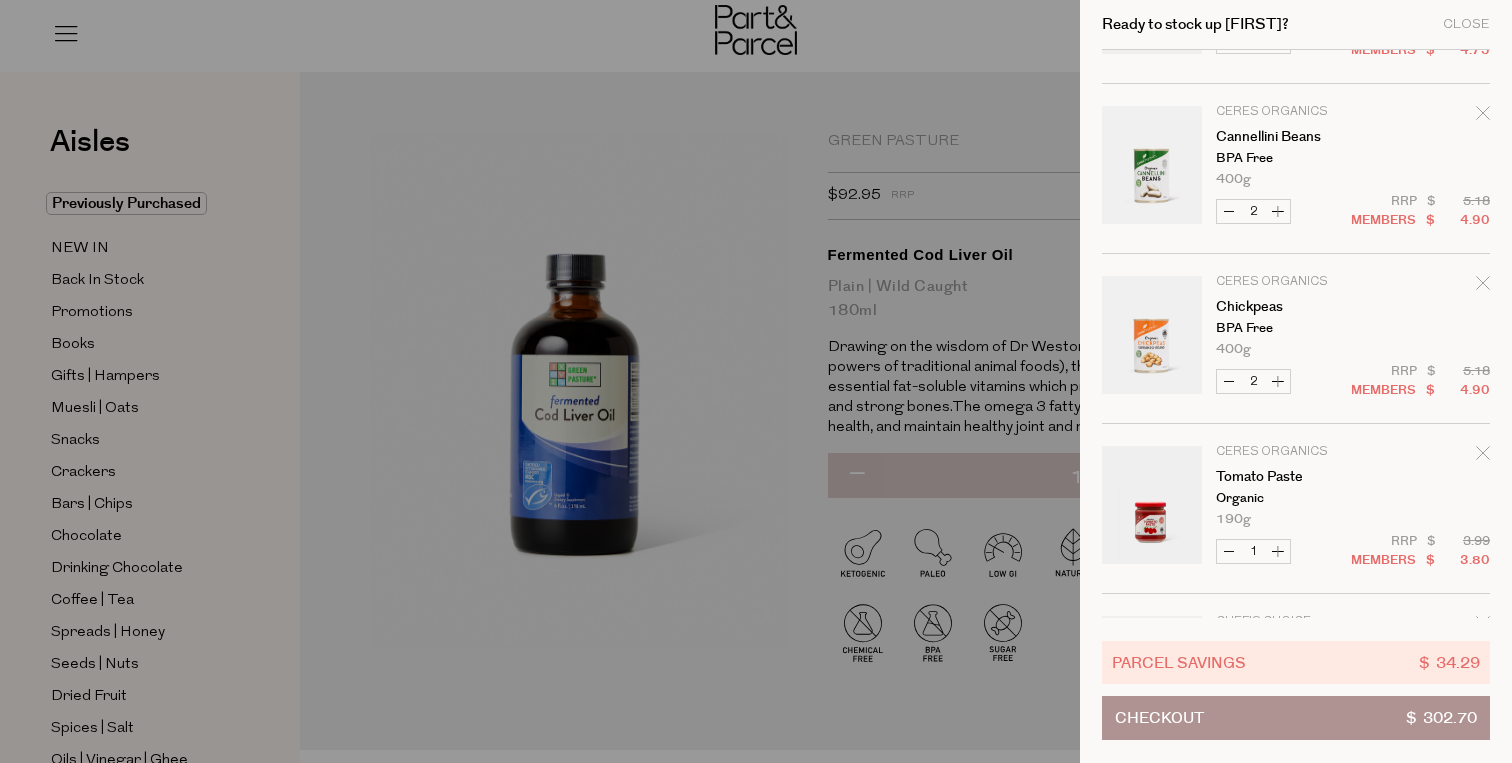 click on "Decrease Cannellini Beans" at bounding box center (1229, 211) 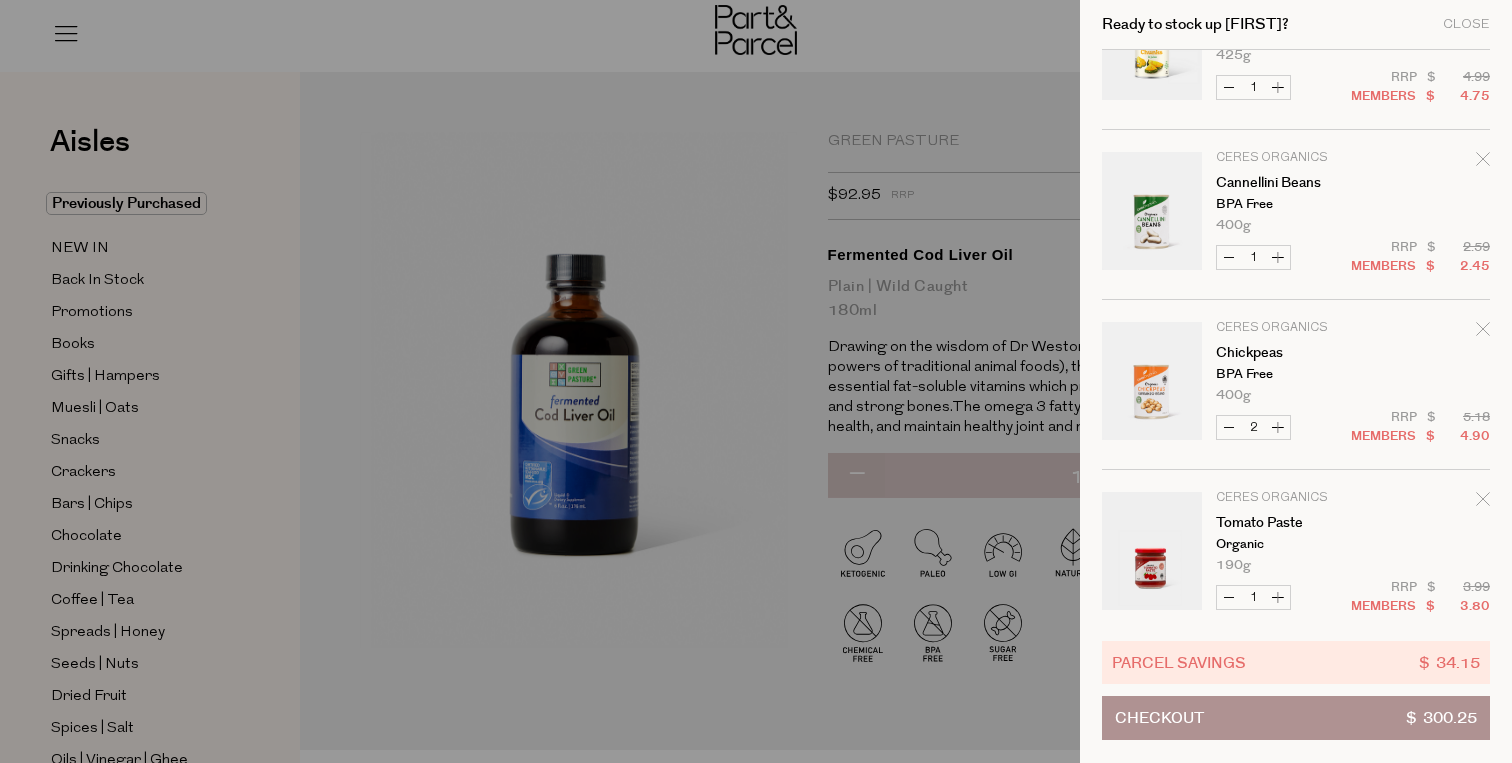 scroll, scrollTop: 432, scrollLeft: 0, axis: vertical 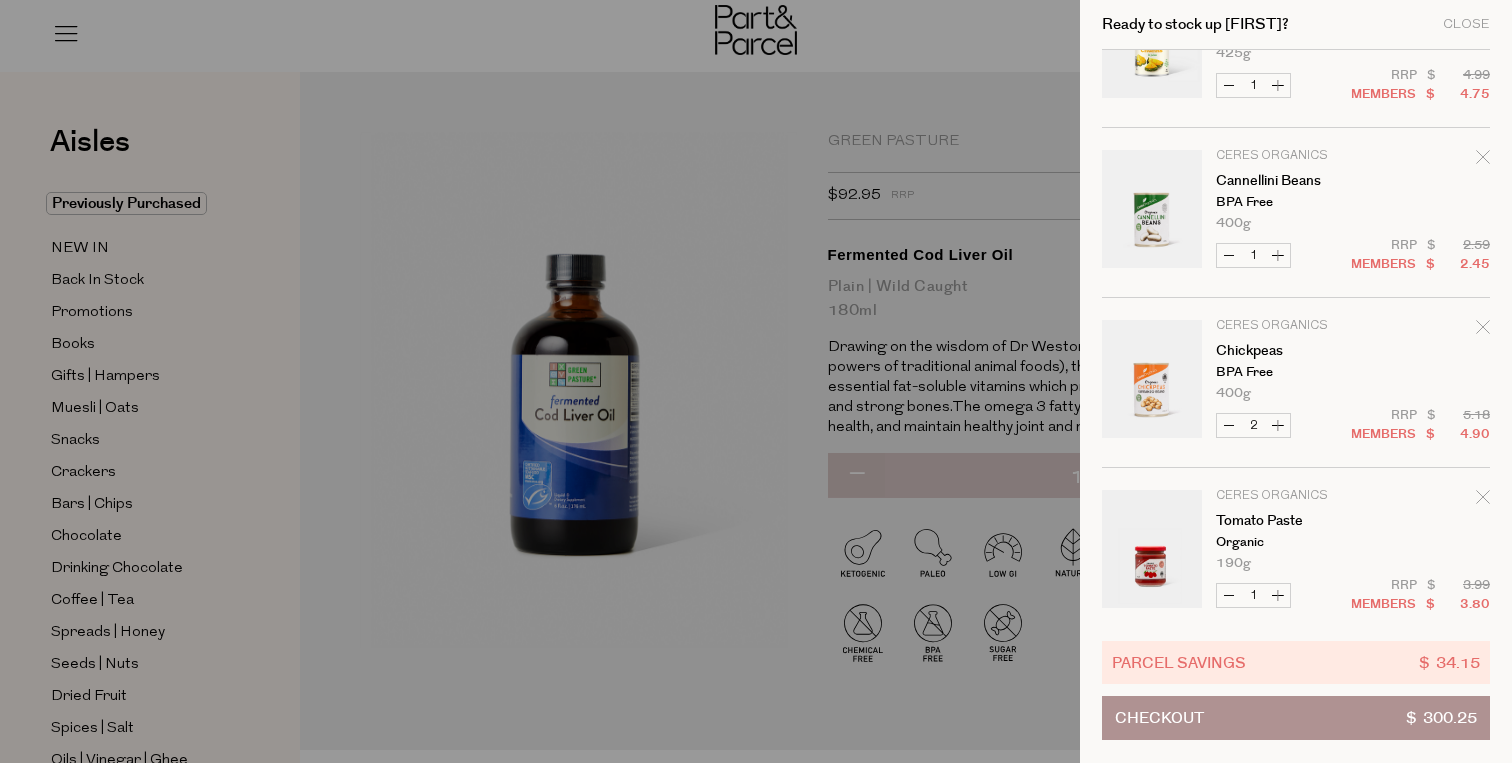click on "Increase Cannellini Beans" at bounding box center [1278, 255] 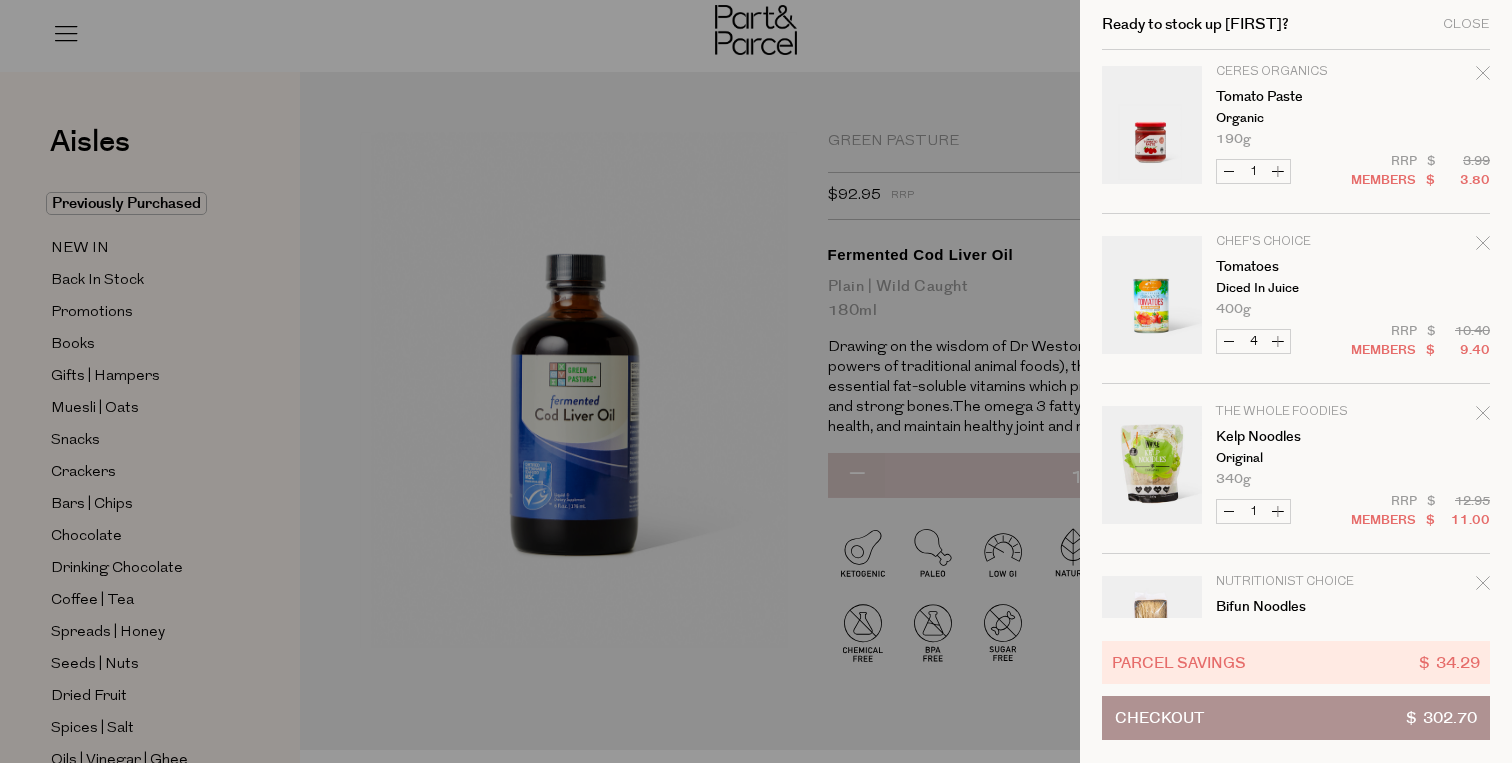 scroll, scrollTop: 859, scrollLeft: 0, axis: vertical 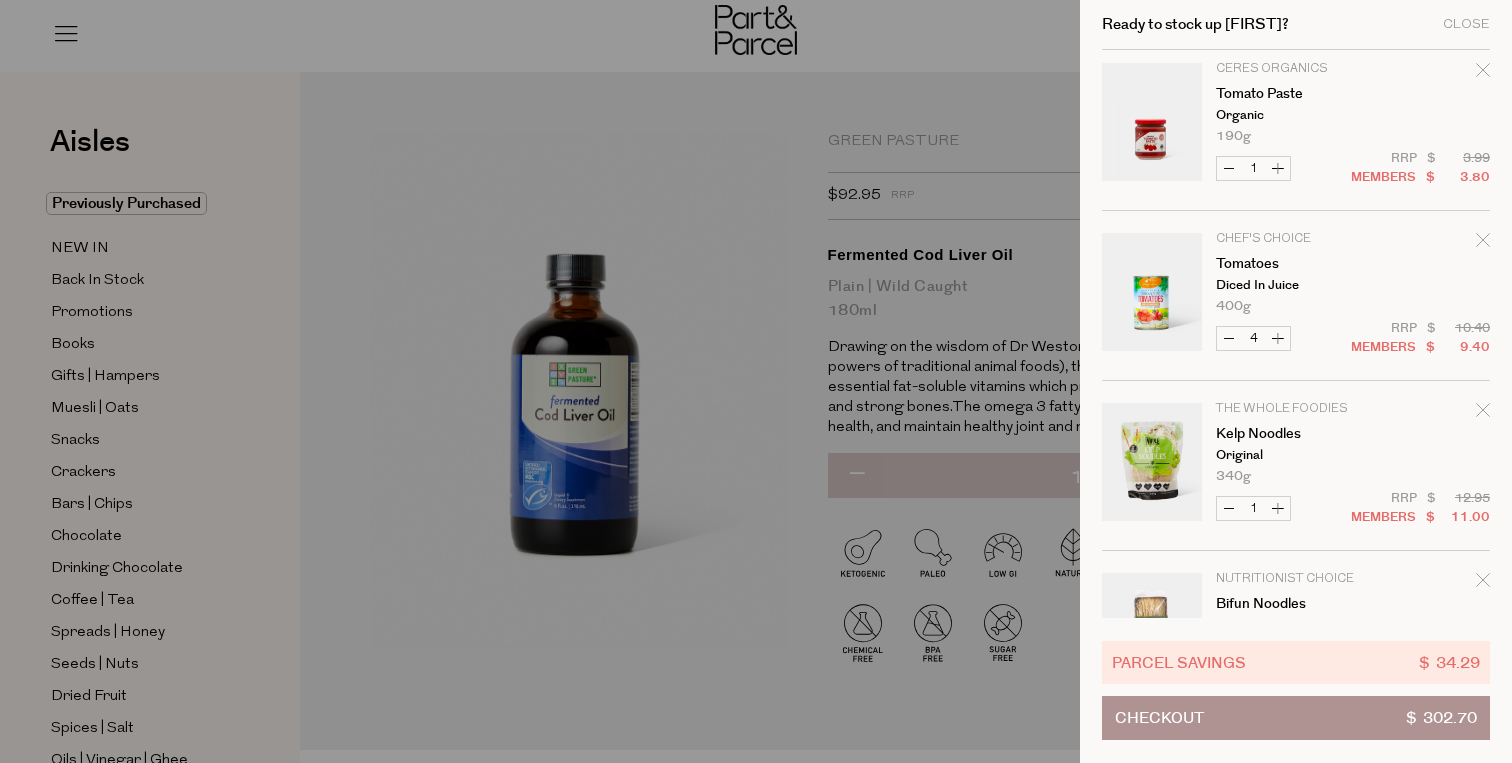 click on "Decrease Tomatoes" at bounding box center [1229, 338] 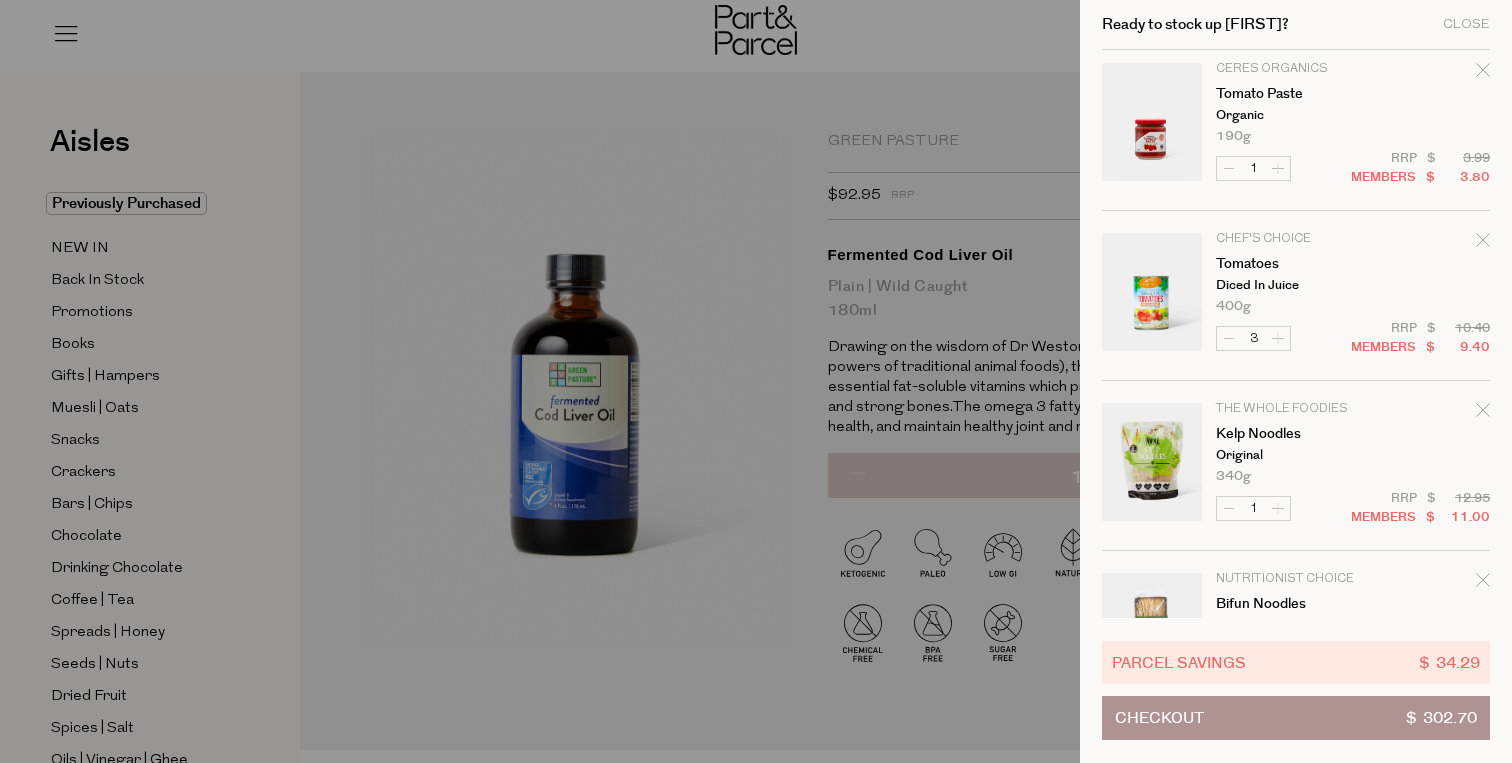 click on "Image
Product
Total
Qty
Green Pasture
Fermented Cod Liver Oil
Plain | Wild Caught
180ml
Only 5 Available 1 $ $ 79.20
180g 1" at bounding box center [1296, 1231] 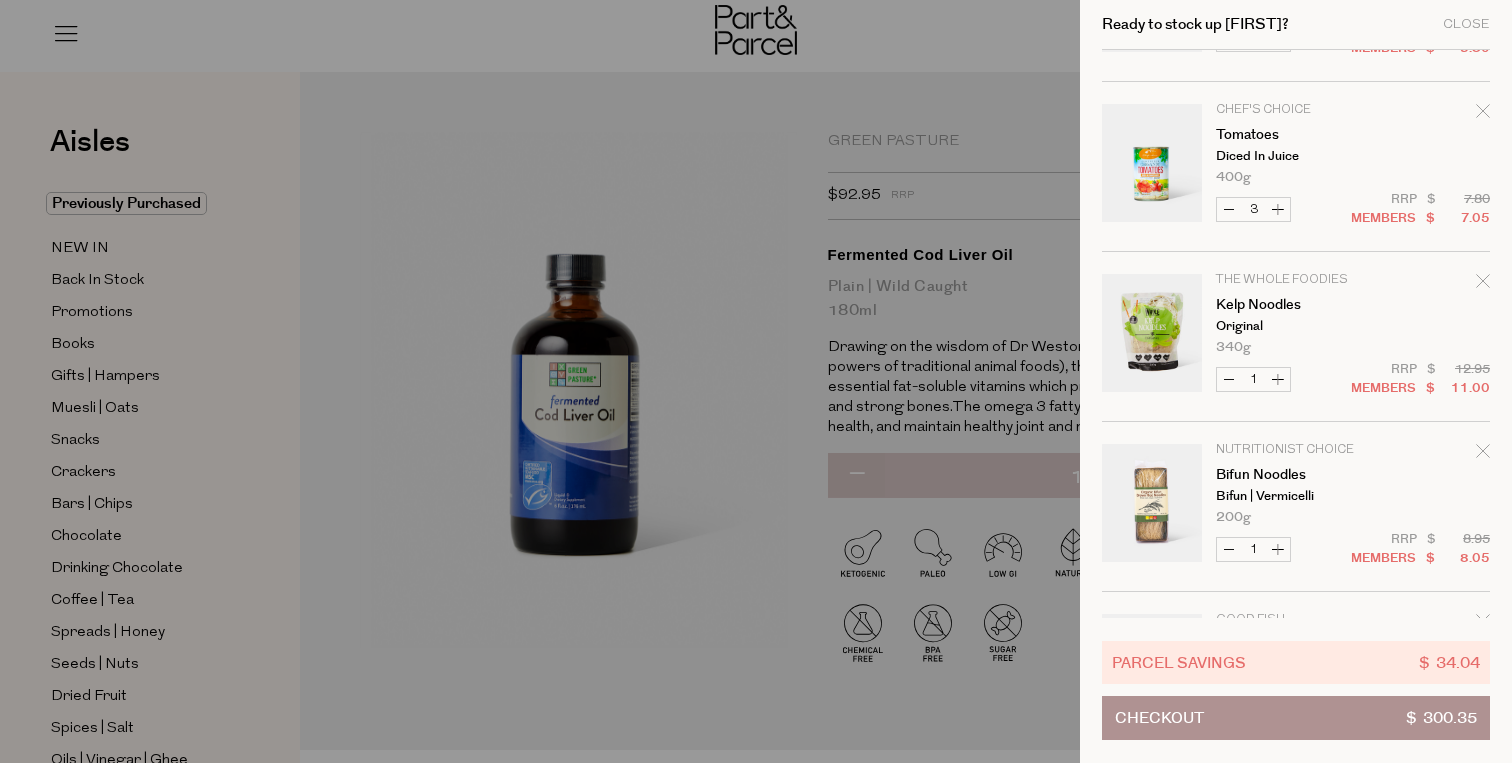 scroll, scrollTop: 1003, scrollLeft: 0, axis: vertical 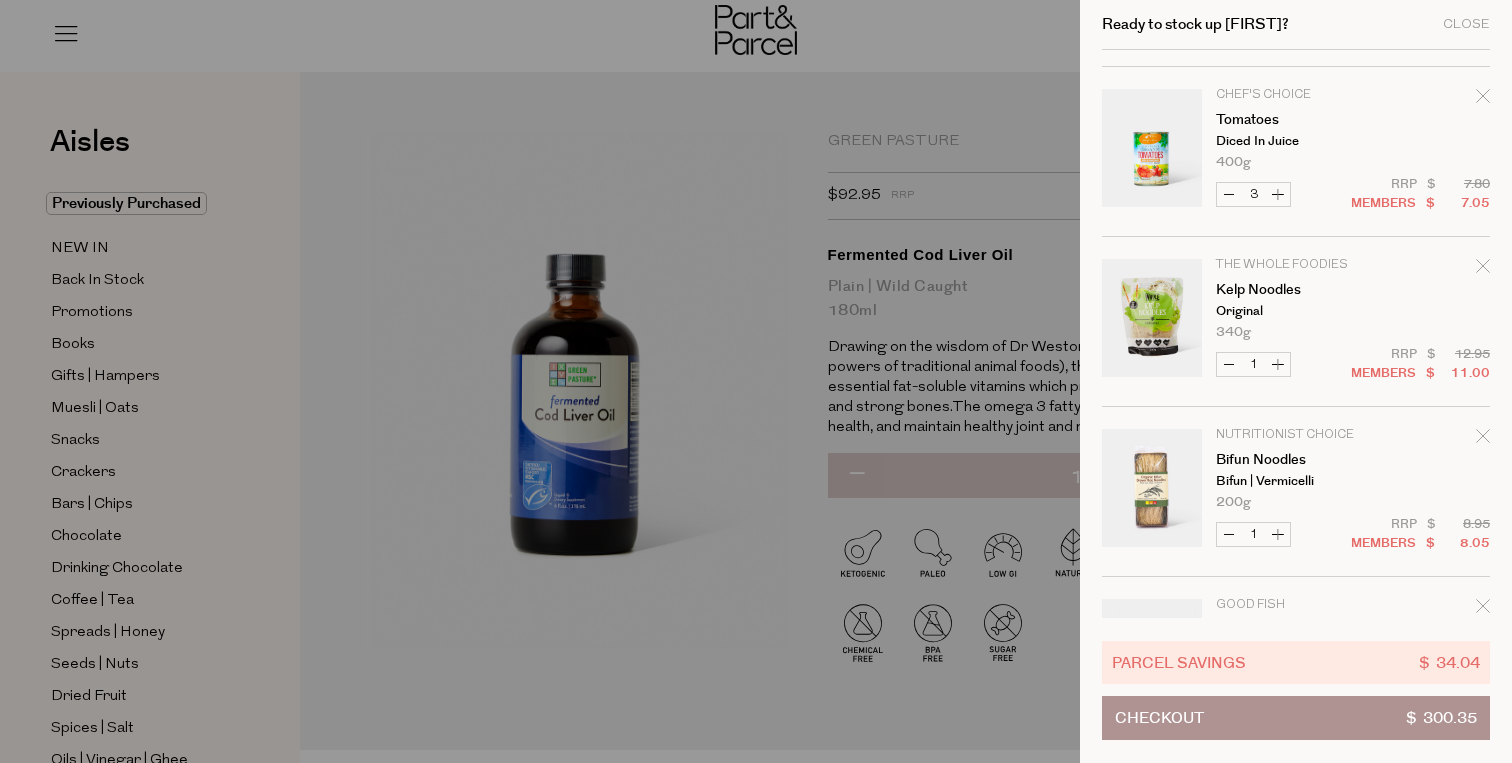click on "Increase Tomatoes" at bounding box center [1278, 194] 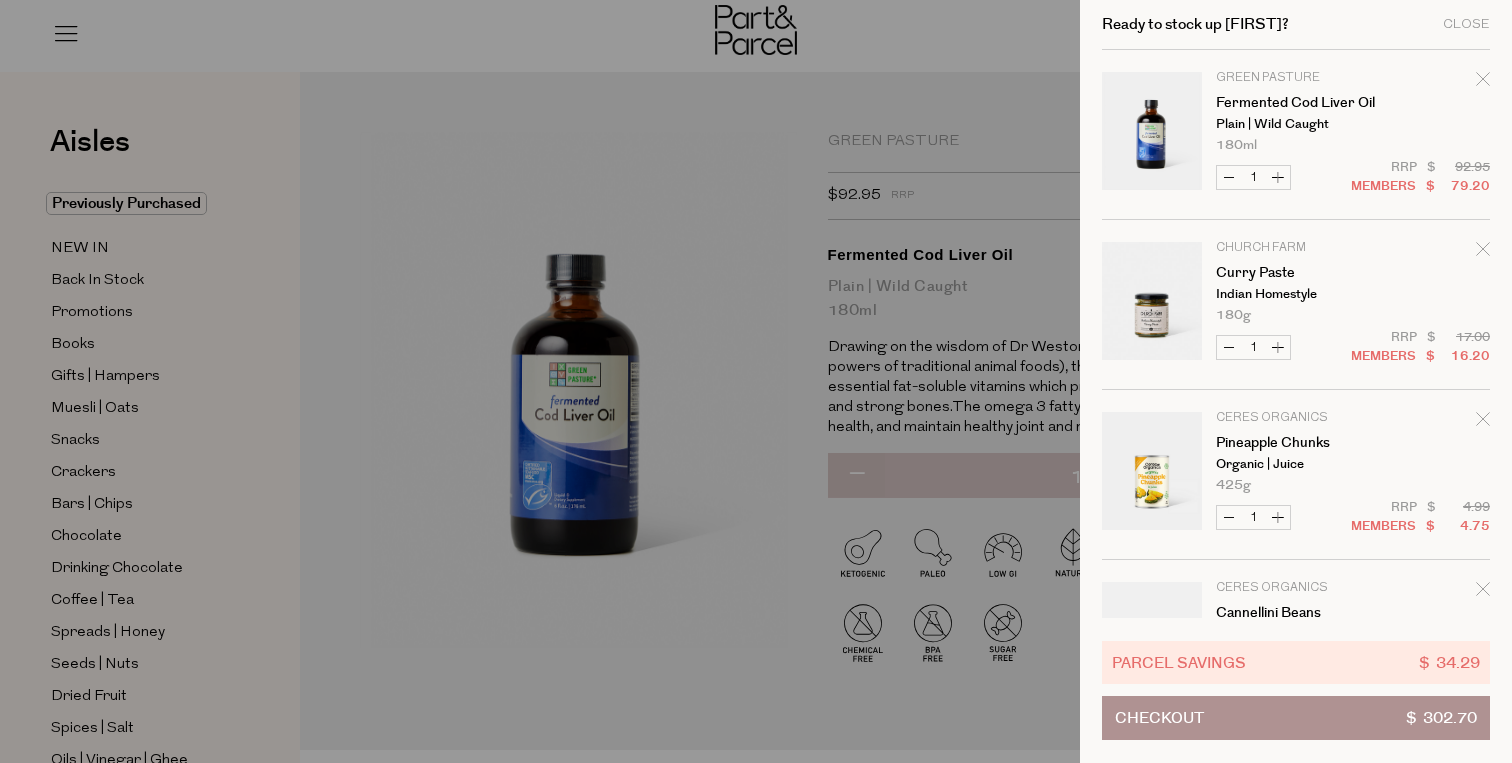 click at bounding box center (756, 381) 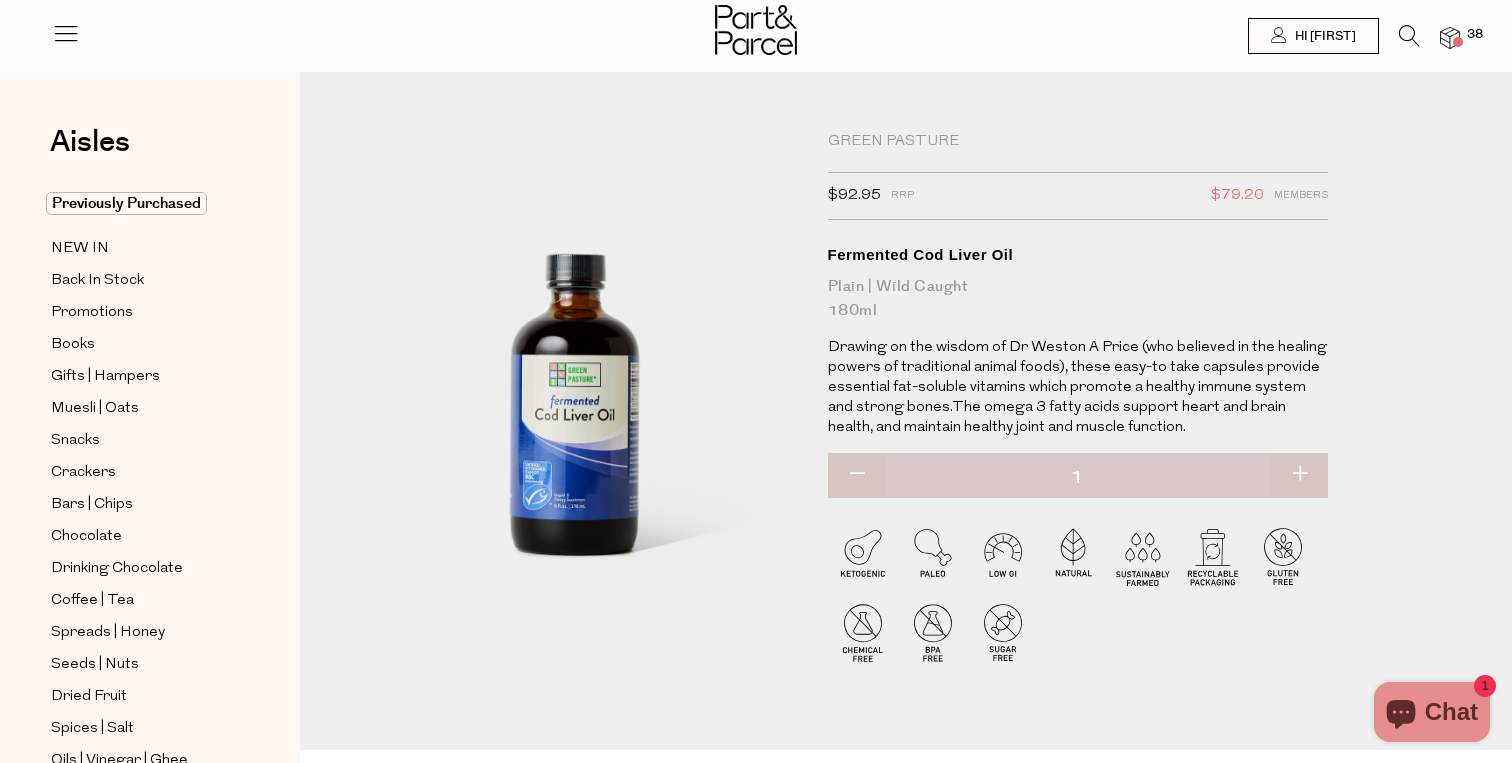 click at bounding box center (1409, 36) 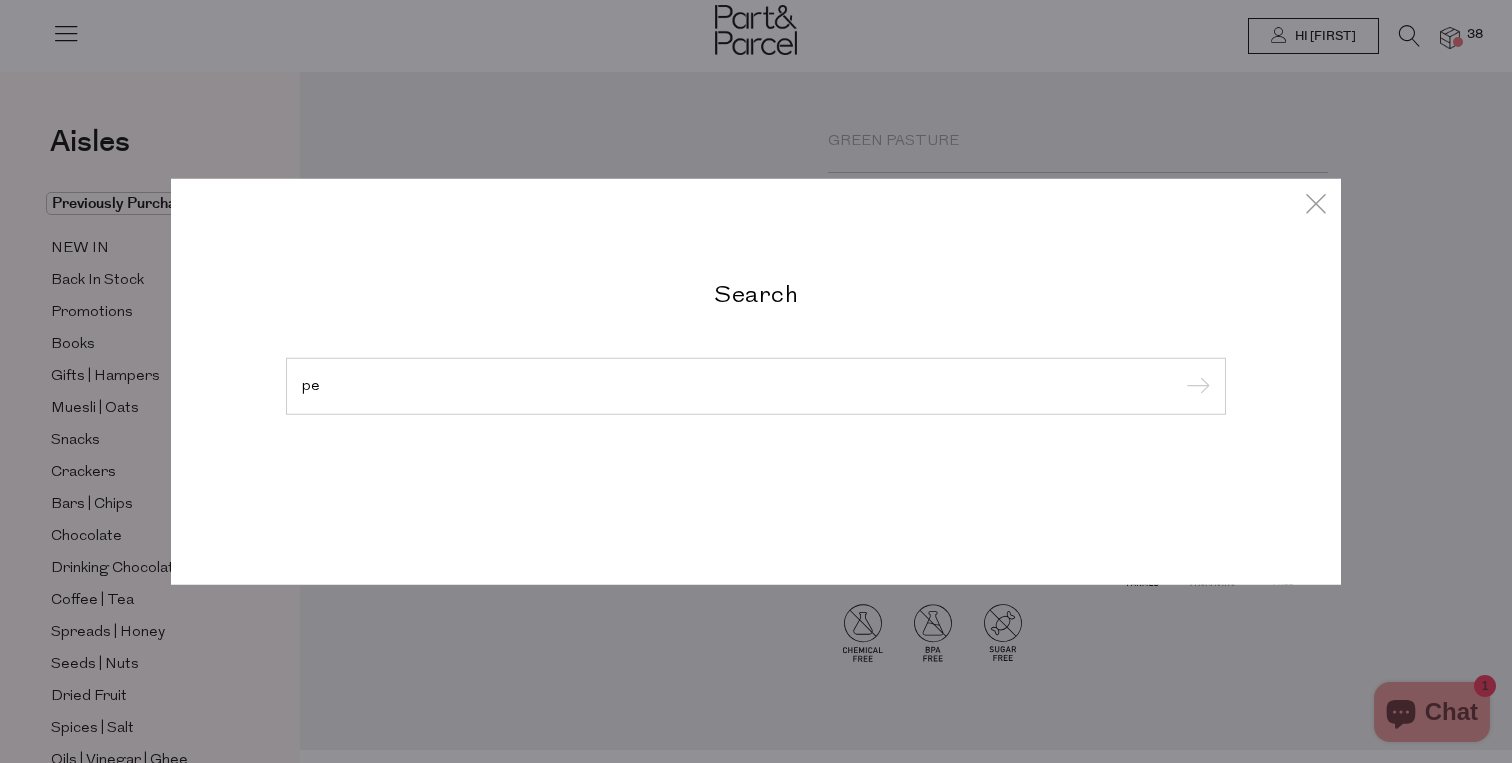 type on "p" 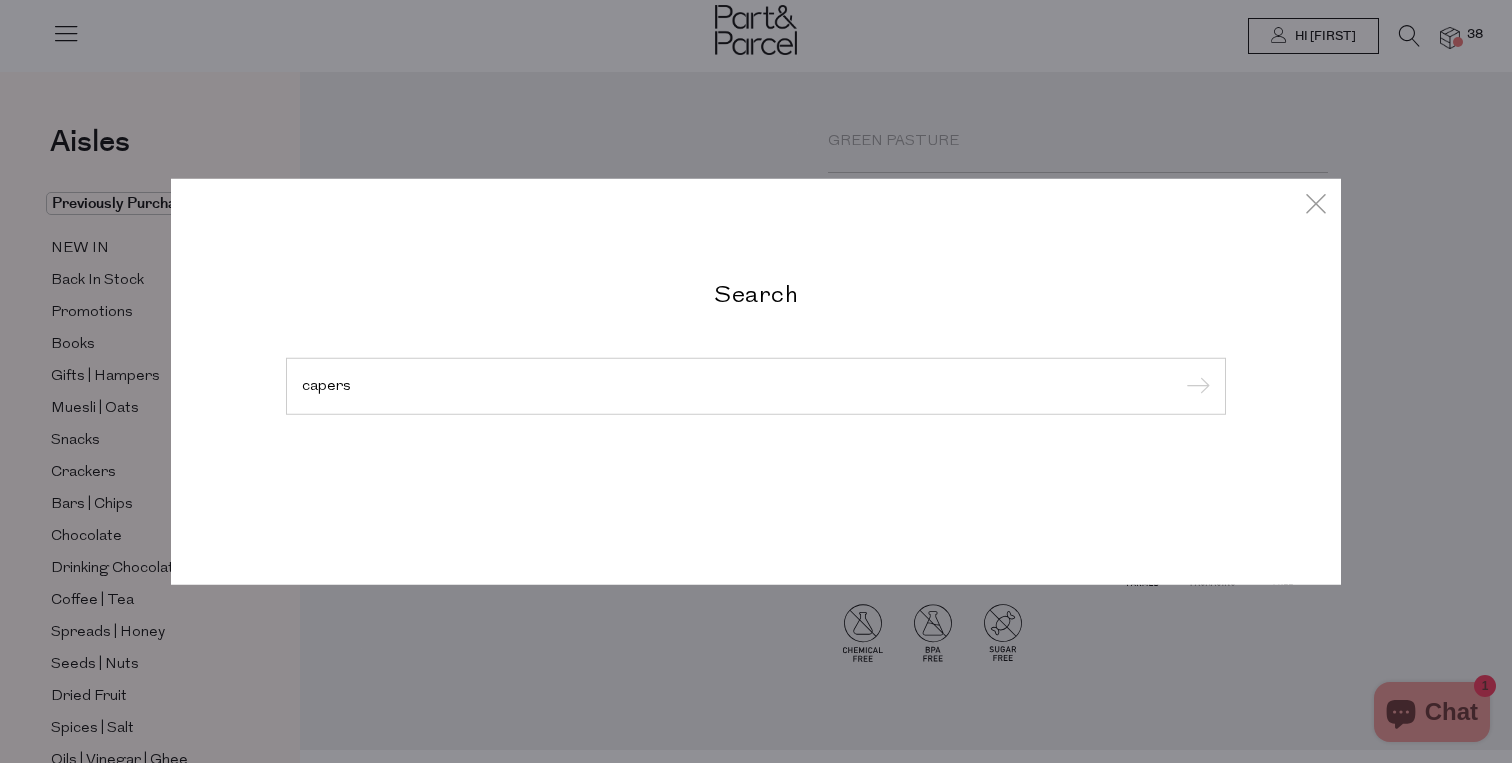 type on "capers" 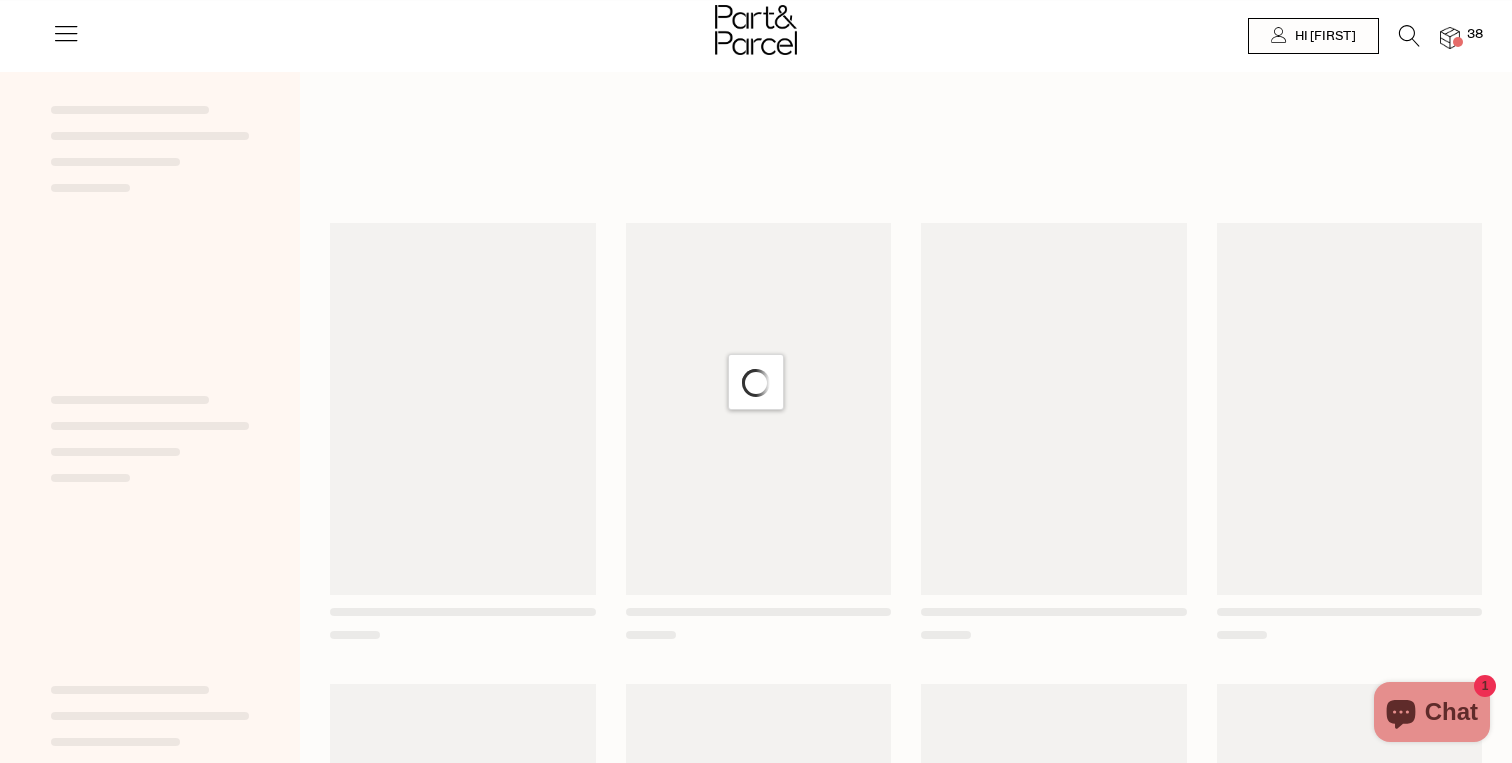 scroll, scrollTop: 0, scrollLeft: 0, axis: both 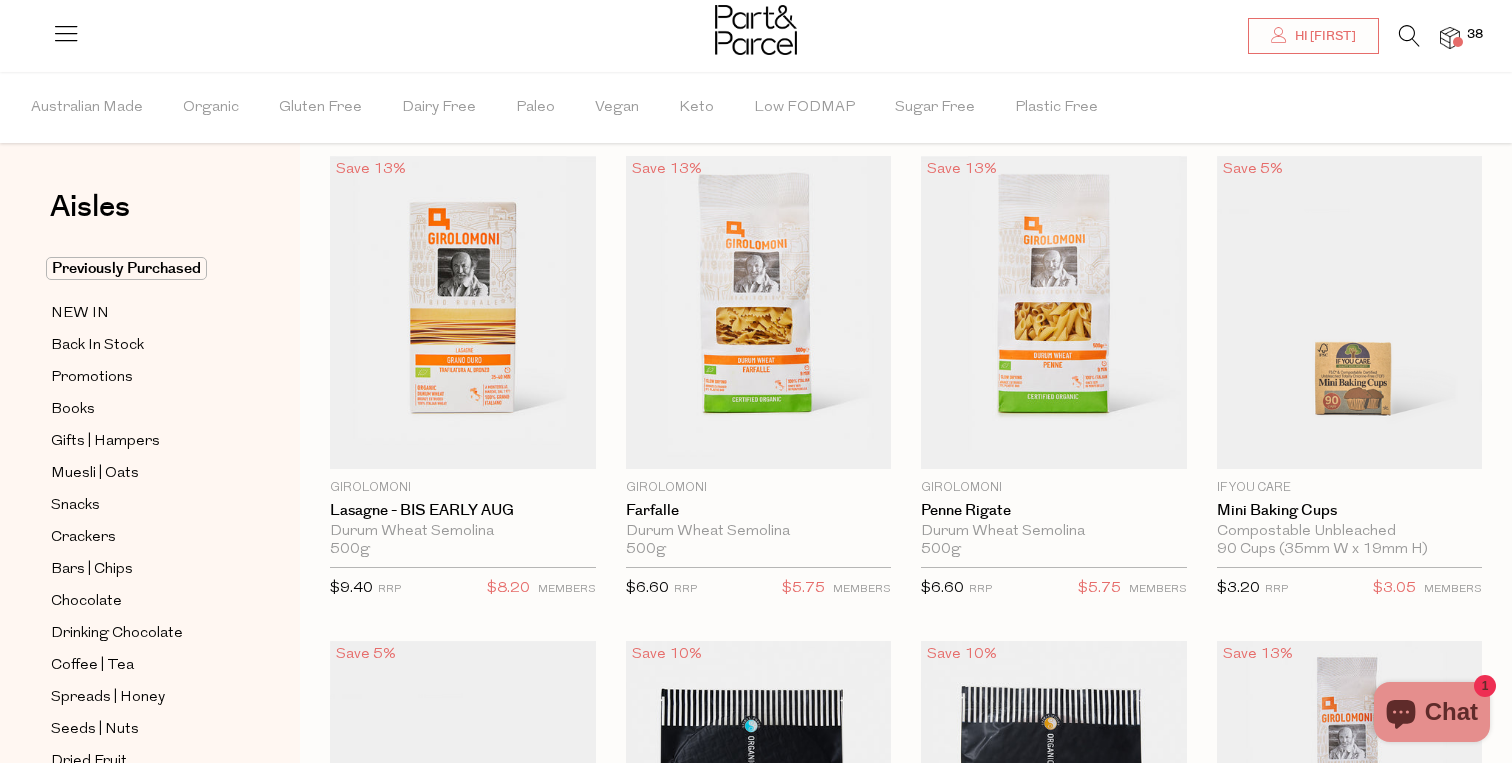 type on "2" 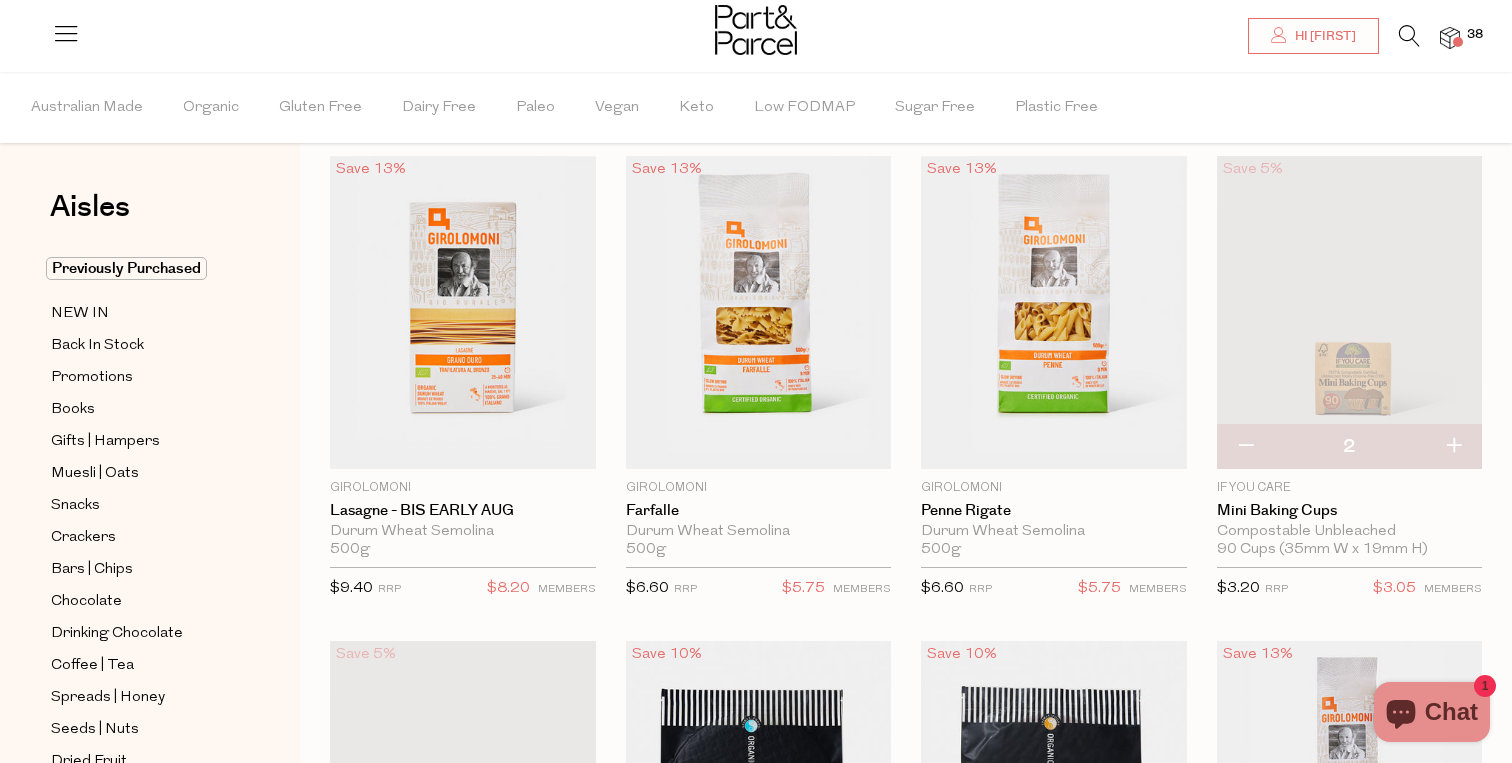 click at bounding box center (1450, 38) 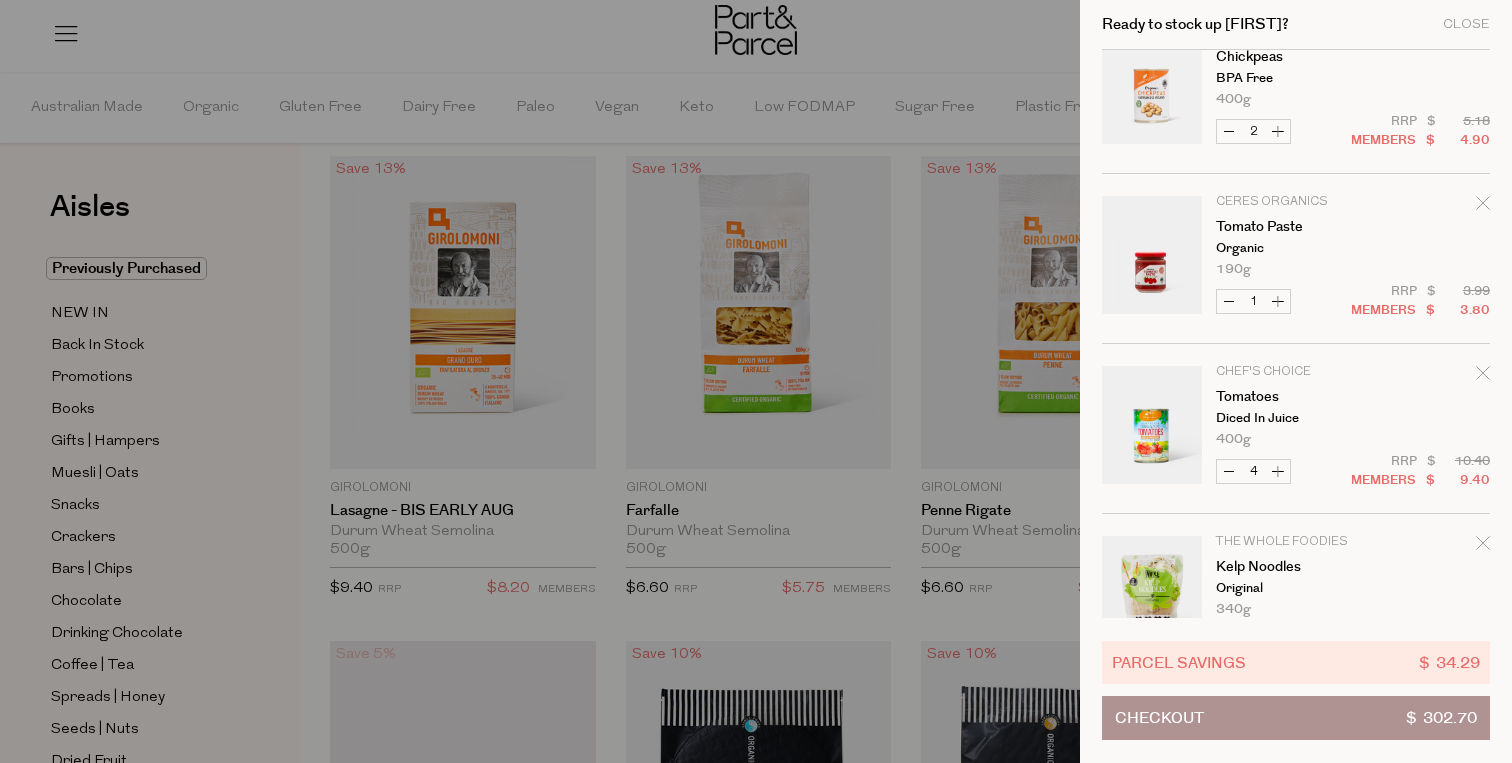 scroll, scrollTop: 727, scrollLeft: 0, axis: vertical 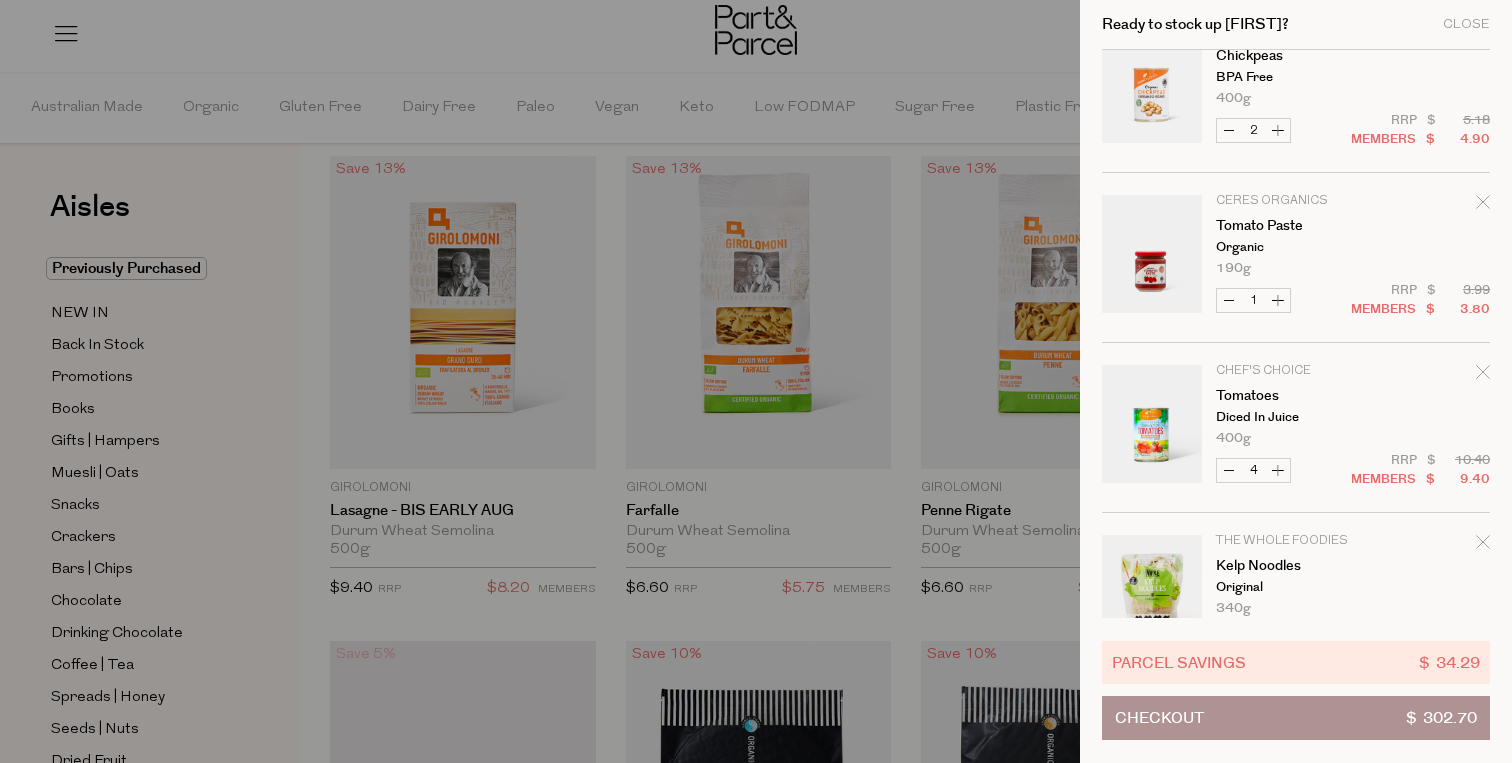 click on "Decrease Tomato Paste" at bounding box center (1229, 300) 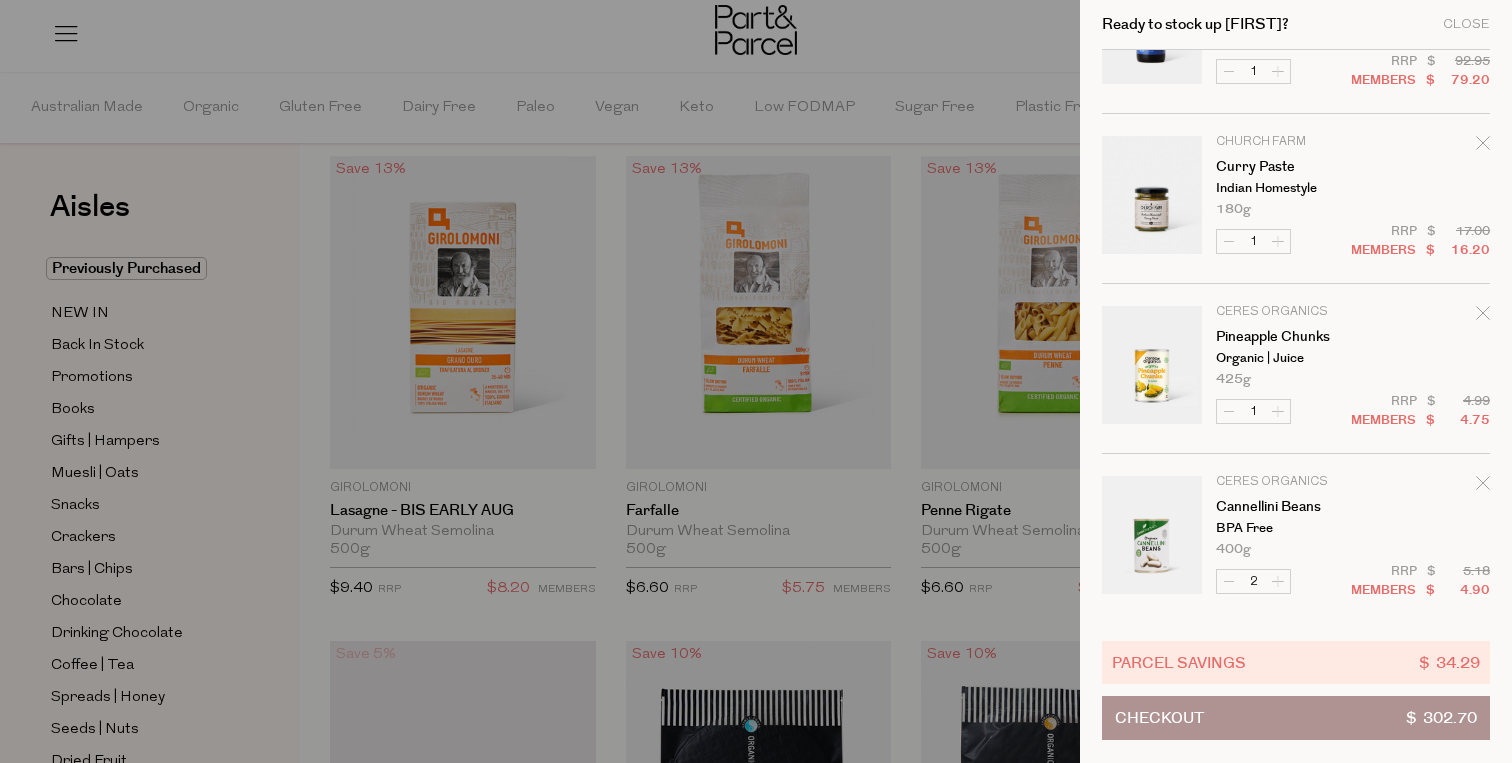 scroll, scrollTop: 0, scrollLeft: 0, axis: both 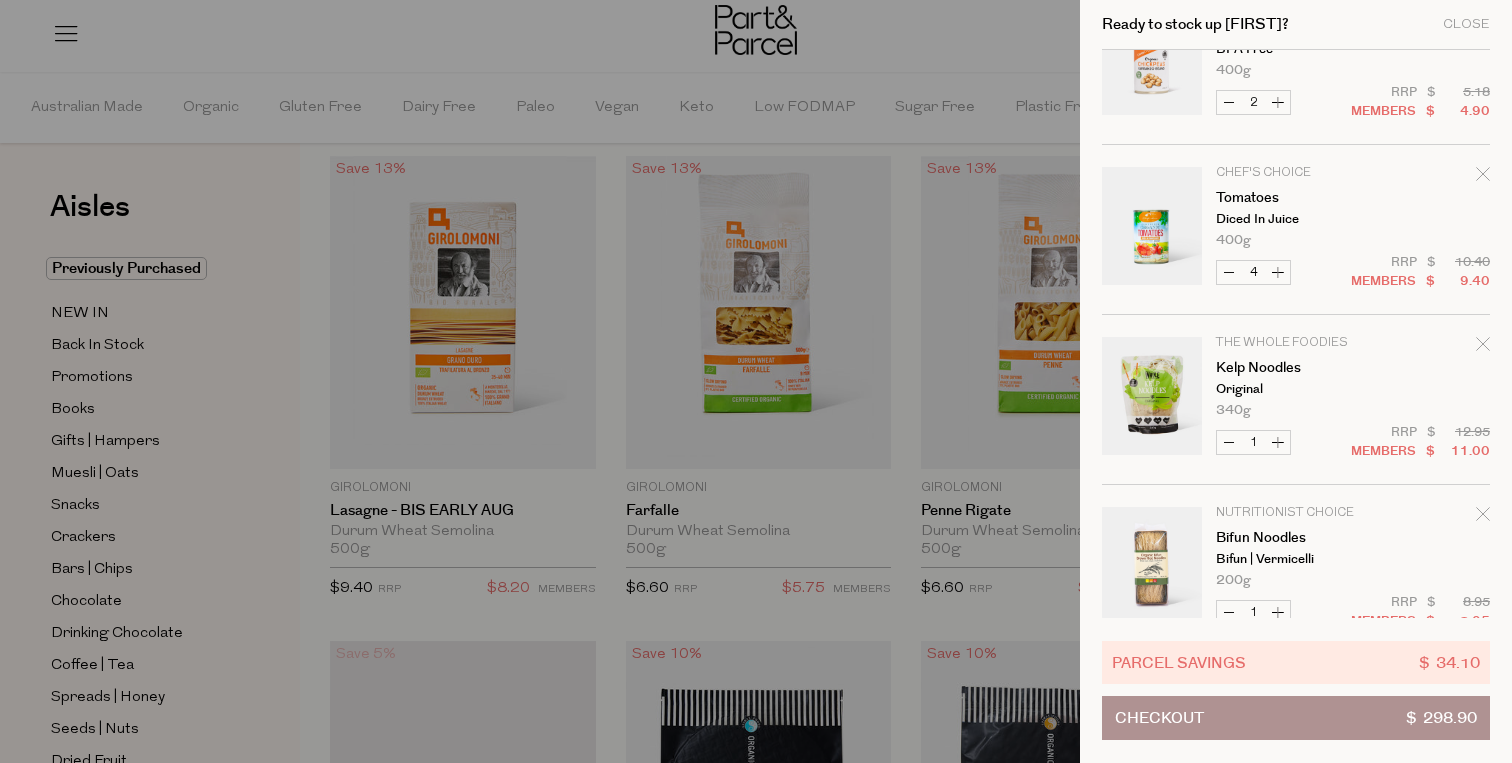 click at bounding box center [756, 381] 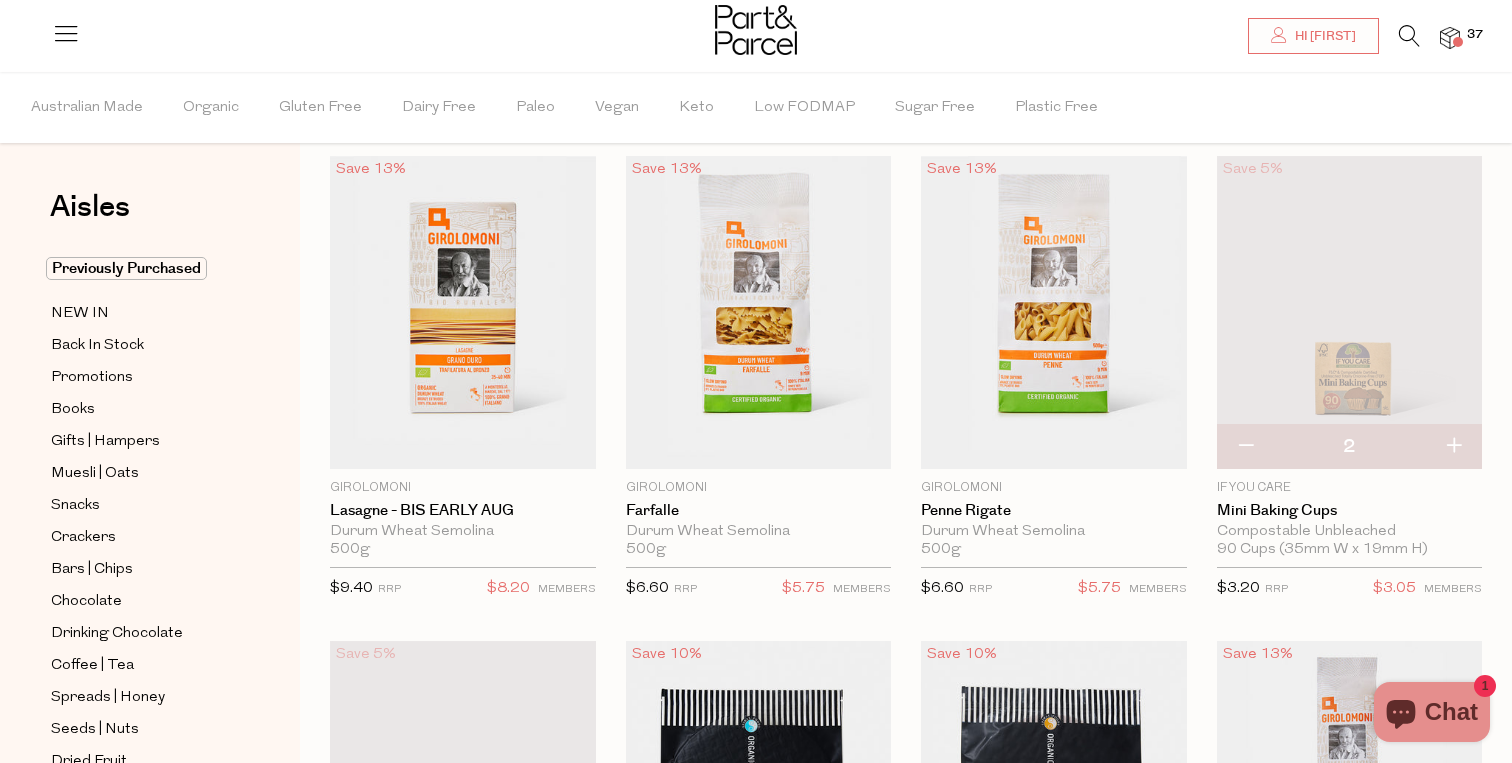 click at bounding box center (1409, 36) 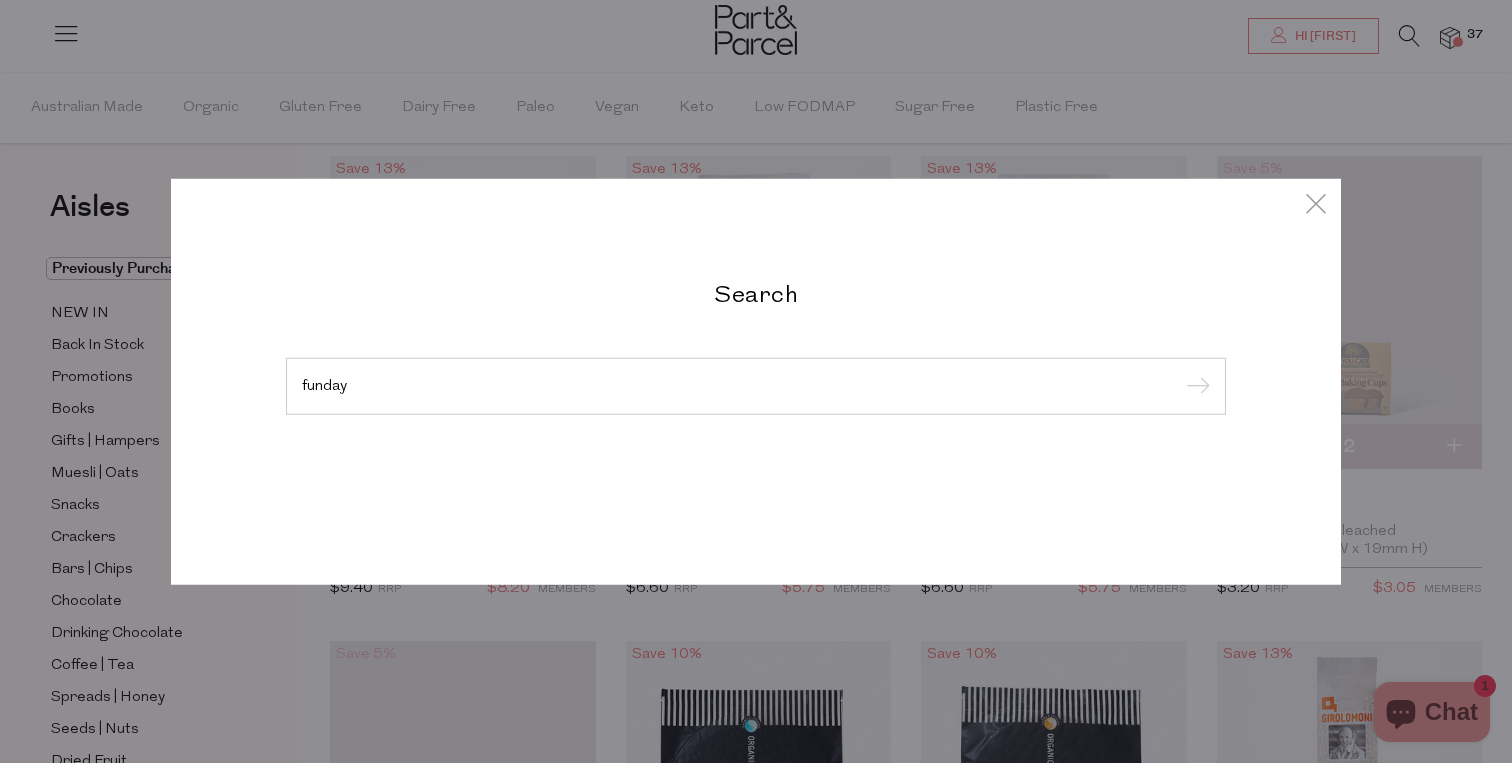 type on "funday" 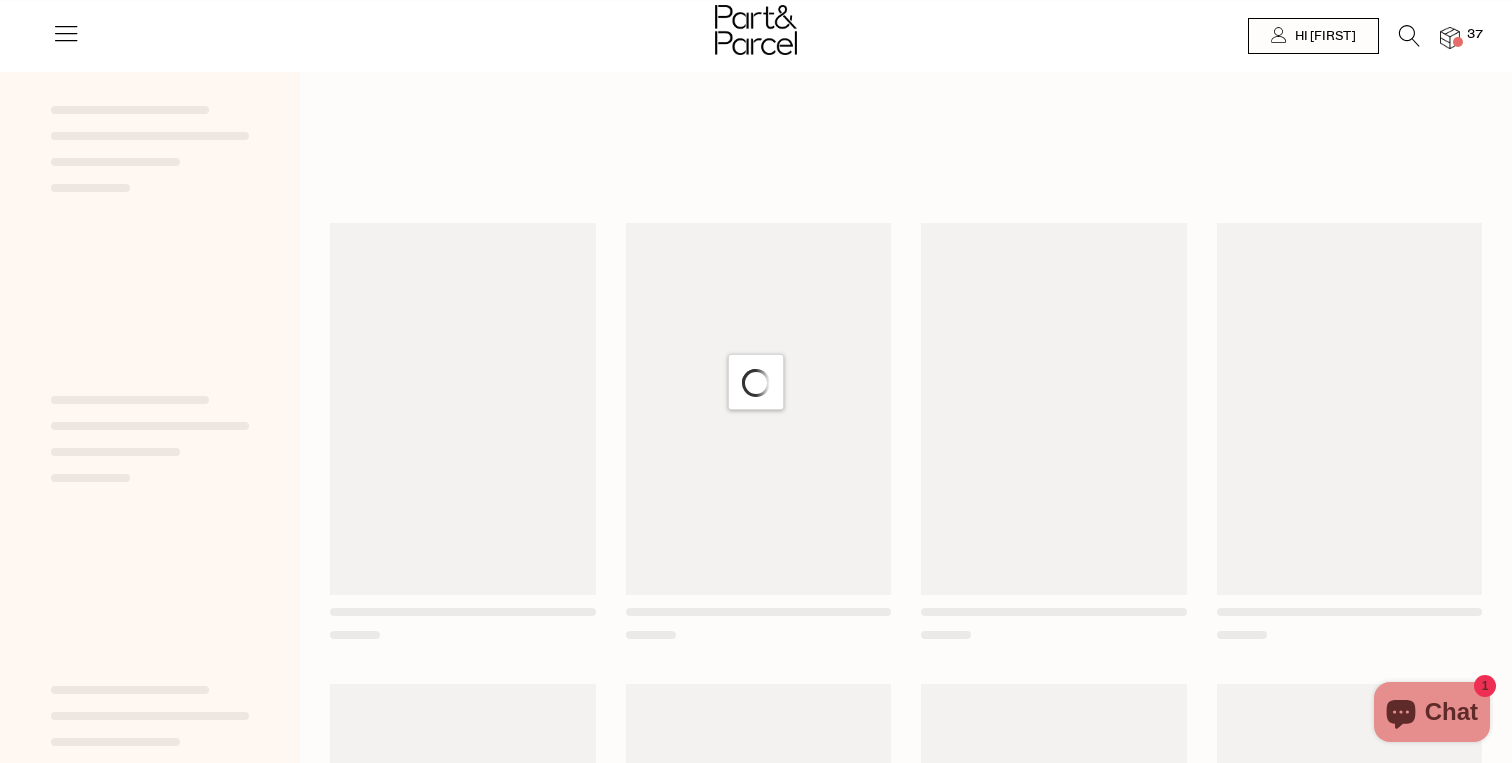 scroll, scrollTop: 0, scrollLeft: 0, axis: both 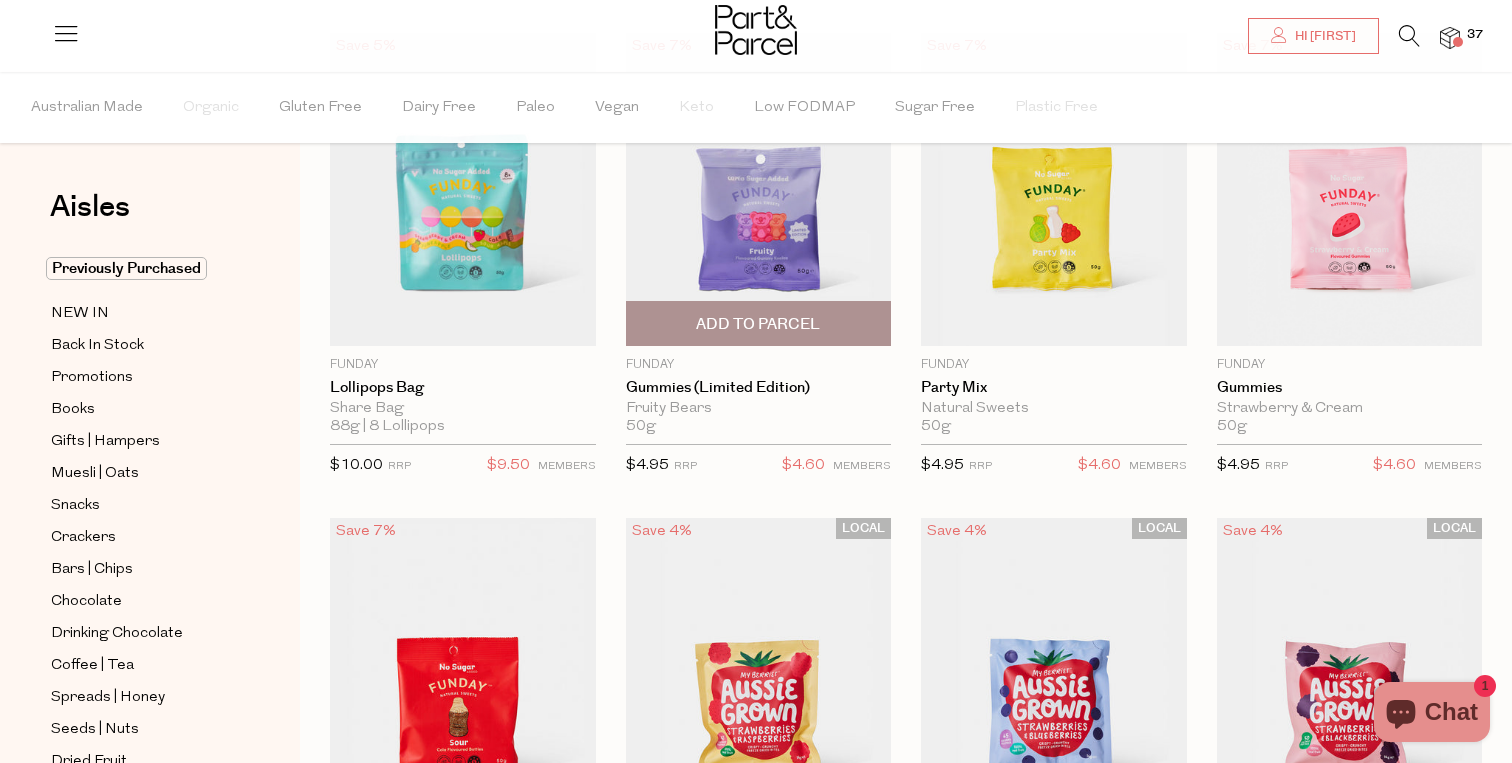 click on "Add To Parcel" at bounding box center [759, 323] 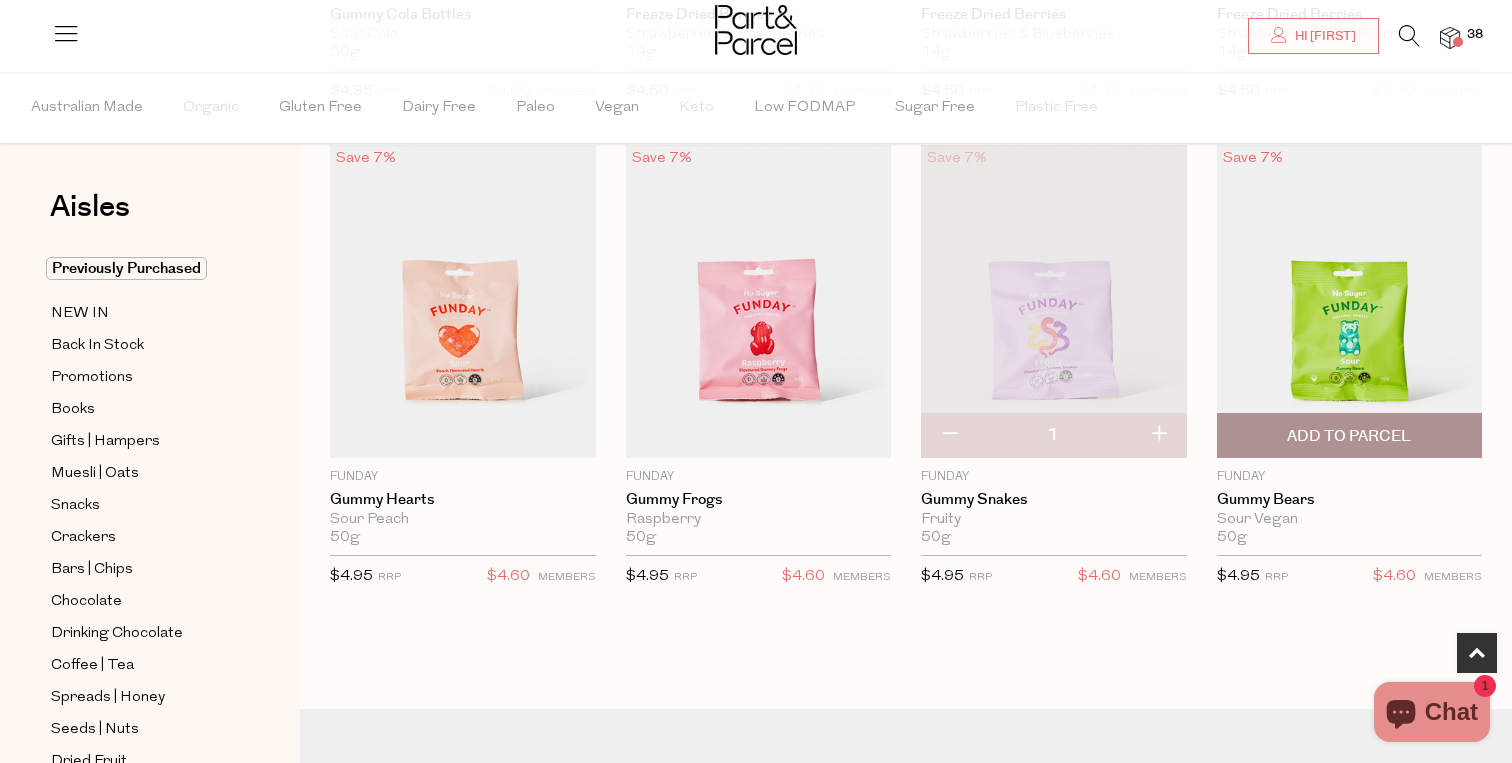 scroll, scrollTop: 1054, scrollLeft: 0, axis: vertical 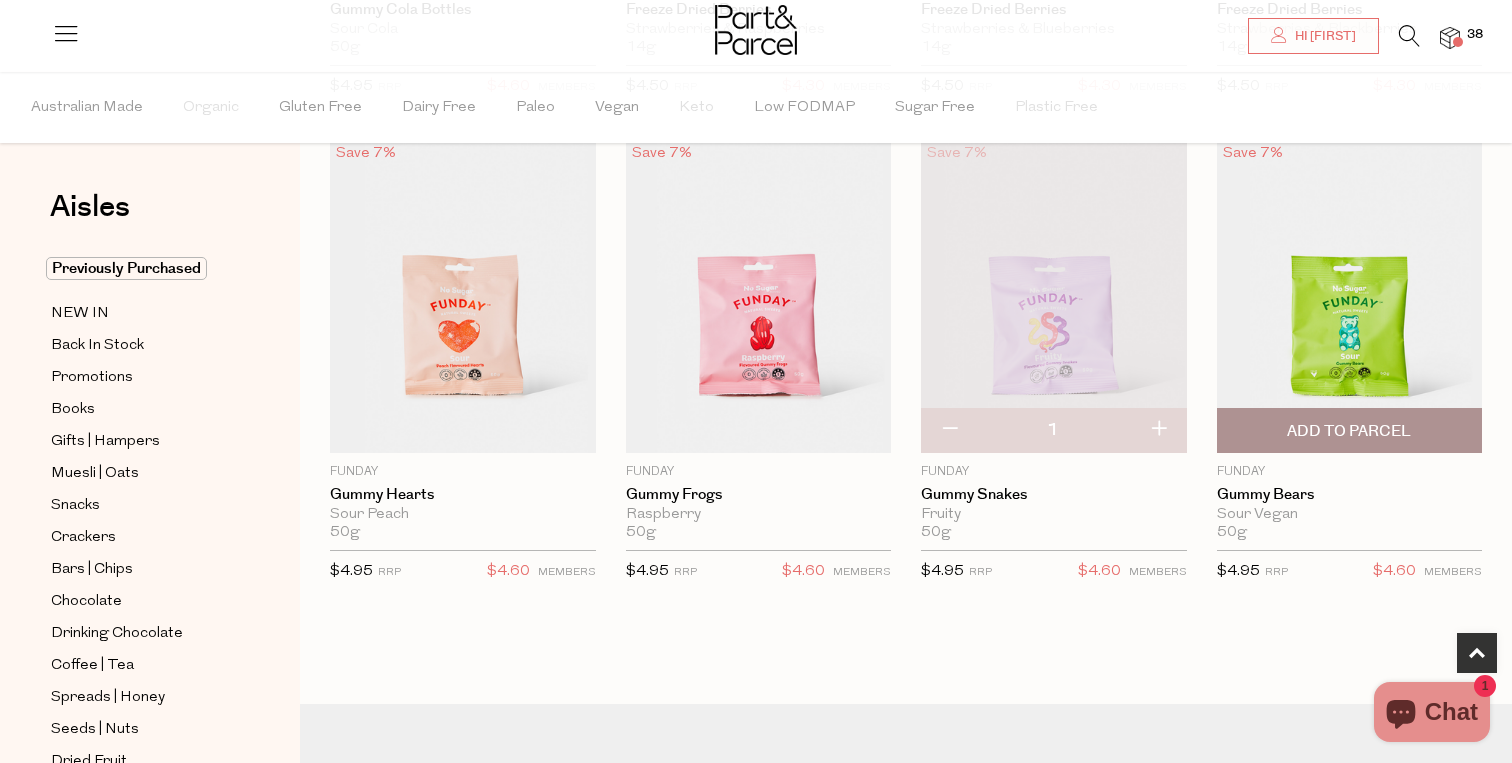 click on "Add To Parcel" at bounding box center [1349, 431] 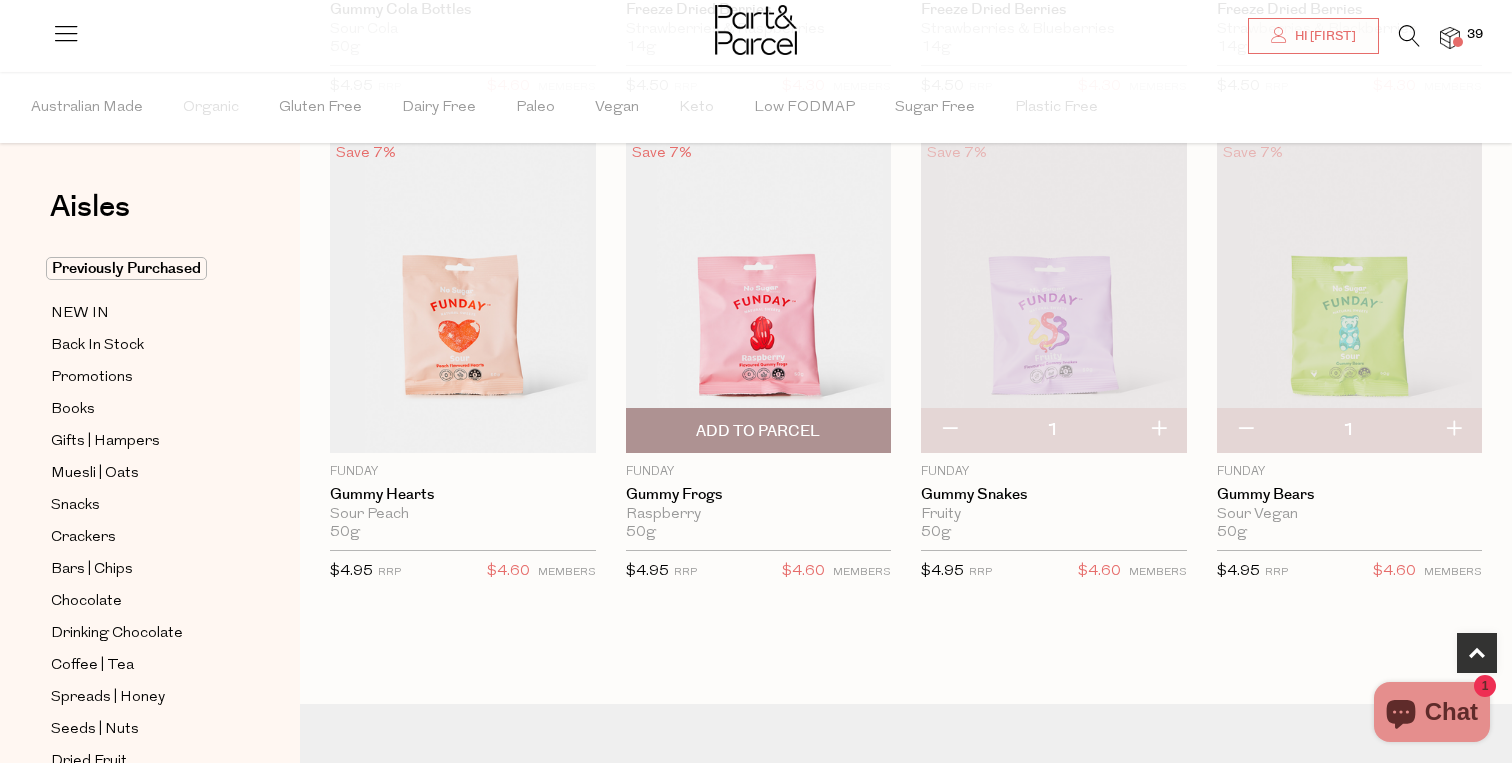 click on "Add To Parcel" at bounding box center [759, 430] 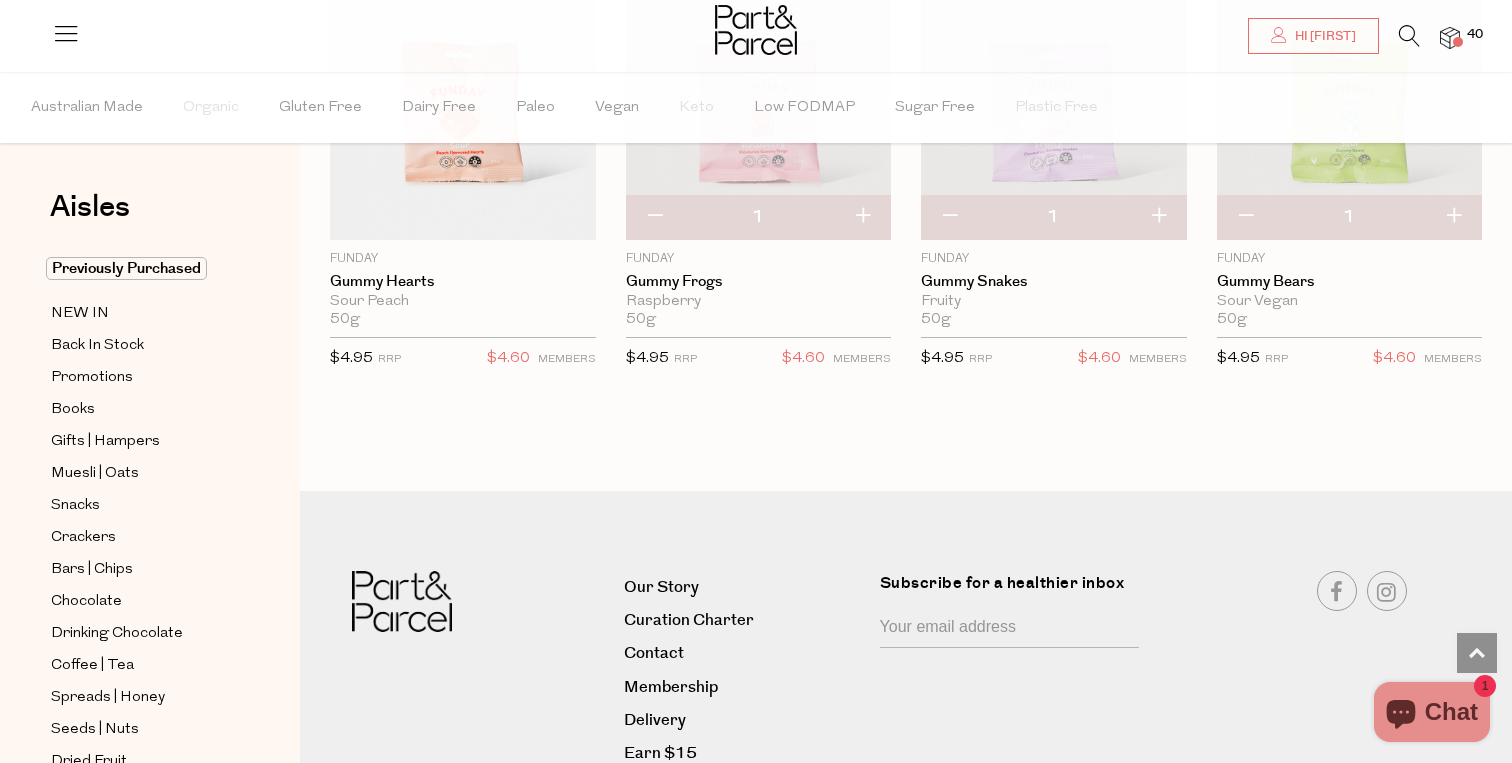 scroll, scrollTop: 1268, scrollLeft: 0, axis: vertical 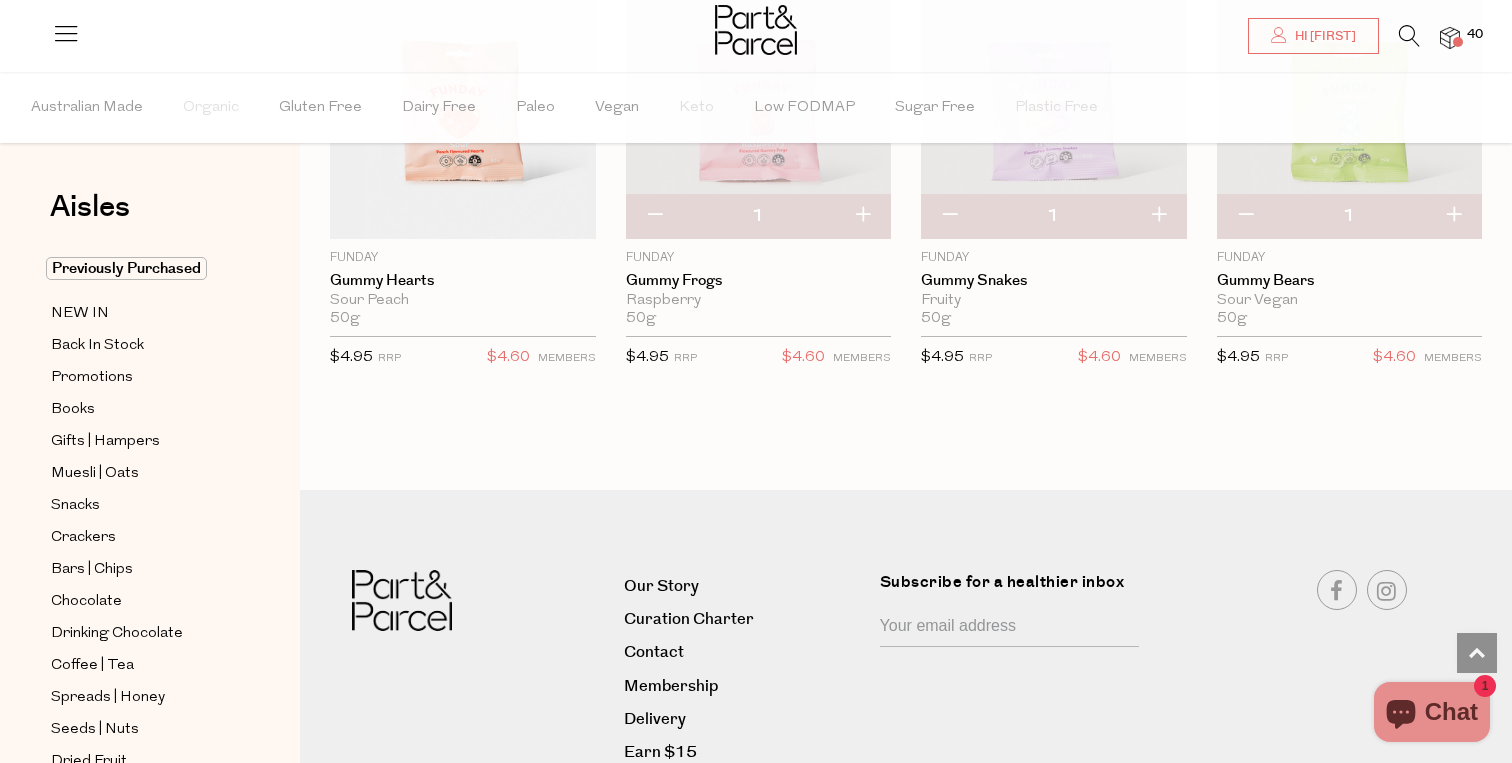 click at bounding box center [1409, 36] 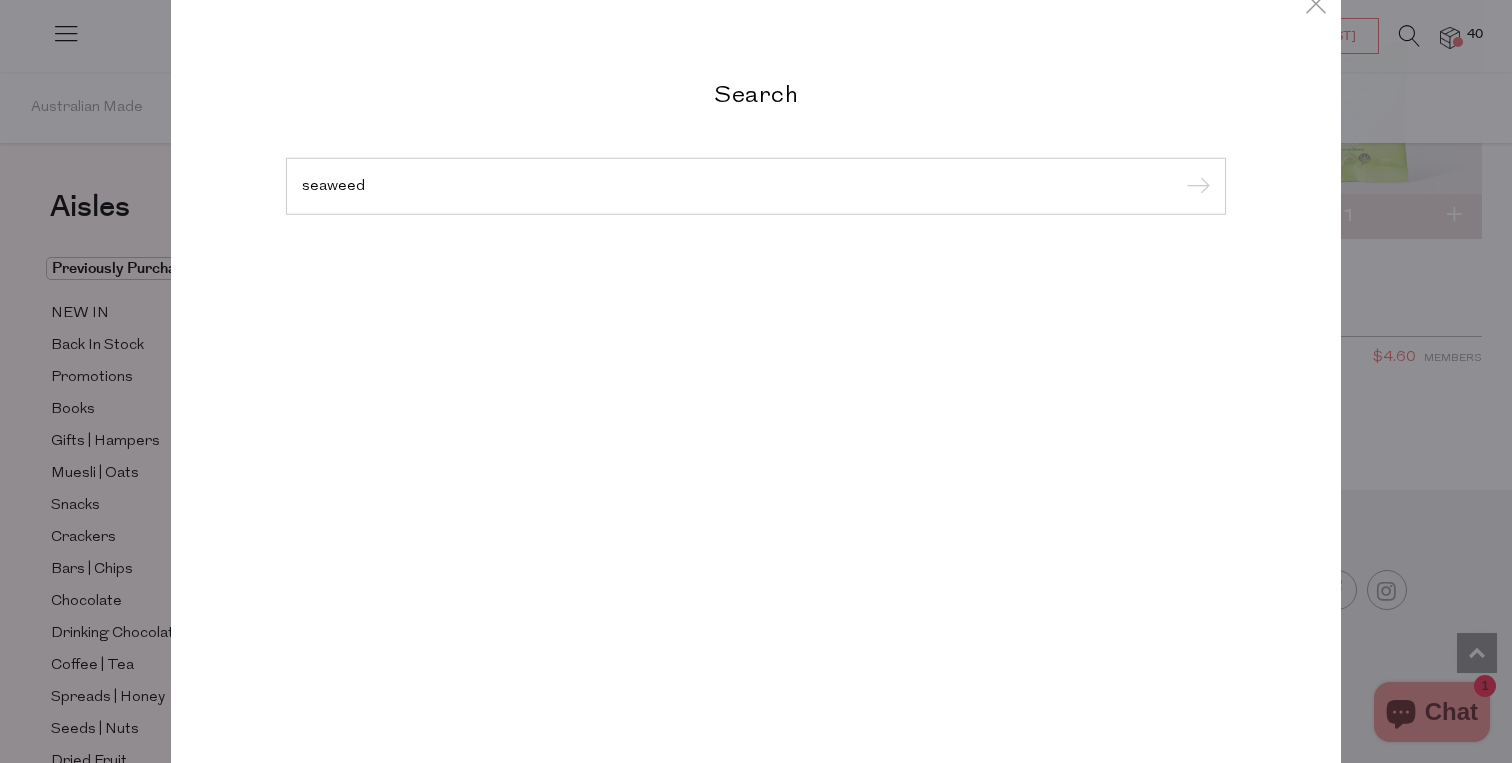 type on "seaweed" 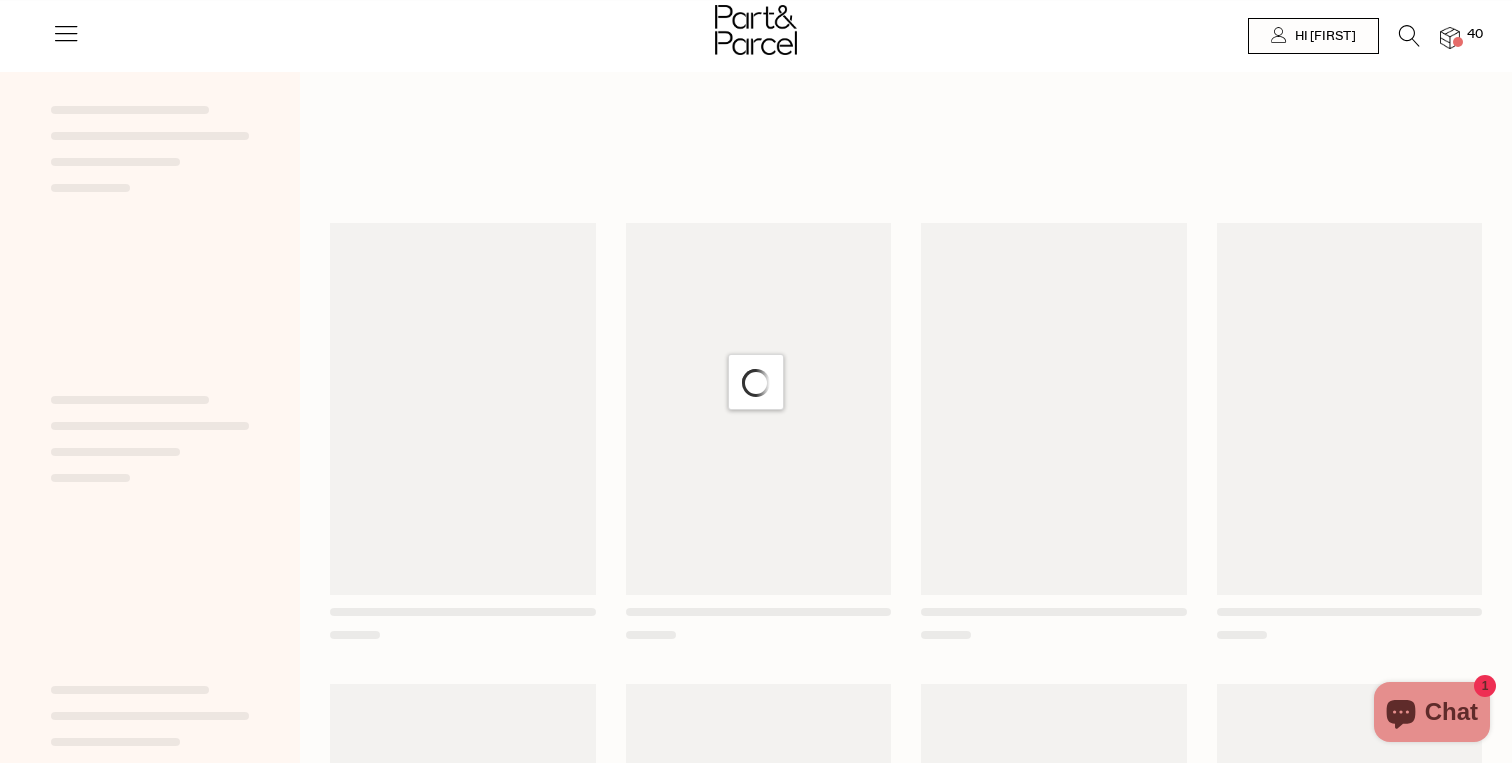 scroll, scrollTop: 0, scrollLeft: 0, axis: both 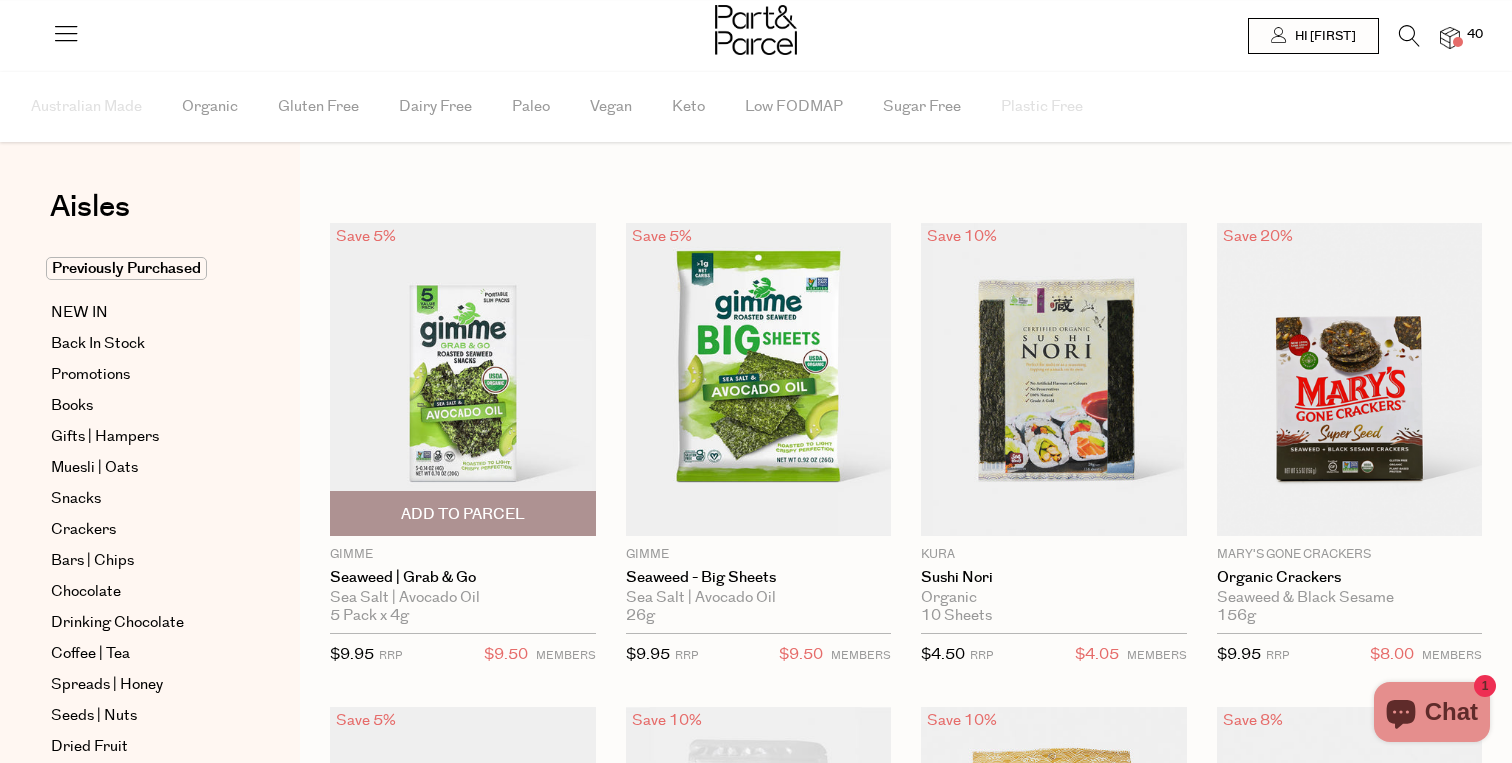 click at bounding box center (463, 379) 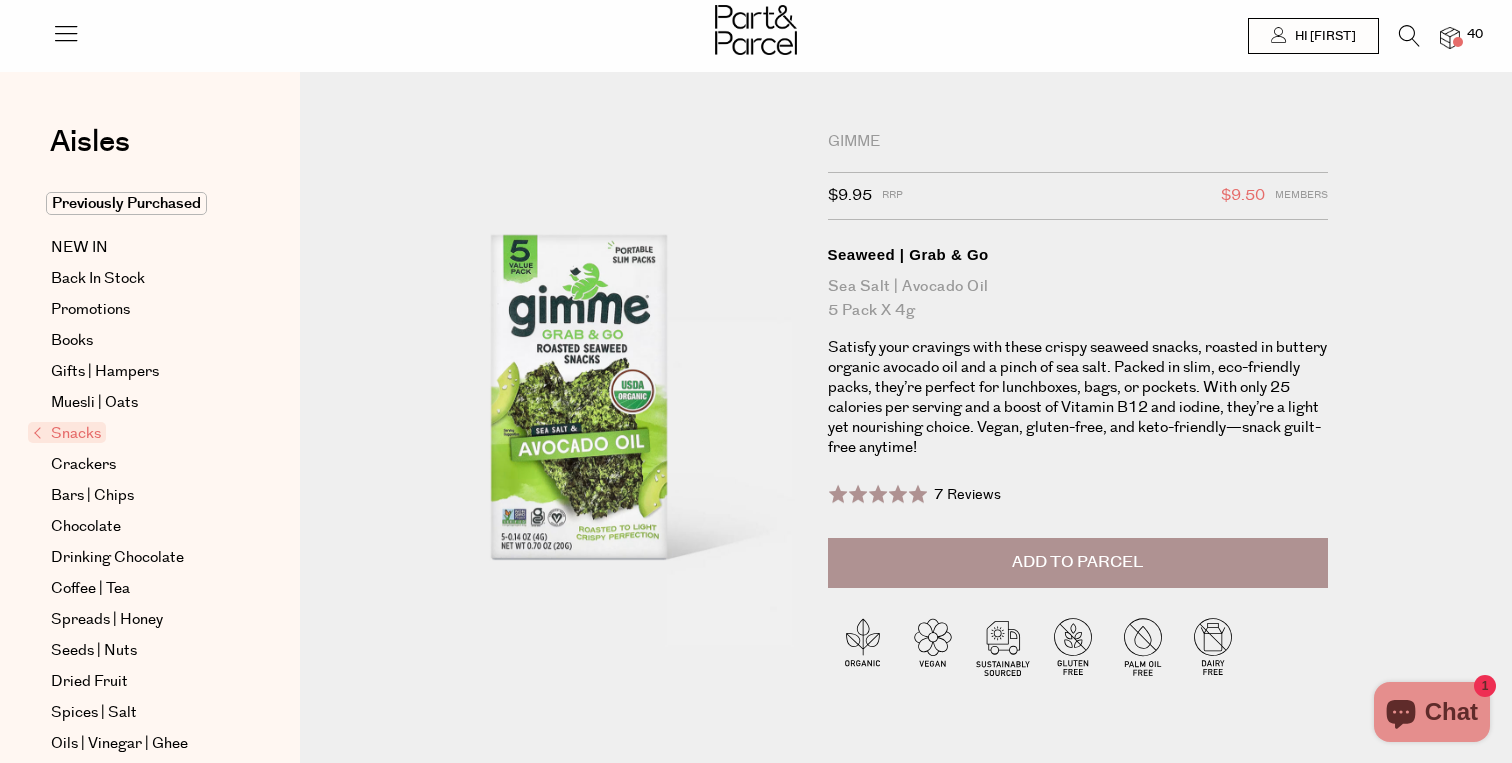 scroll, scrollTop: 0, scrollLeft: 0, axis: both 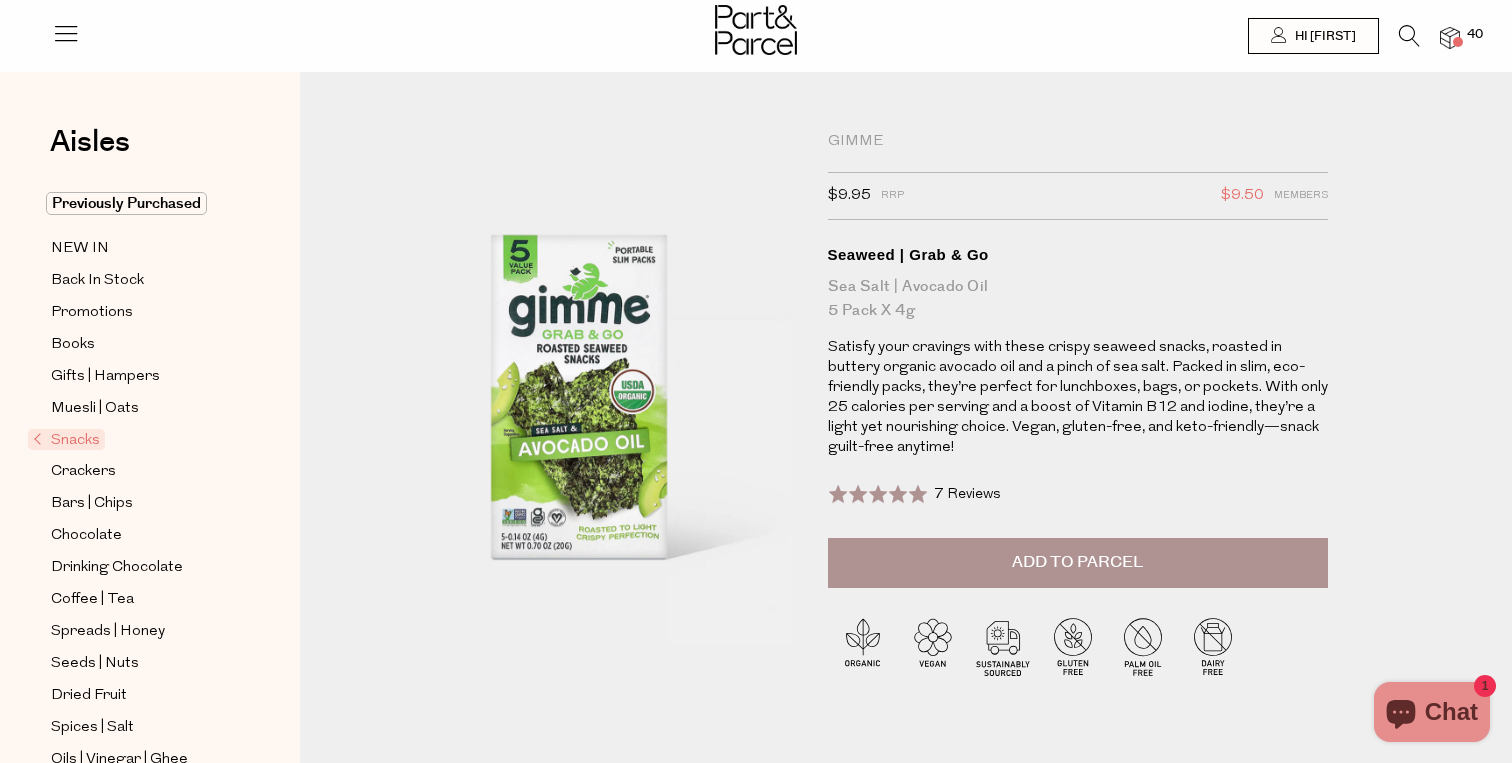 click on "Add to Parcel" at bounding box center (1078, 563) 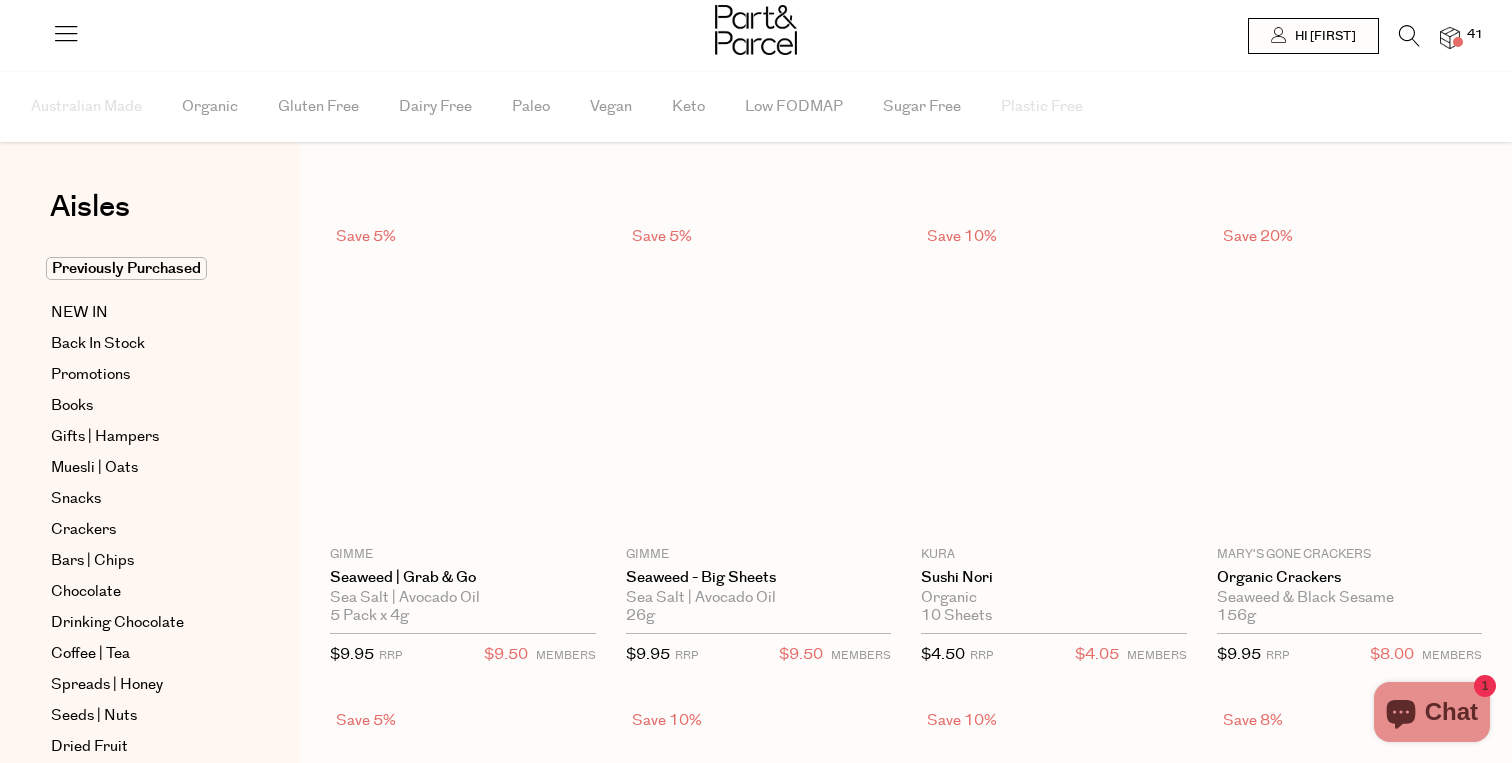 scroll, scrollTop: 0, scrollLeft: 0, axis: both 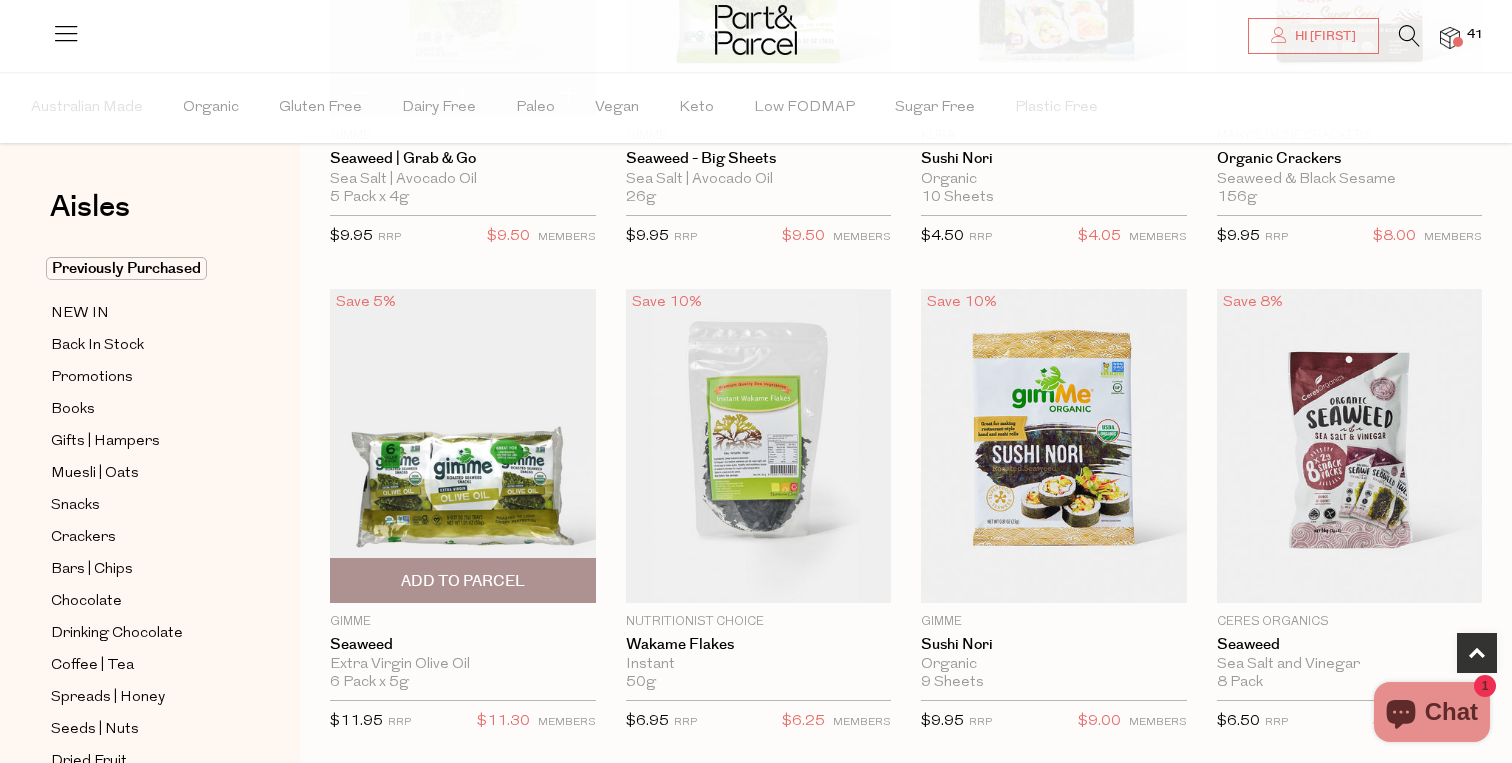 click at bounding box center (463, 445) 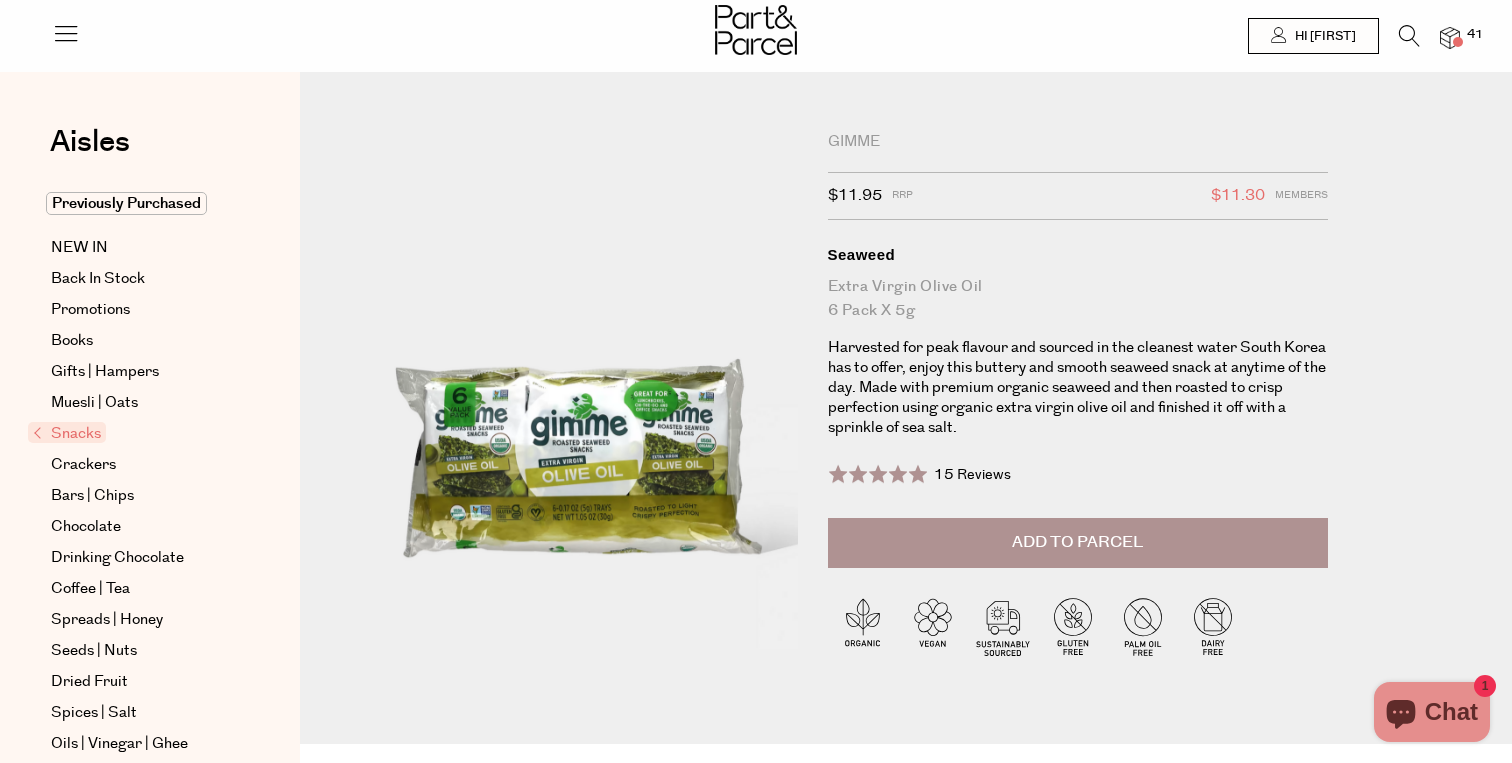 scroll, scrollTop: 0, scrollLeft: 0, axis: both 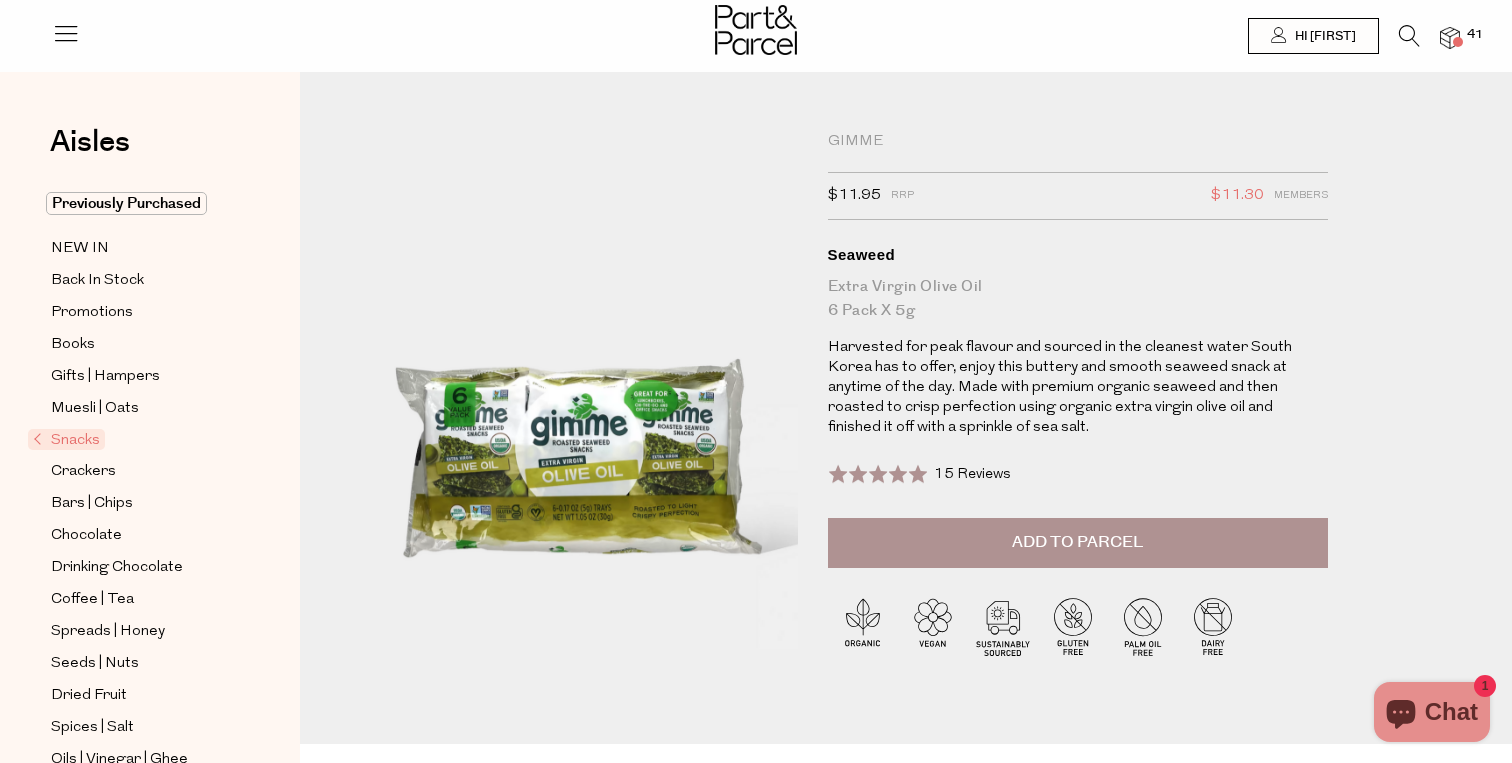 click on "Add to Parcel" at bounding box center [1078, 543] 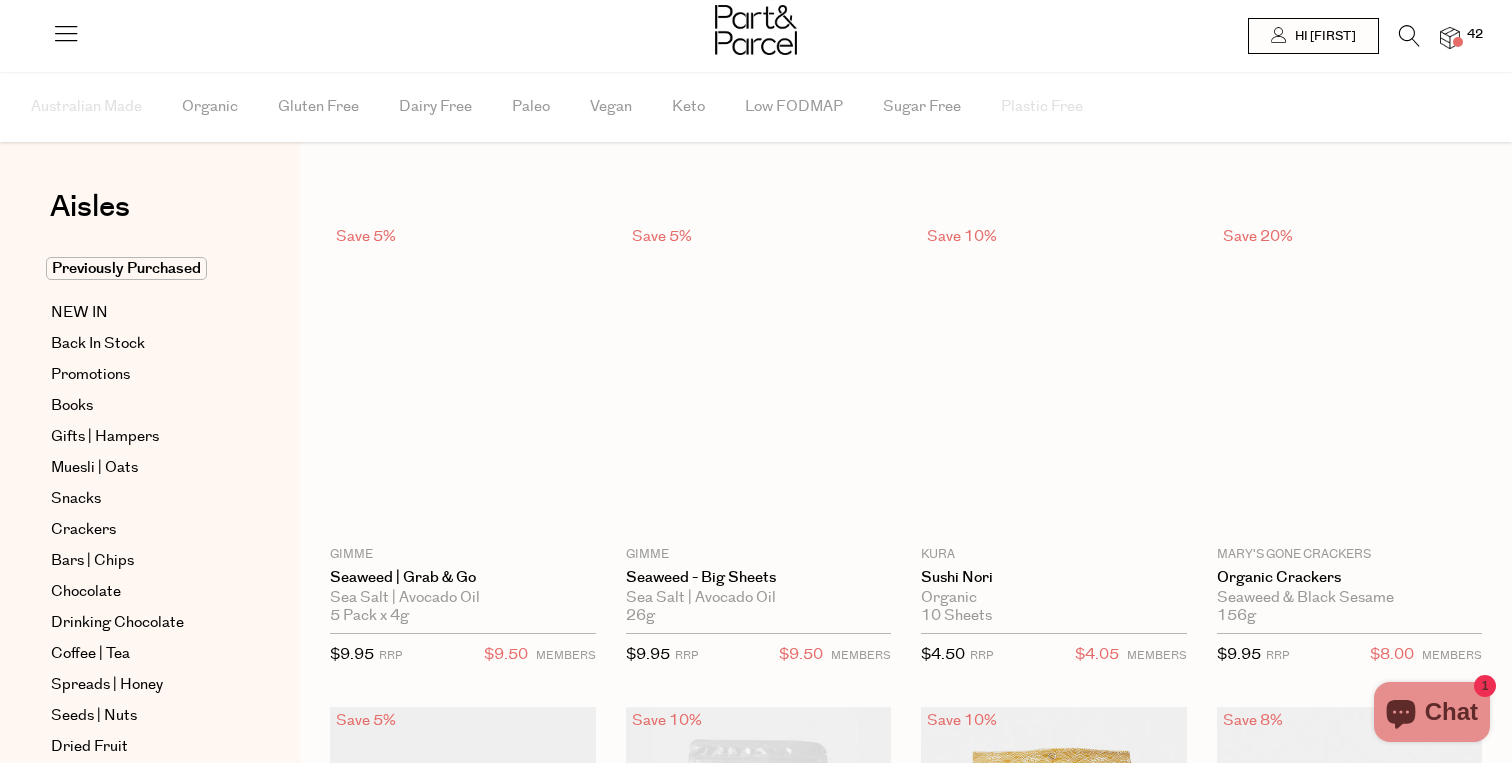 scroll, scrollTop: 419, scrollLeft: 0, axis: vertical 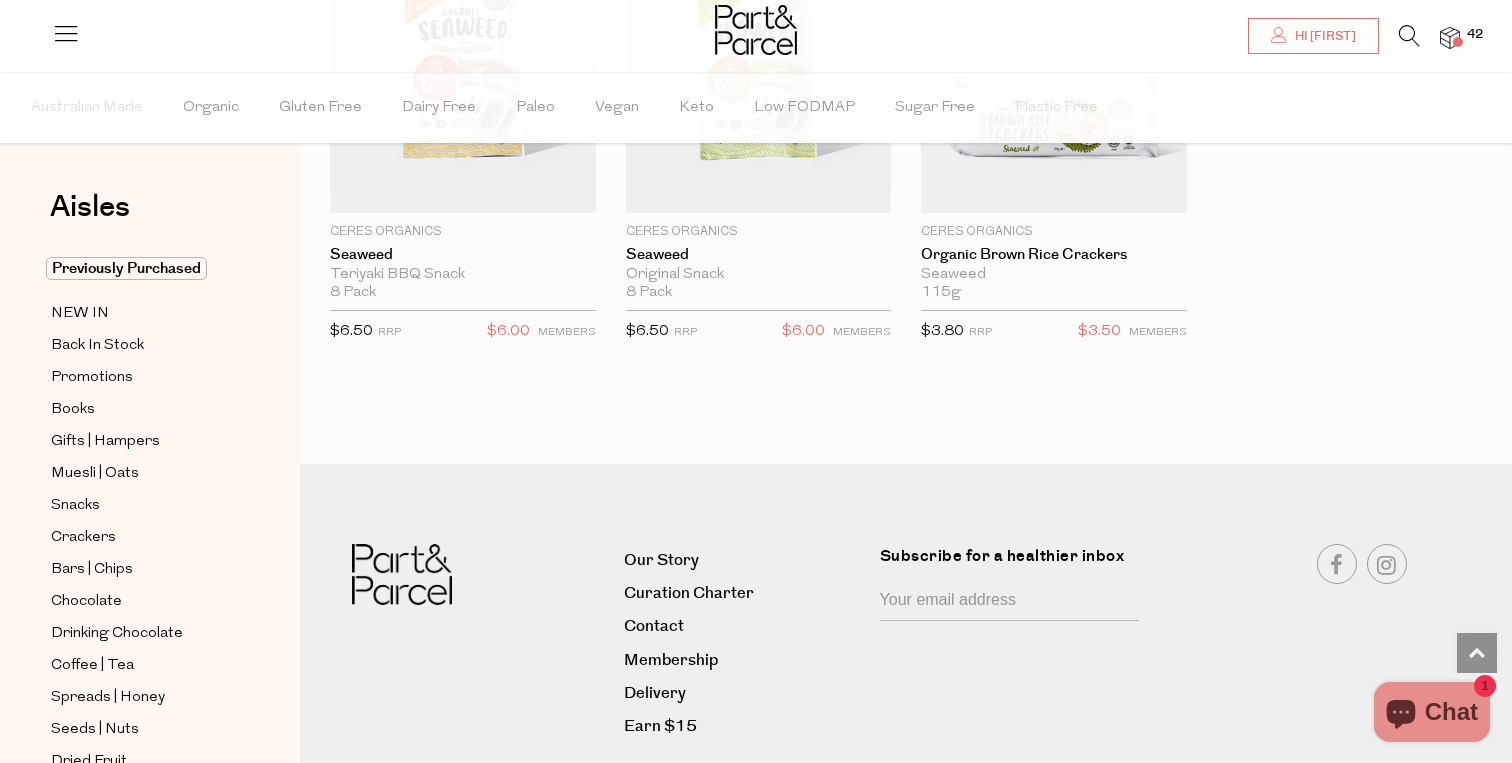click at bounding box center [1409, 36] 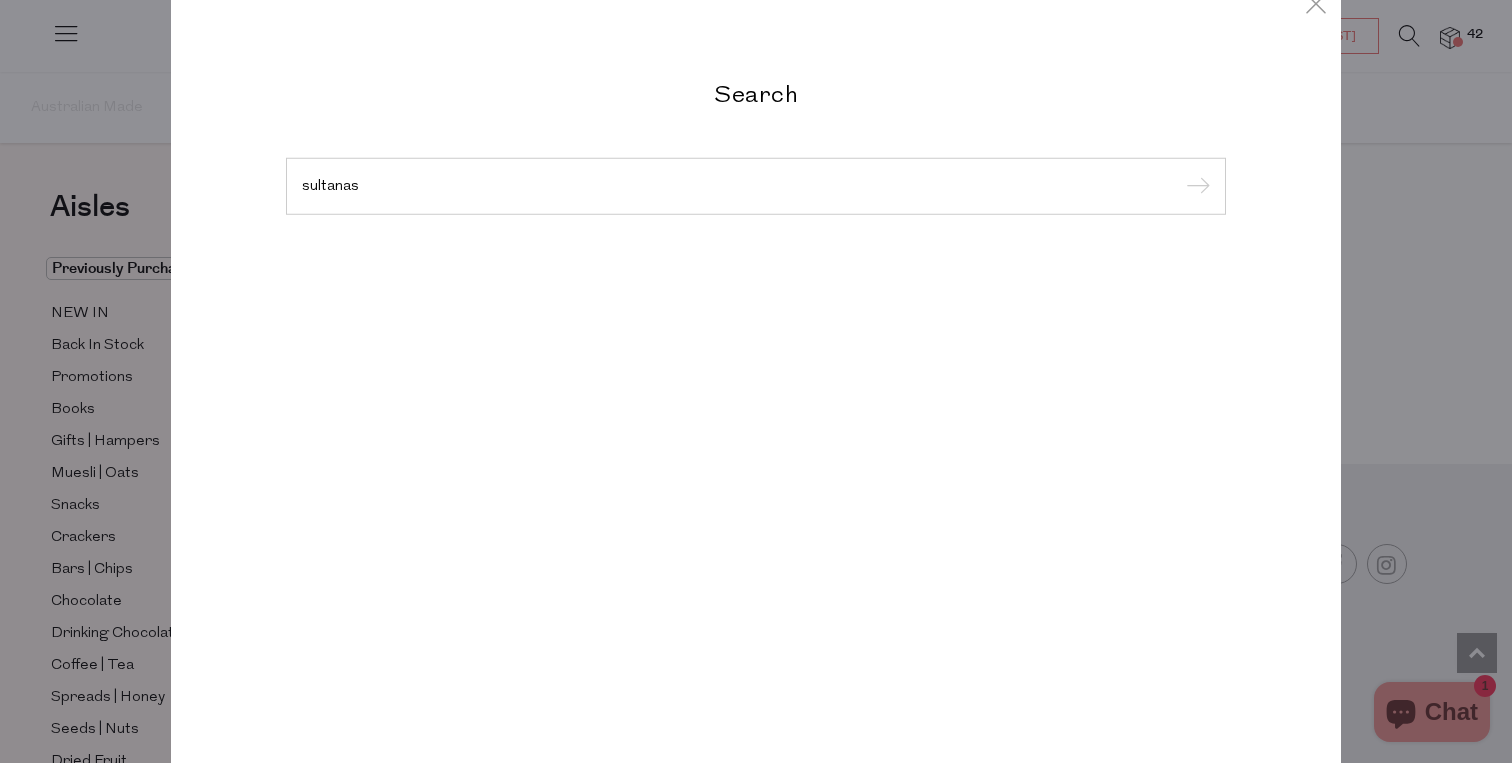 type on "sultanas" 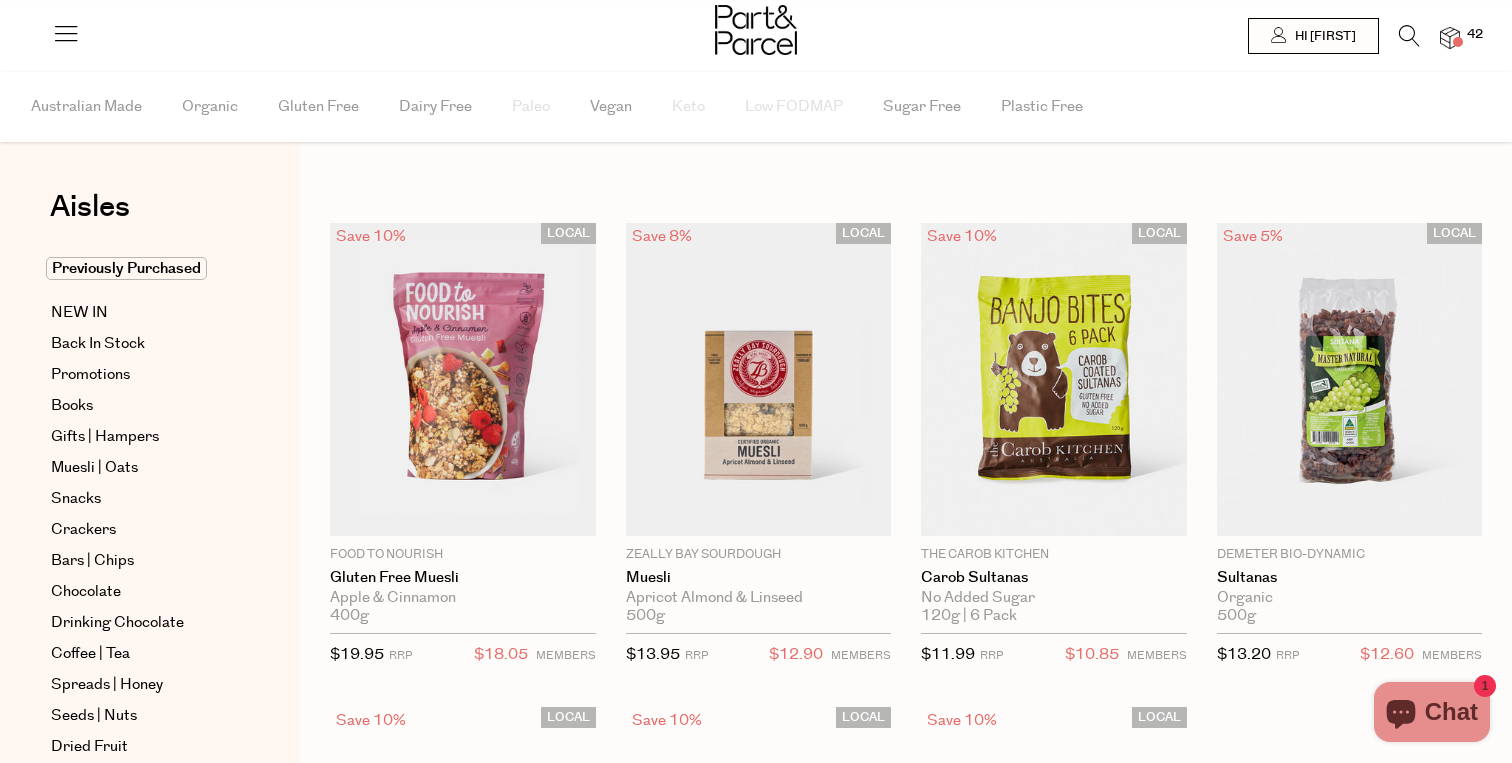 scroll, scrollTop: 0, scrollLeft: 0, axis: both 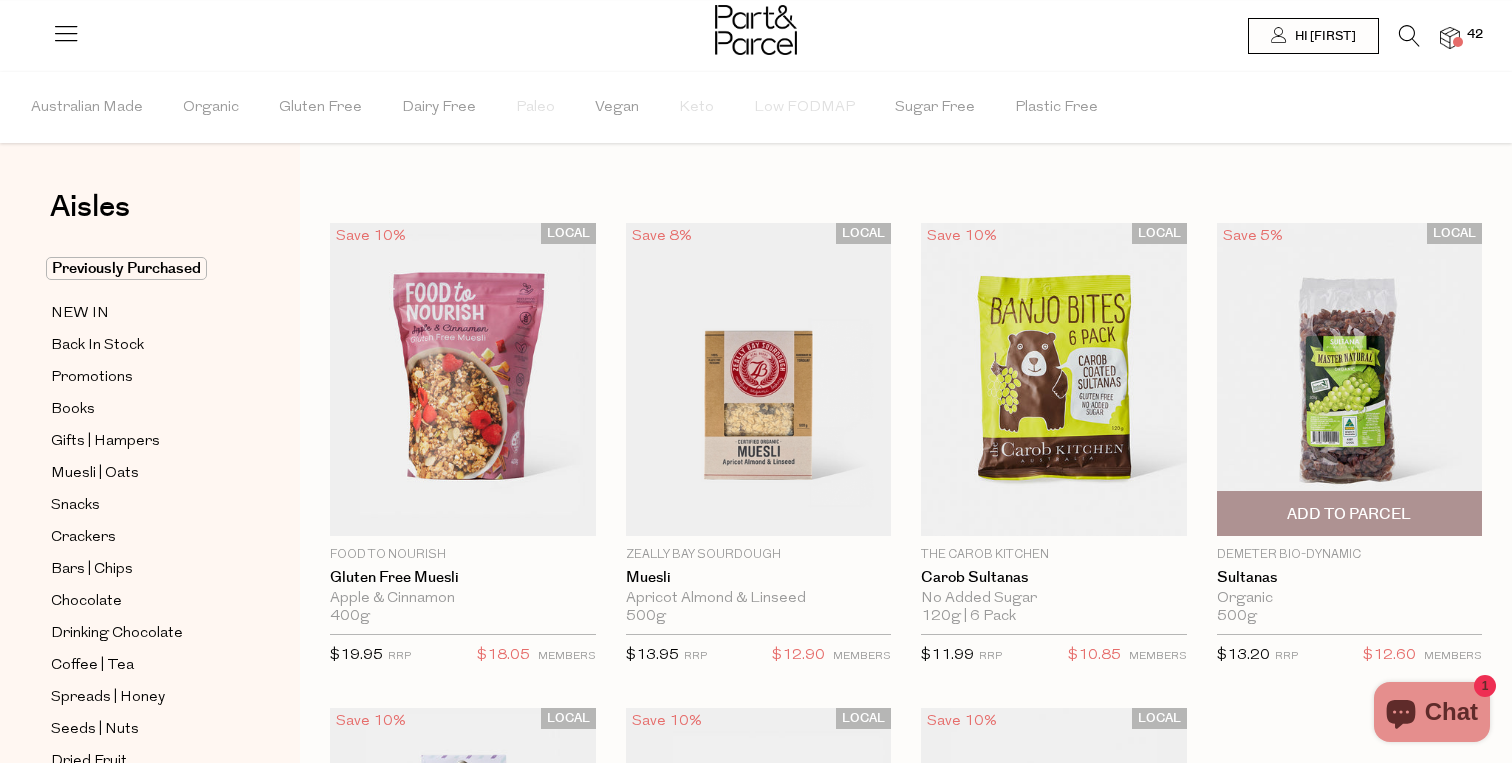 click at bounding box center (1350, 379) 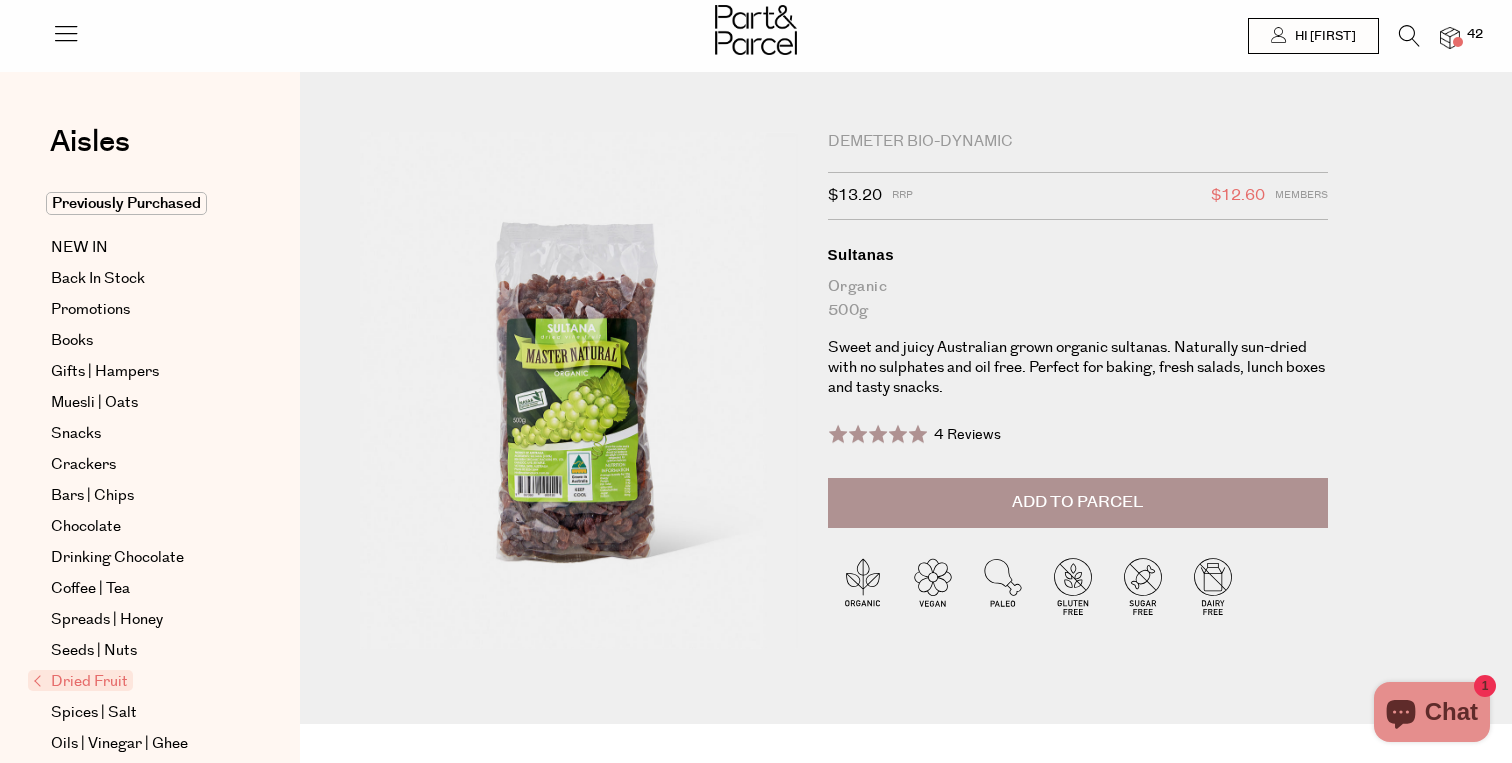 scroll, scrollTop: 0, scrollLeft: 0, axis: both 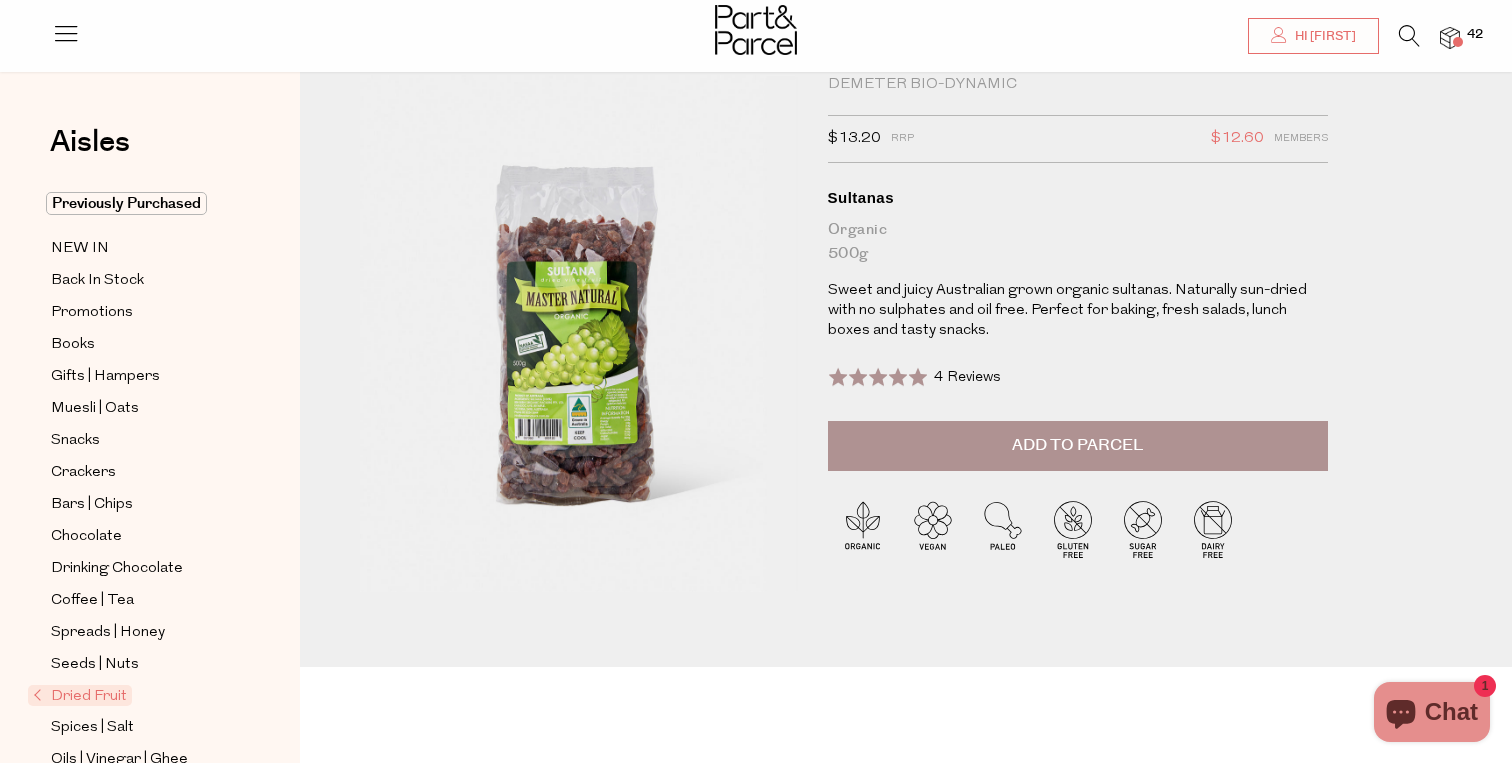 click on "Add to Parcel" at bounding box center [1078, 446] 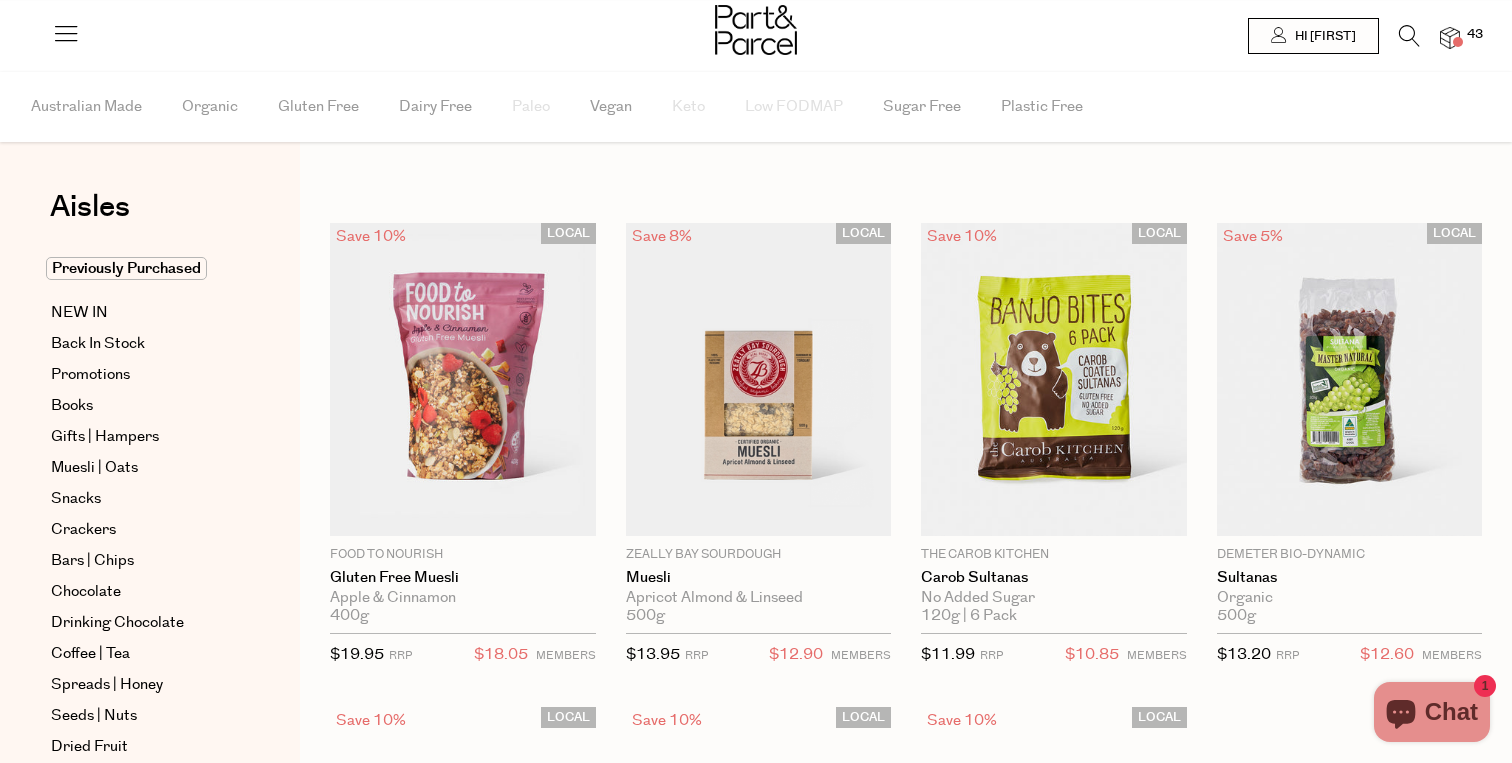 scroll, scrollTop: 0, scrollLeft: 0, axis: both 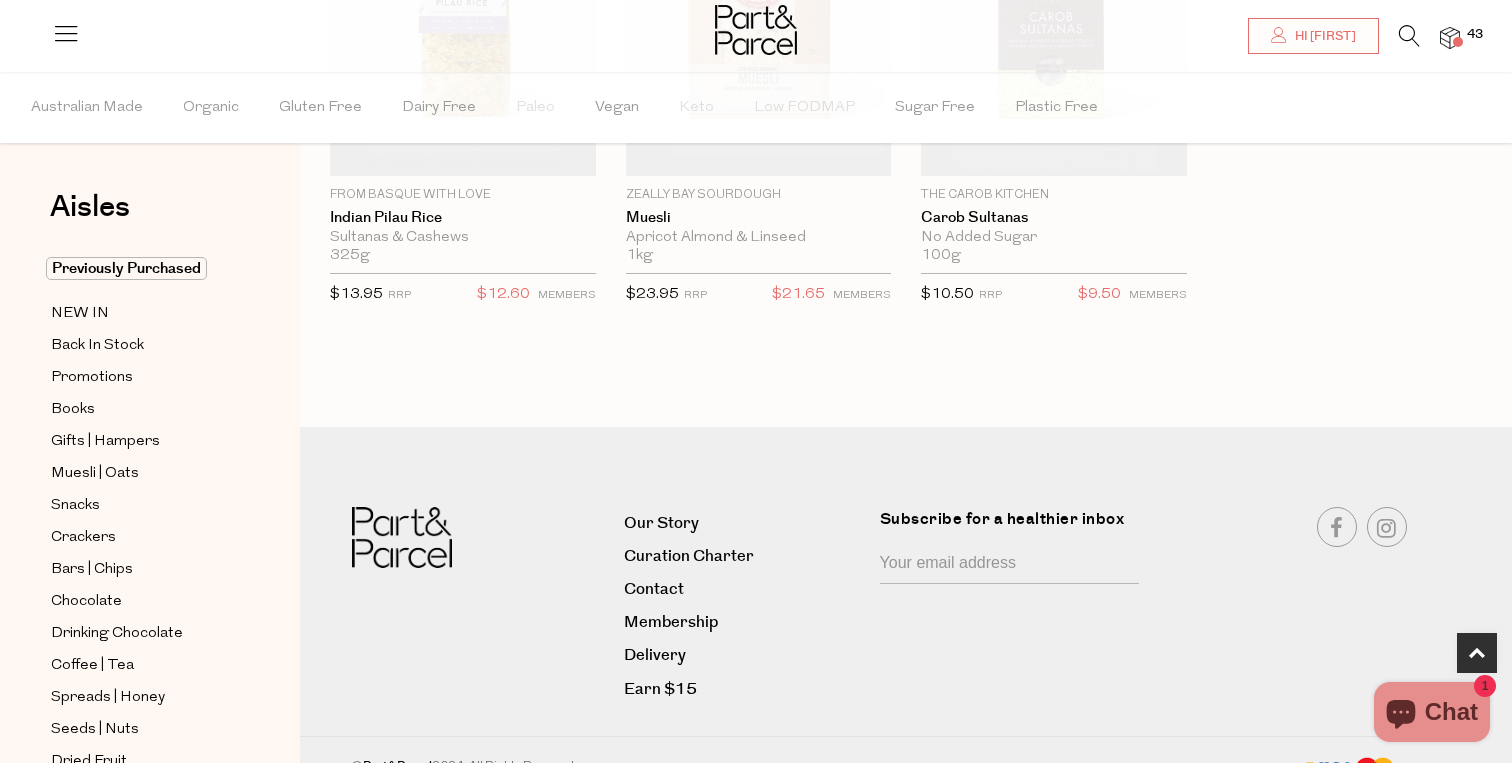 click at bounding box center (1450, 38) 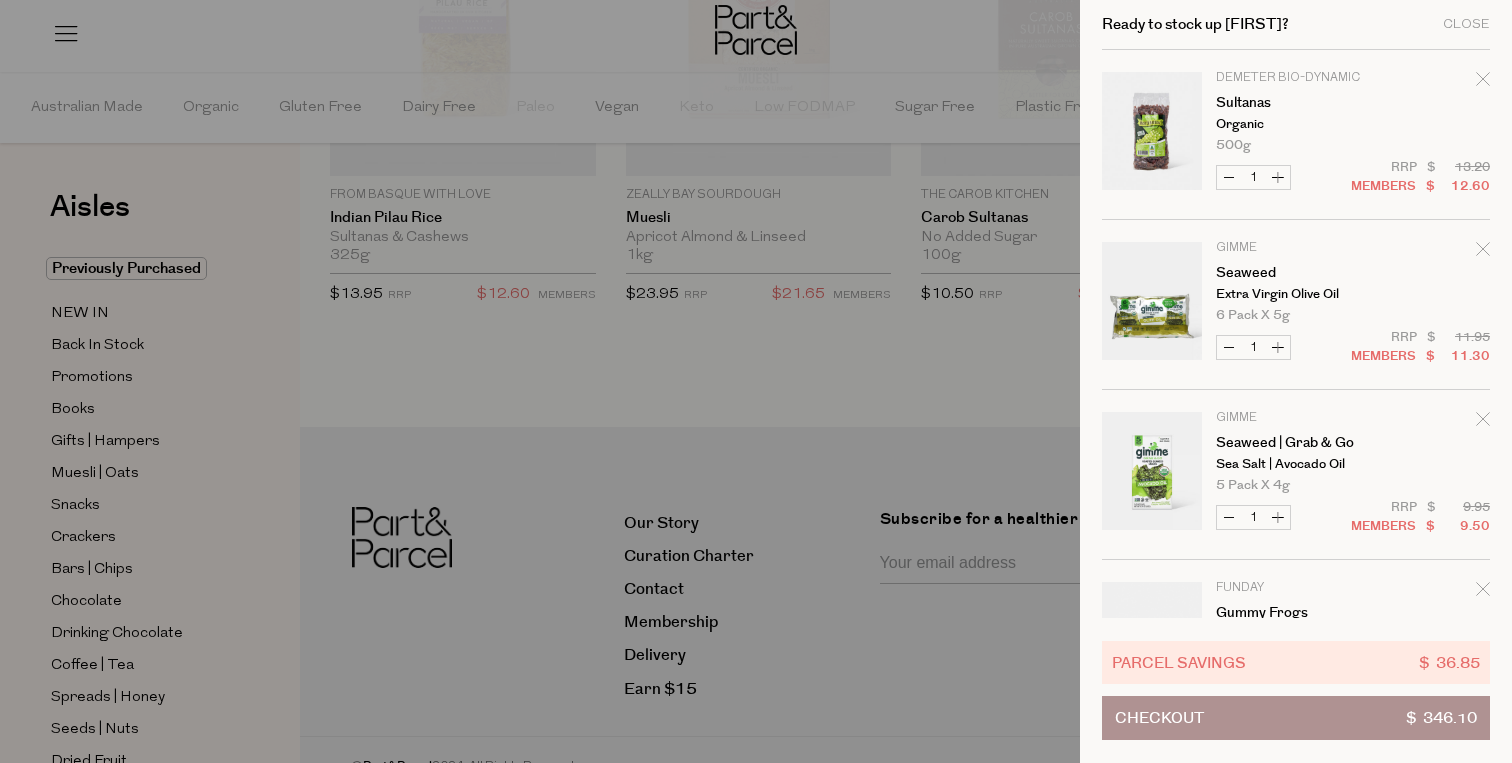 click 